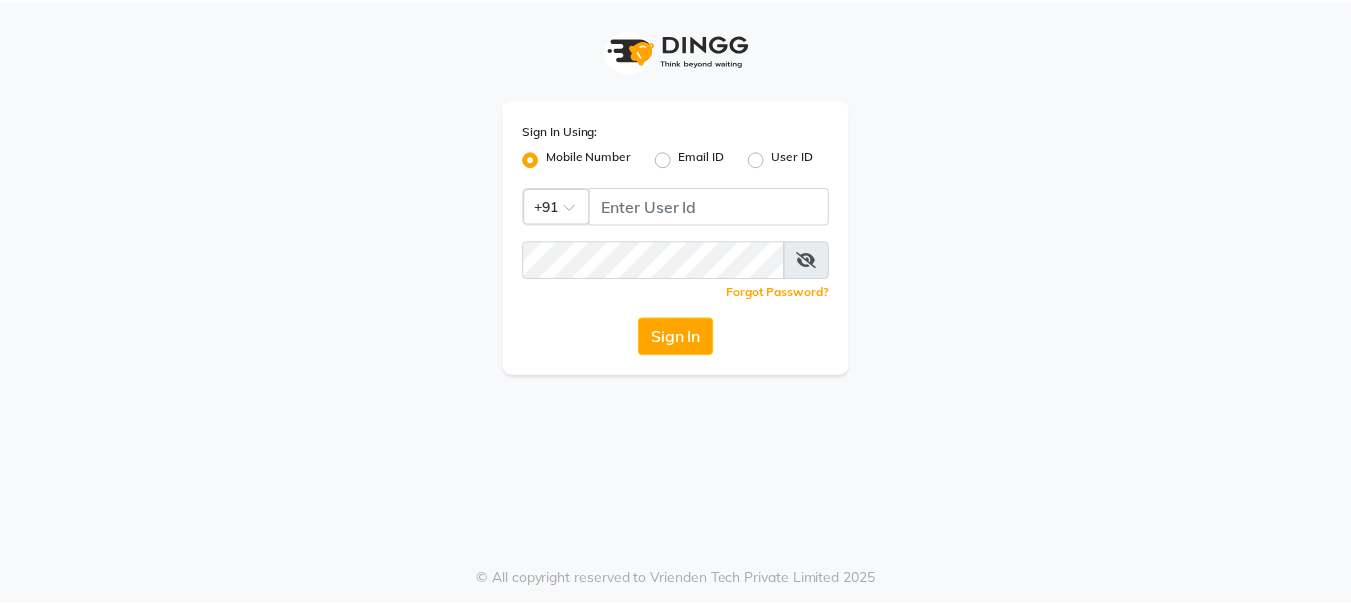 scroll, scrollTop: 0, scrollLeft: 0, axis: both 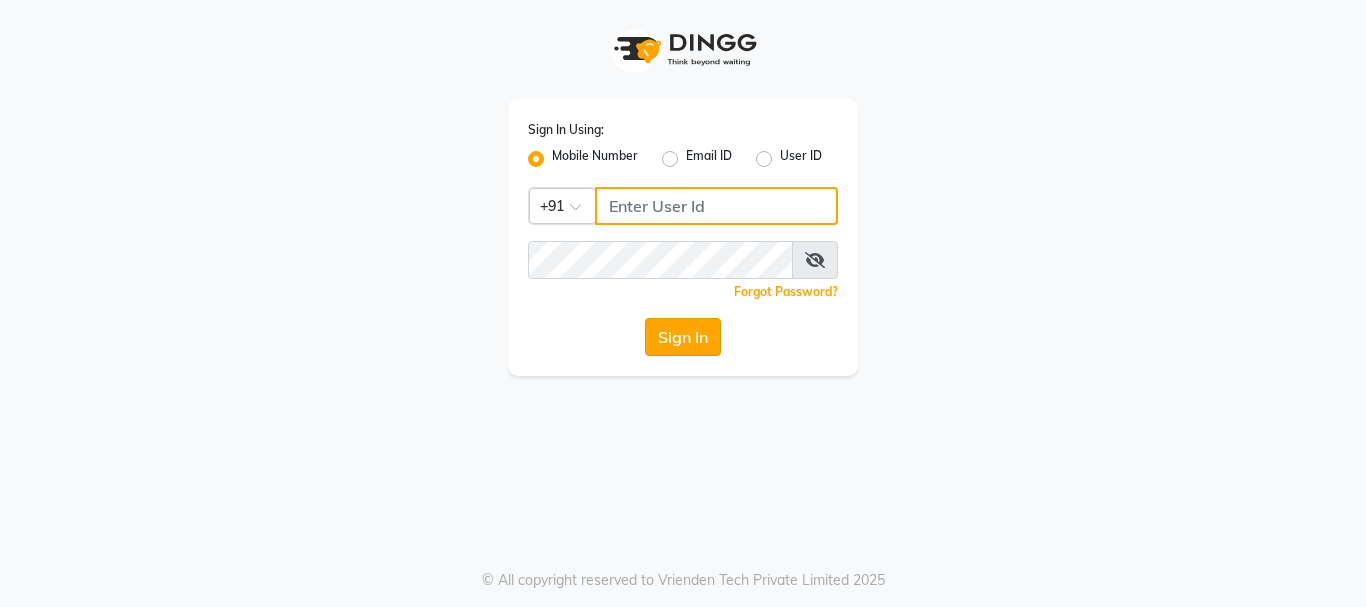 type on "7391062053" 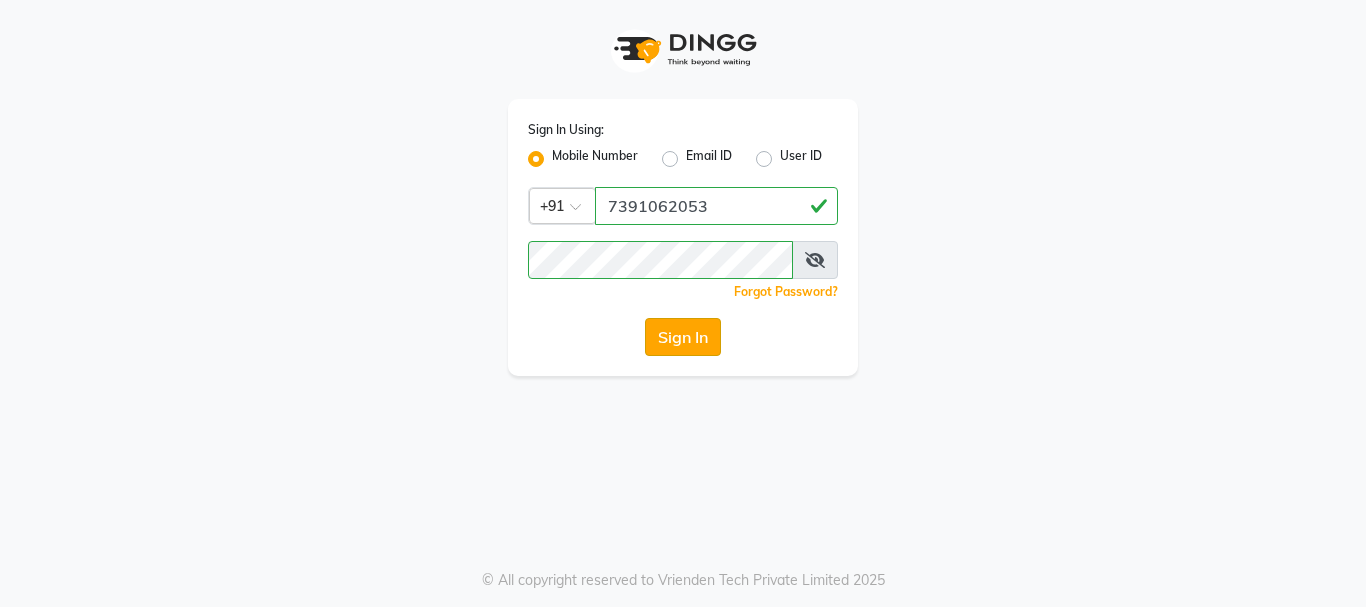 click on "Sign In" 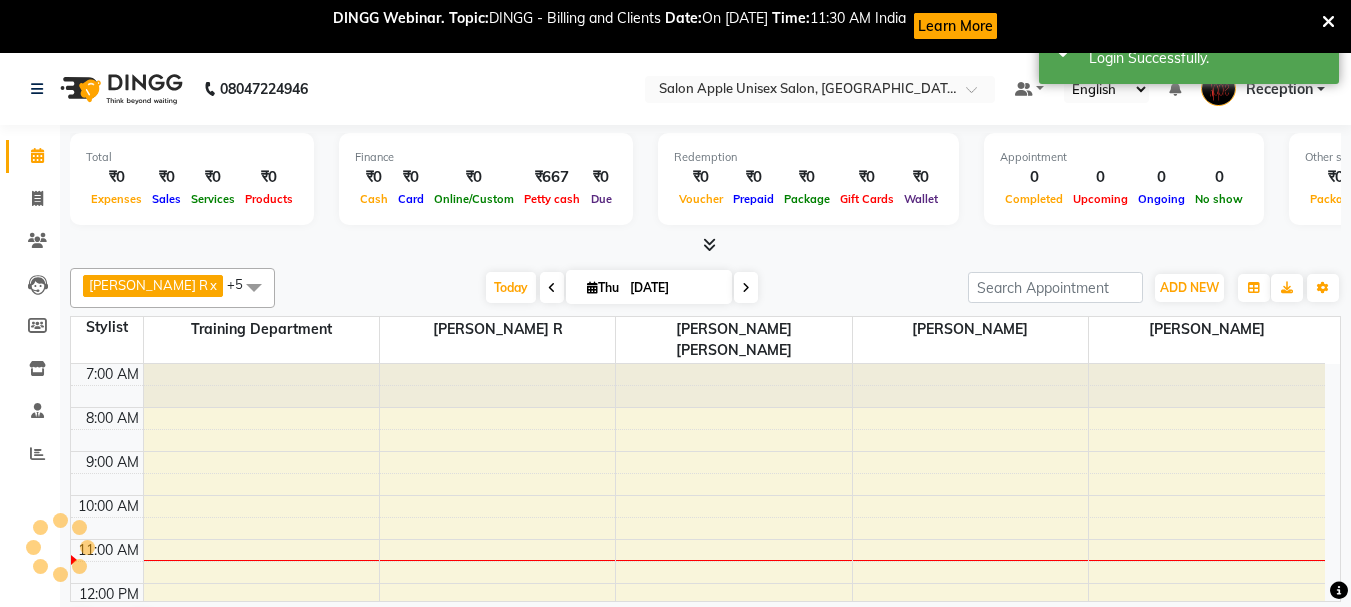 scroll, scrollTop: 0, scrollLeft: 0, axis: both 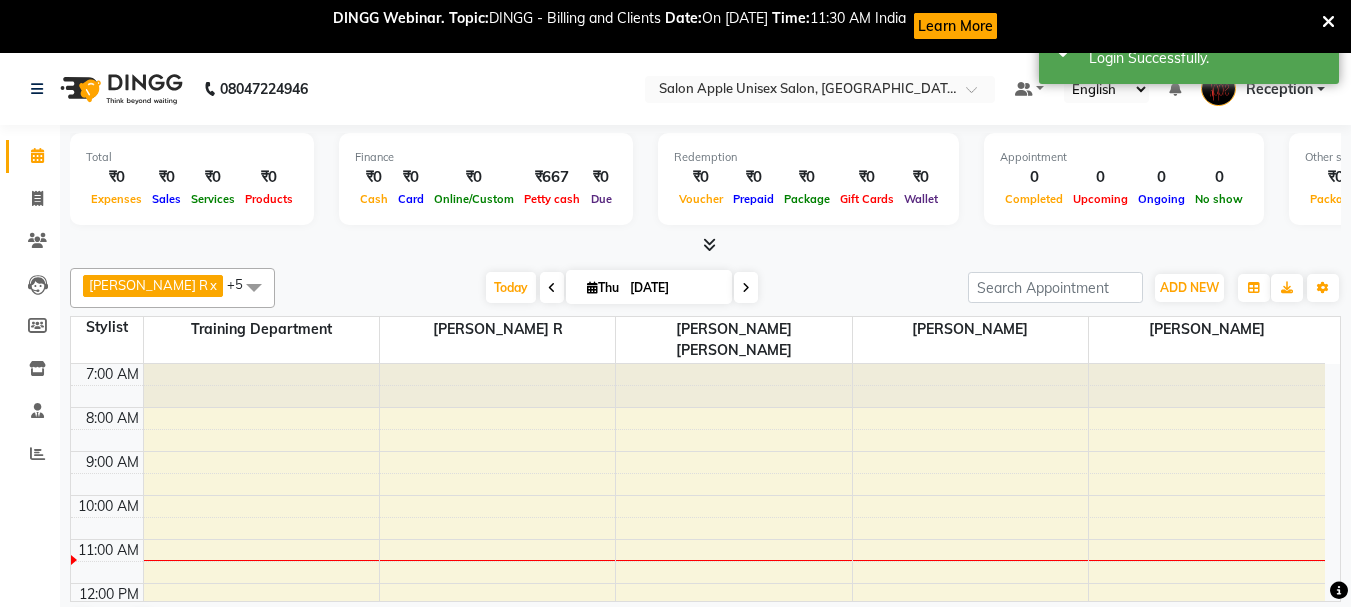 click at bounding box center (709, 244) 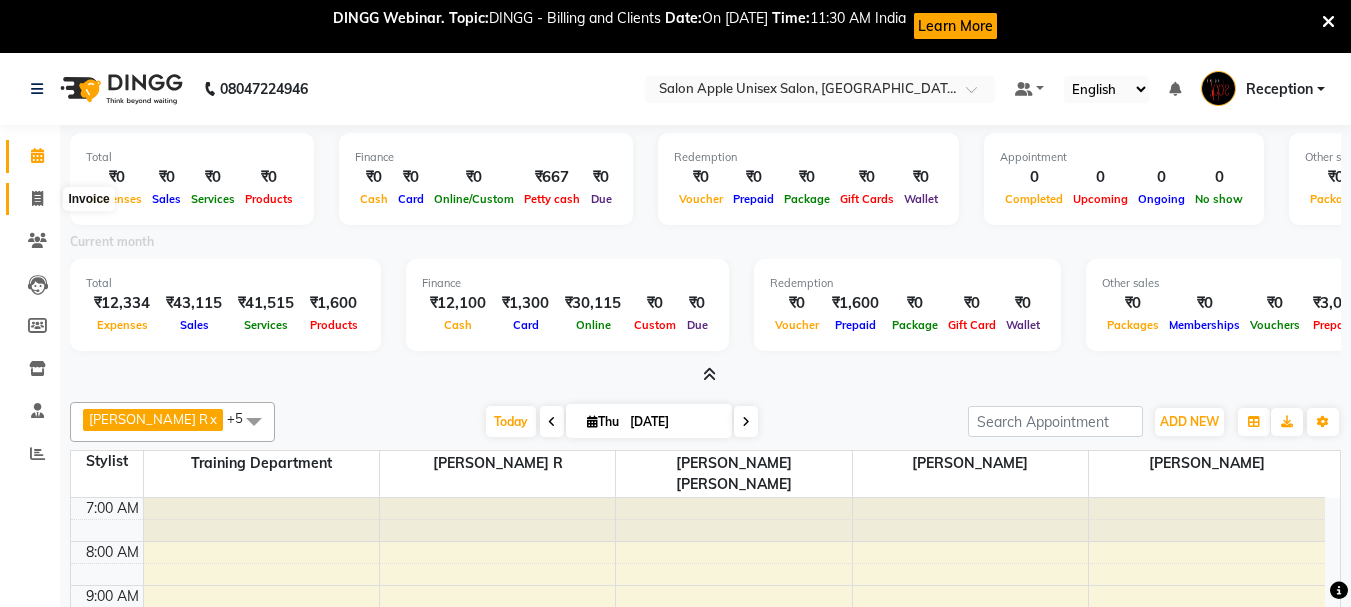 click 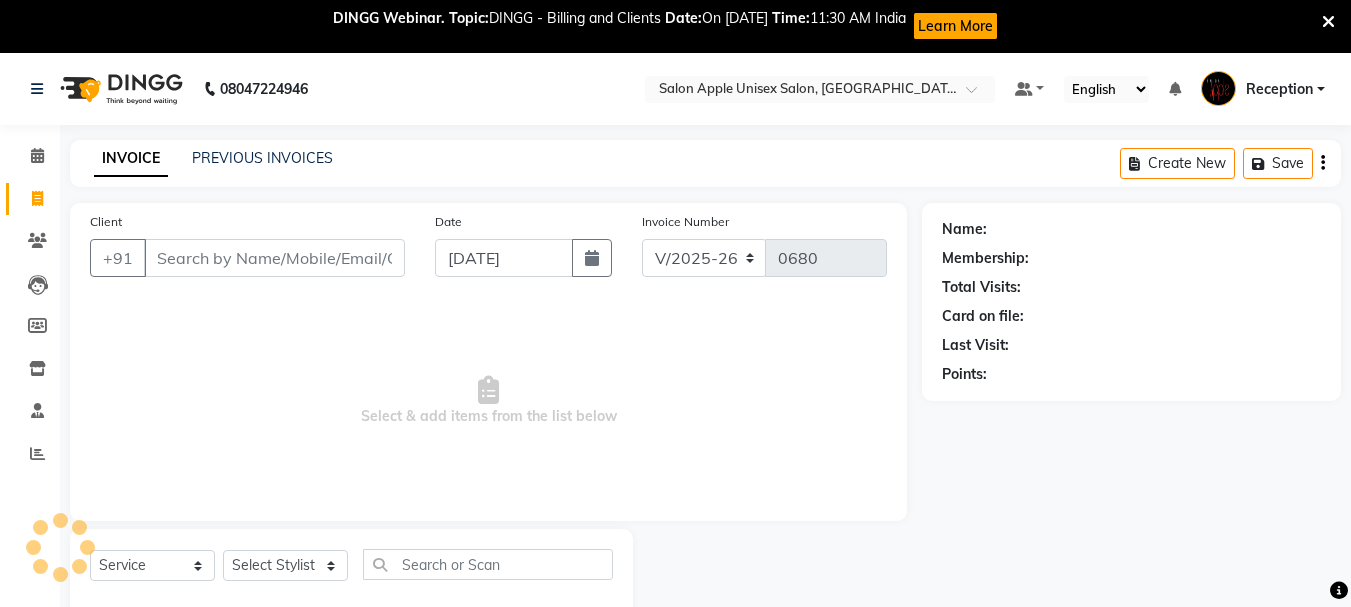scroll, scrollTop: 53, scrollLeft: 0, axis: vertical 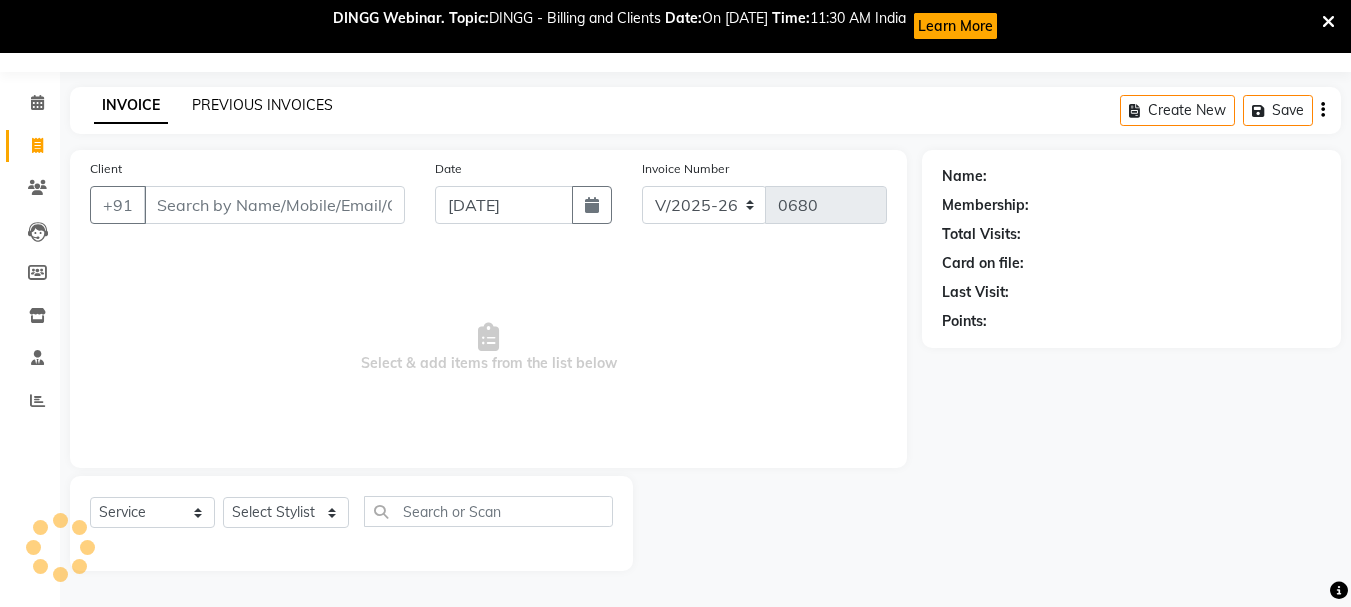 click on "PREVIOUS INVOICES" 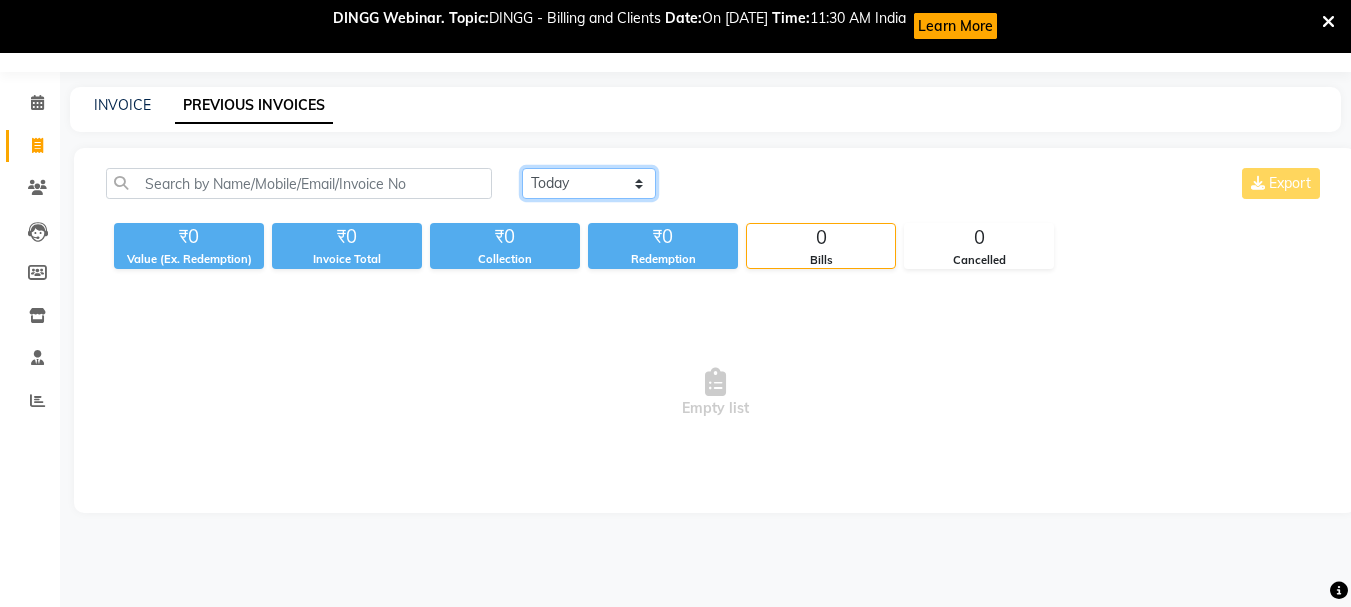 click on "[DATE] [DATE] Custom Range" 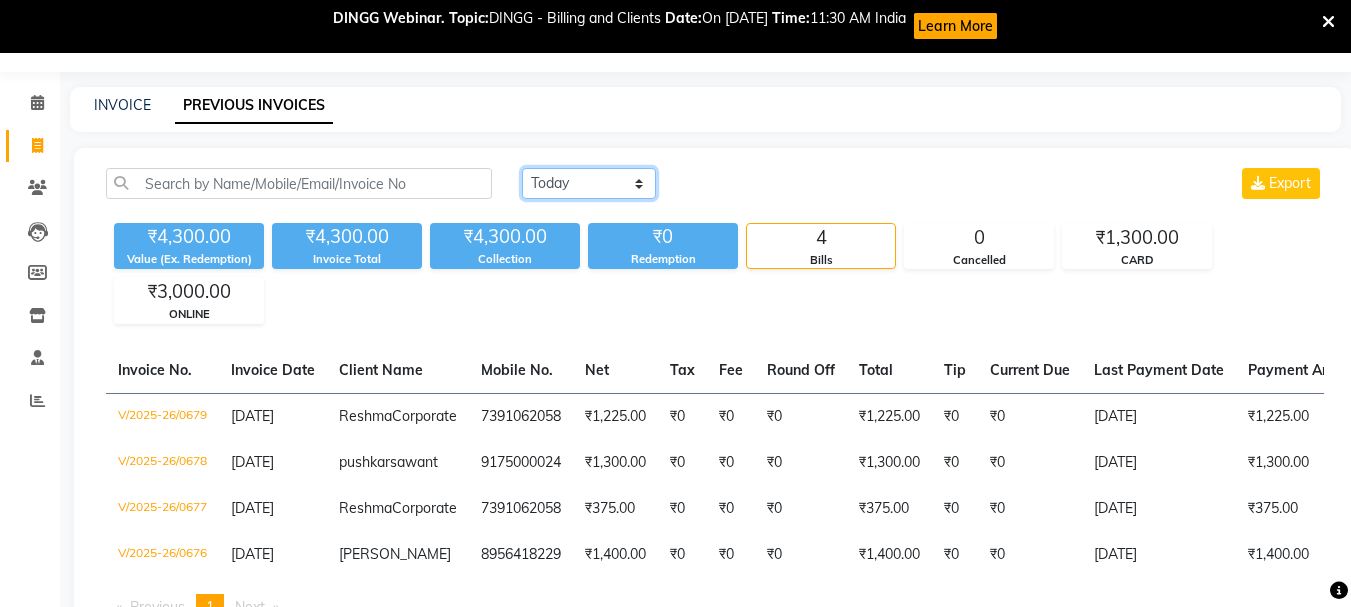 click on "[DATE] [DATE] Custom Range" 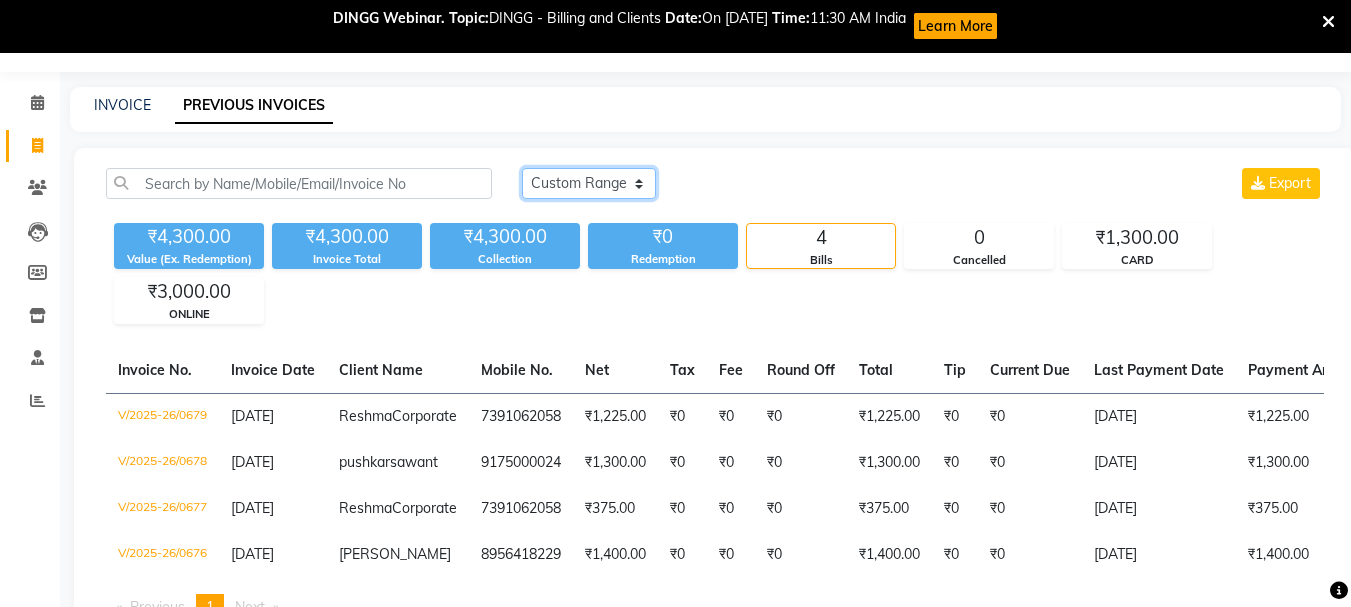 click on "[DATE] [DATE] Custom Range" 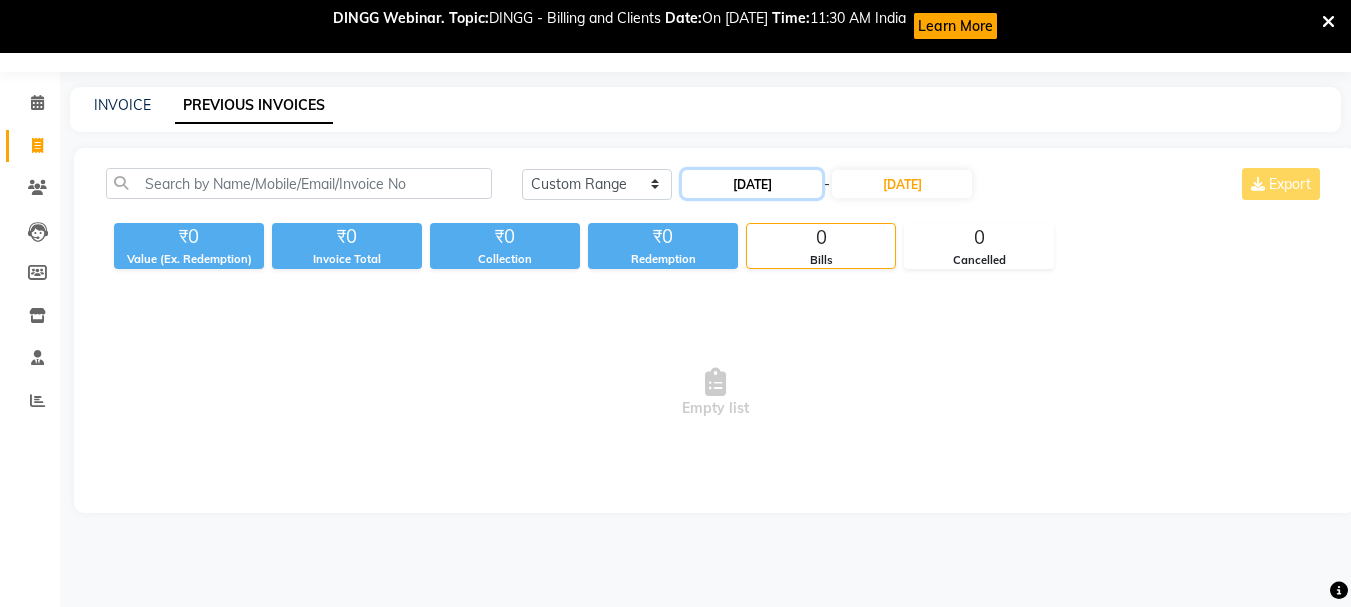 click on "[DATE]" 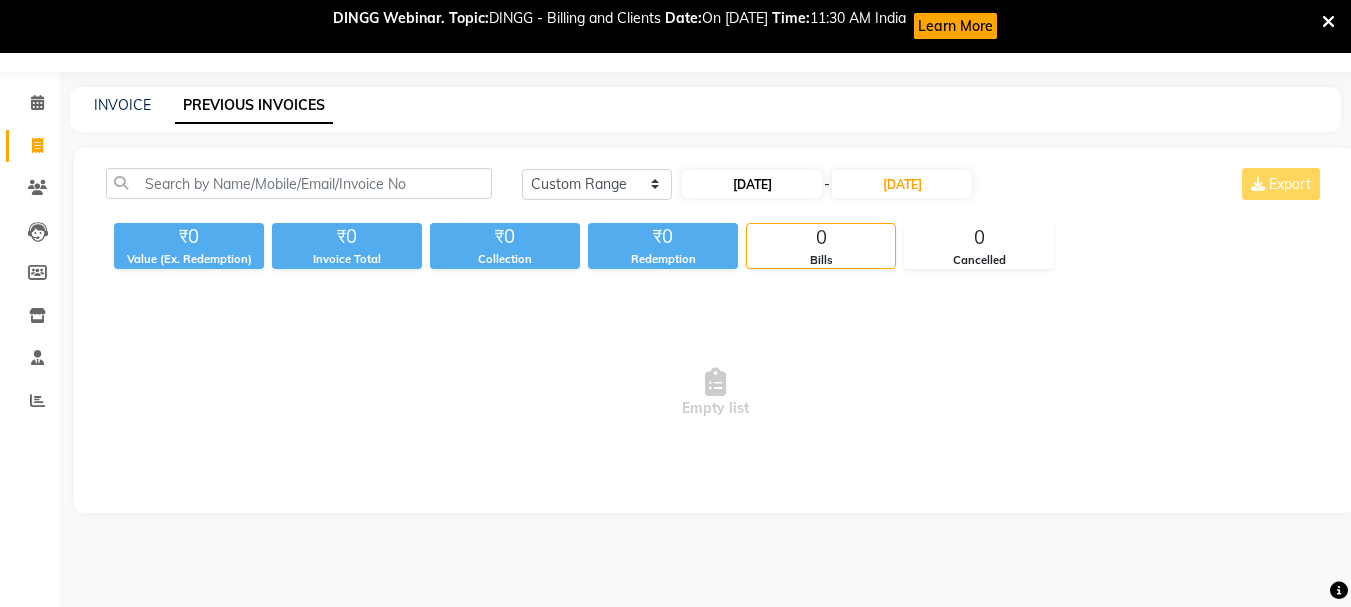 select on "7" 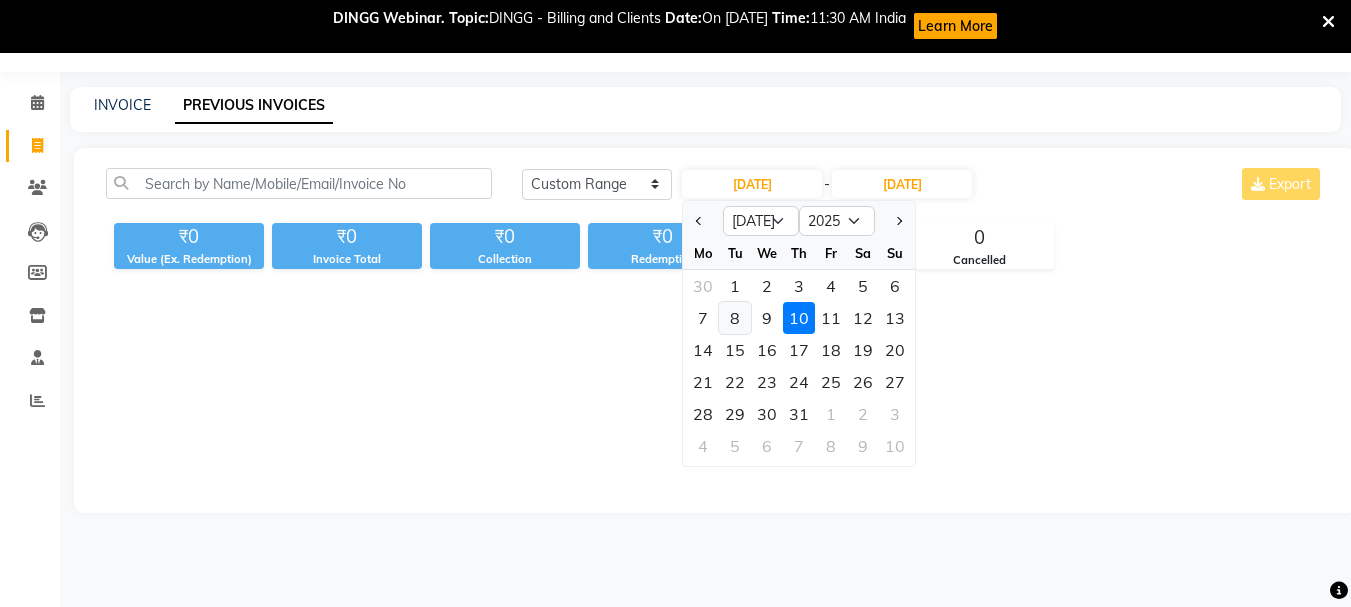 click on "8" 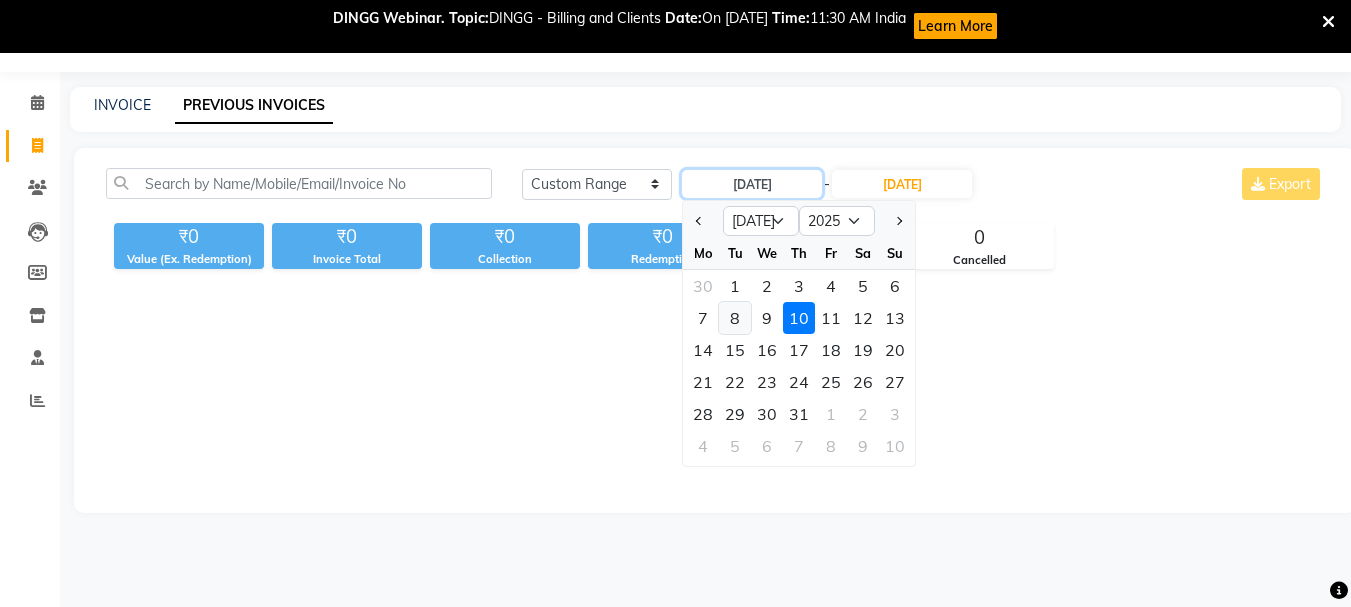 type on "[DATE]" 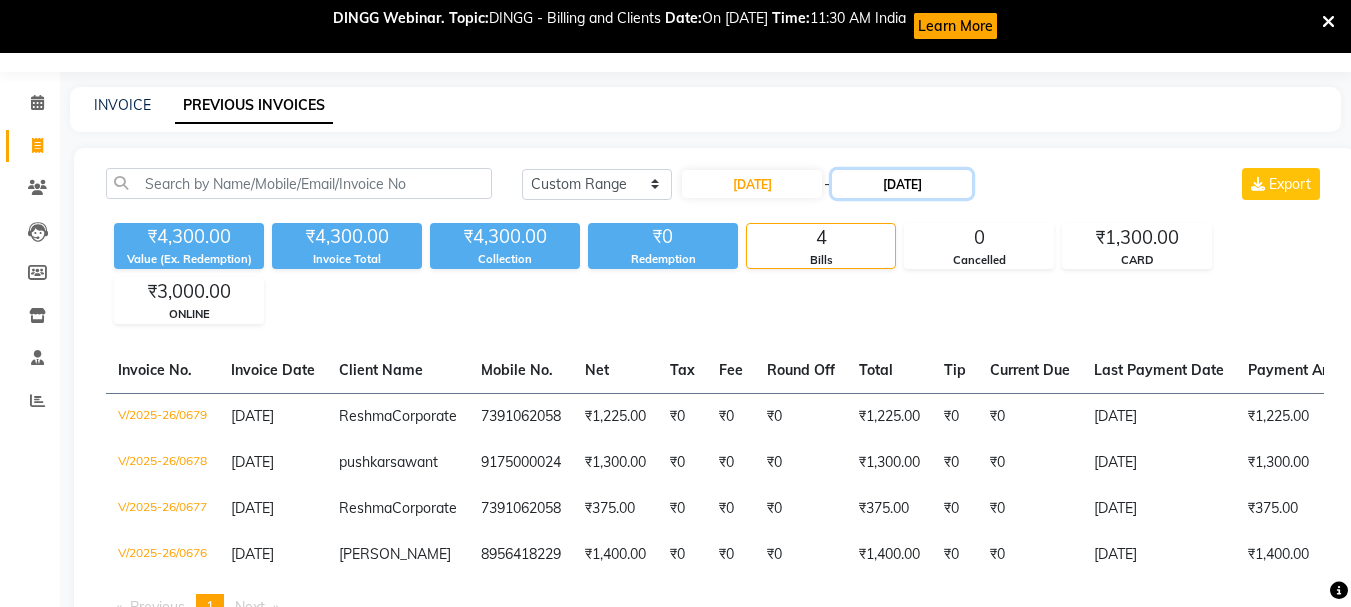 click on "[DATE]" 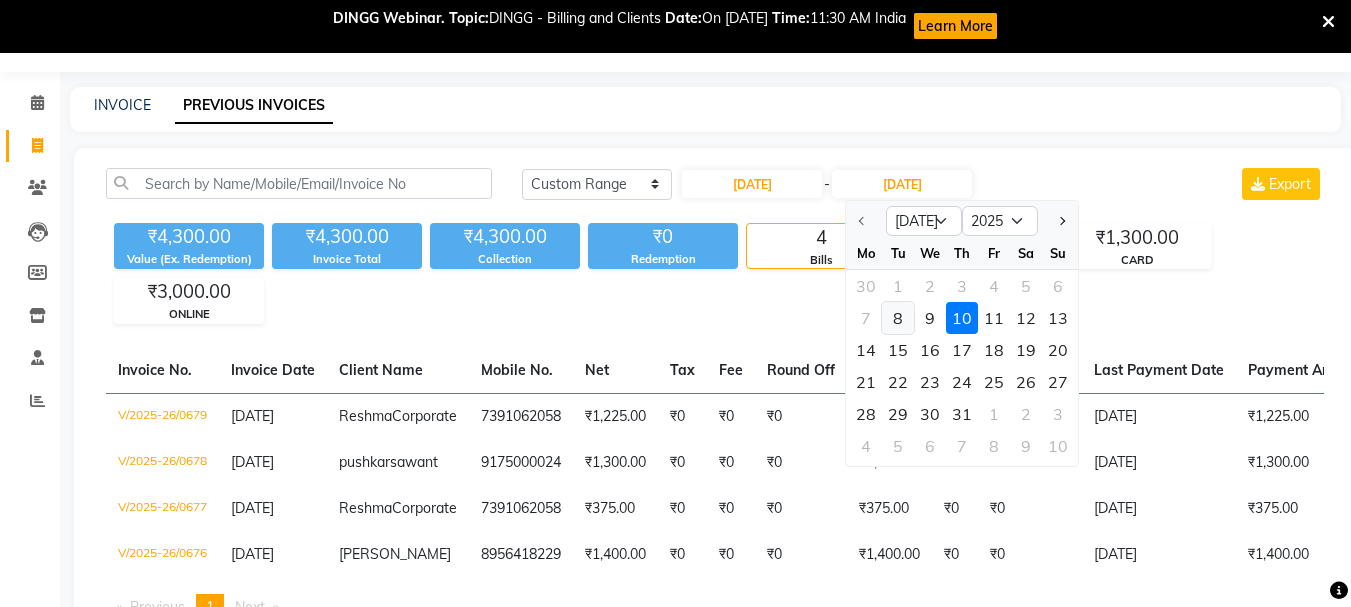 click on "8" 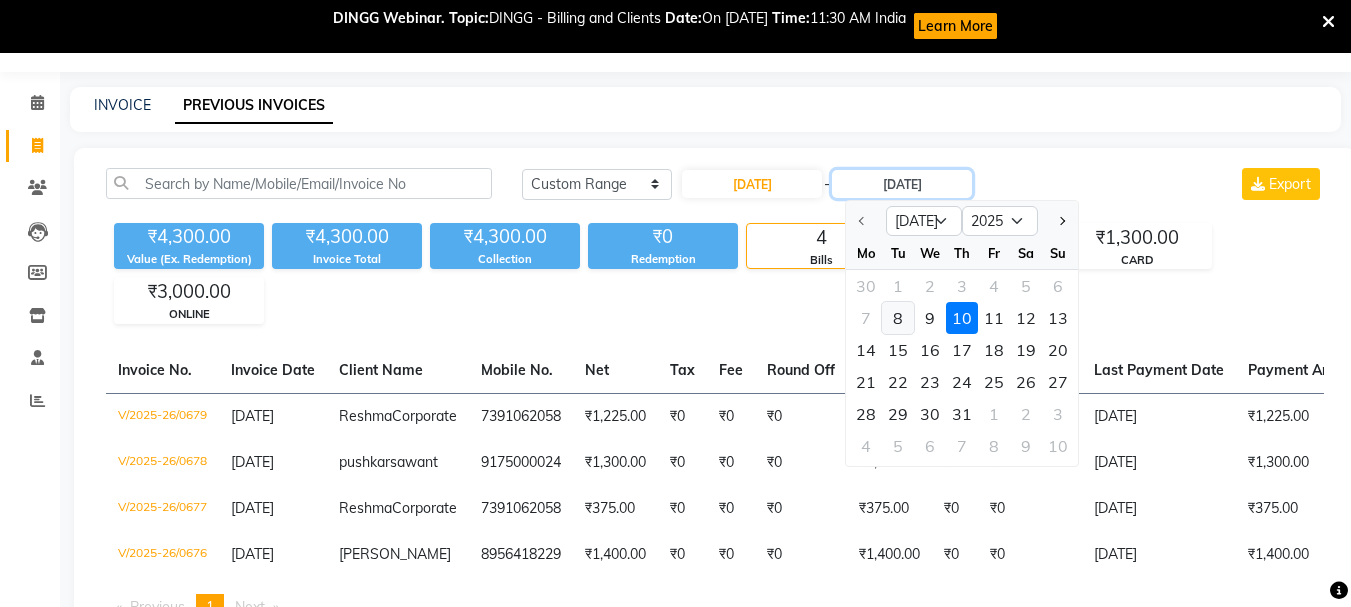type on "[DATE]" 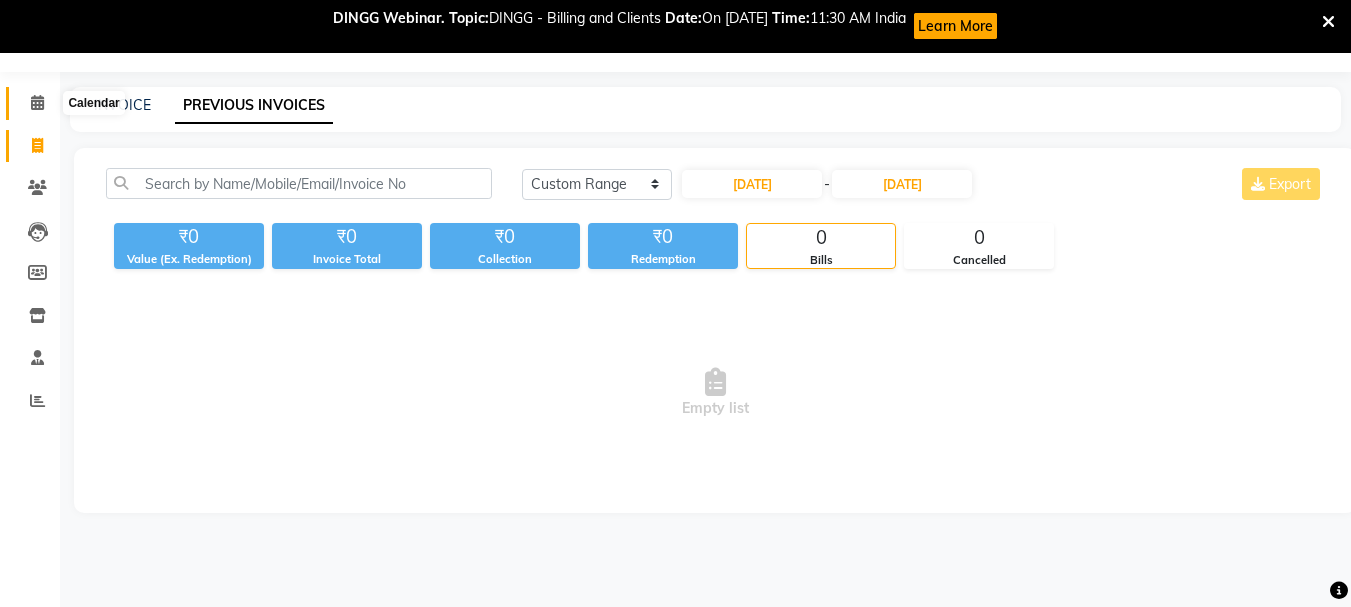click 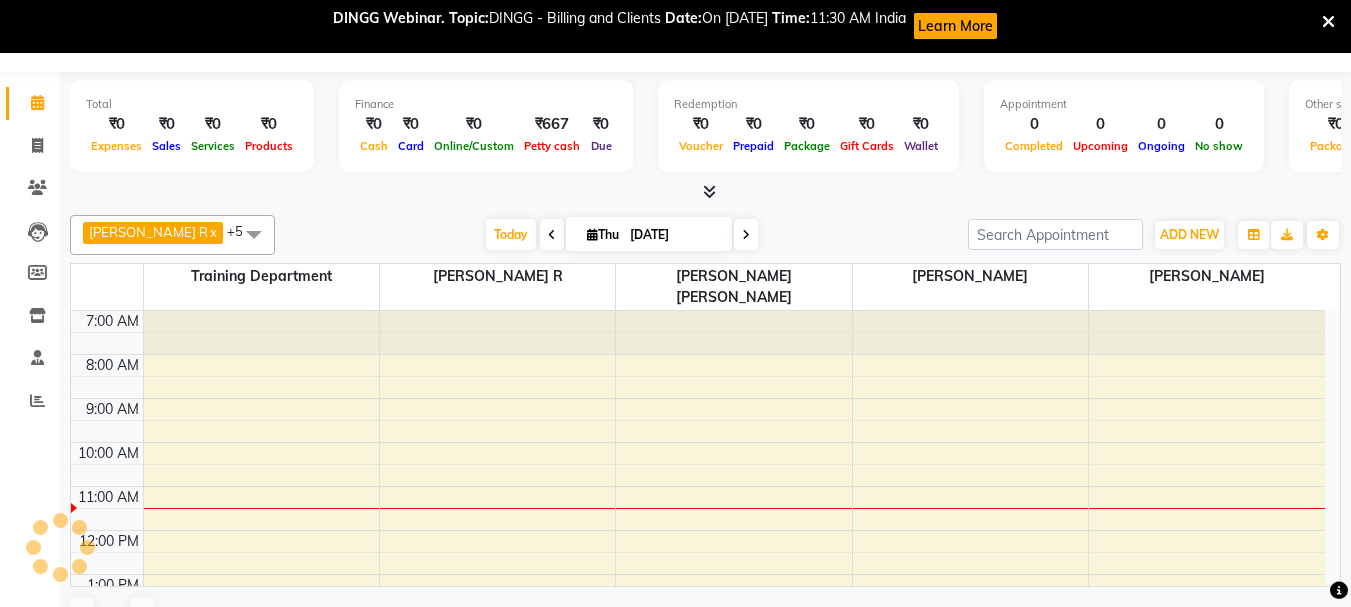 scroll, scrollTop: 0, scrollLeft: 0, axis: both 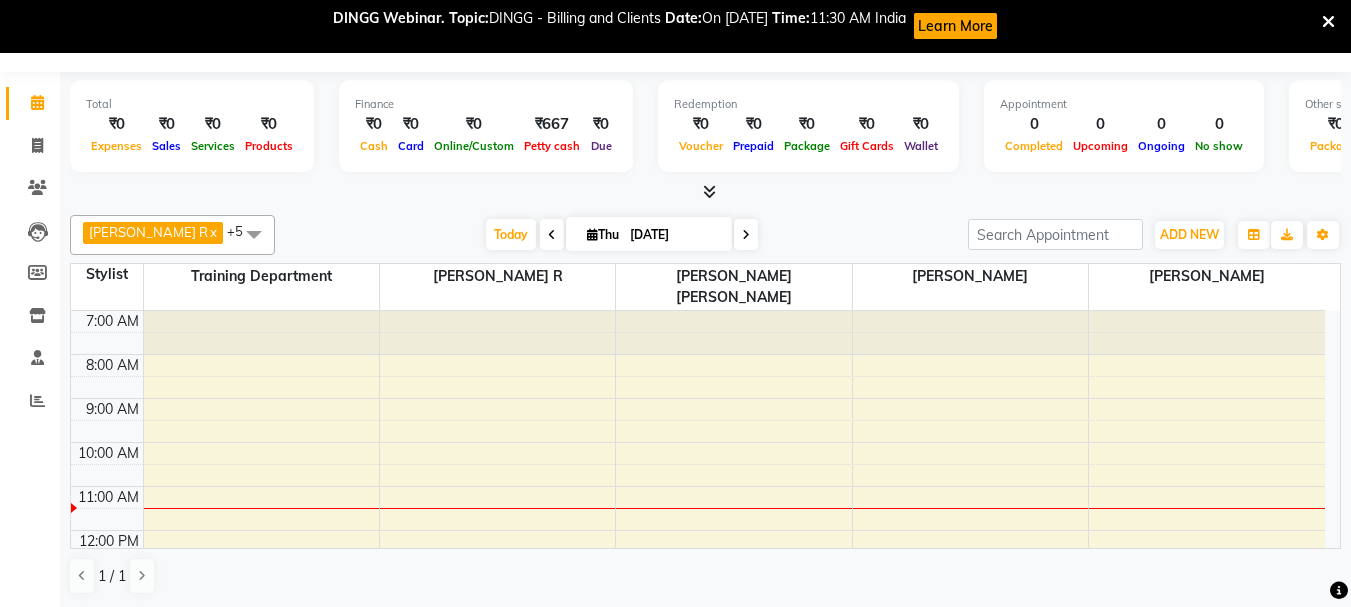 click at bounding box center [709, 191] 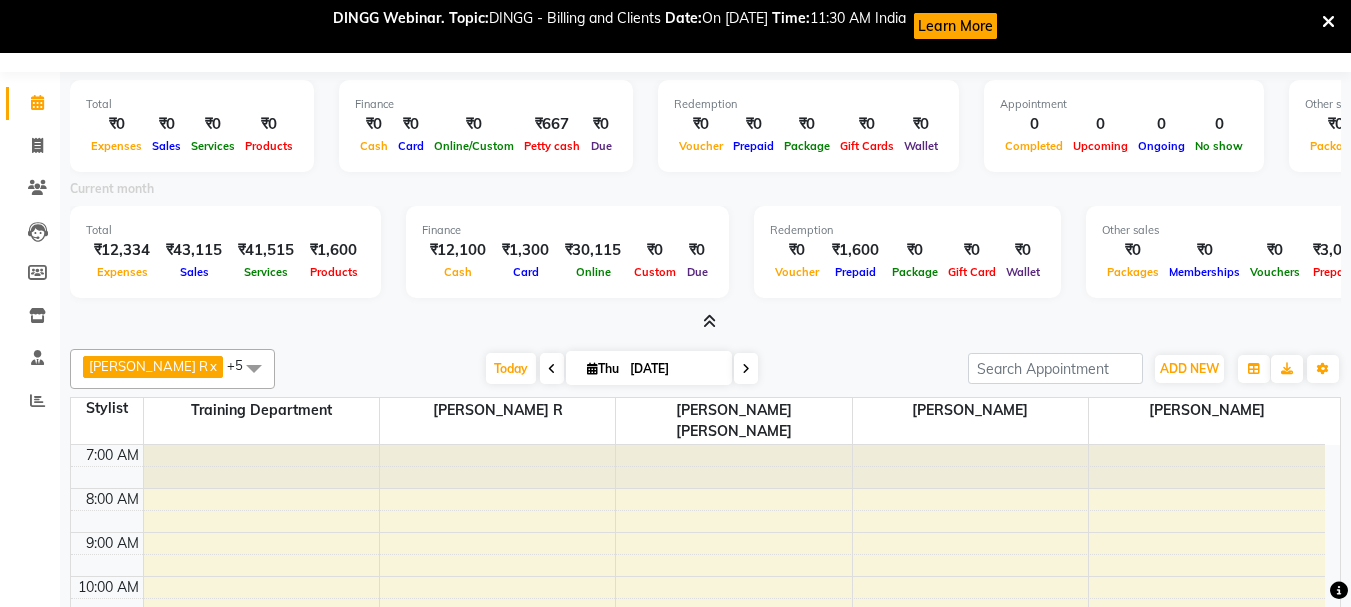 scroll, scrollTop: 0, scrollLeft: 0, axis: both 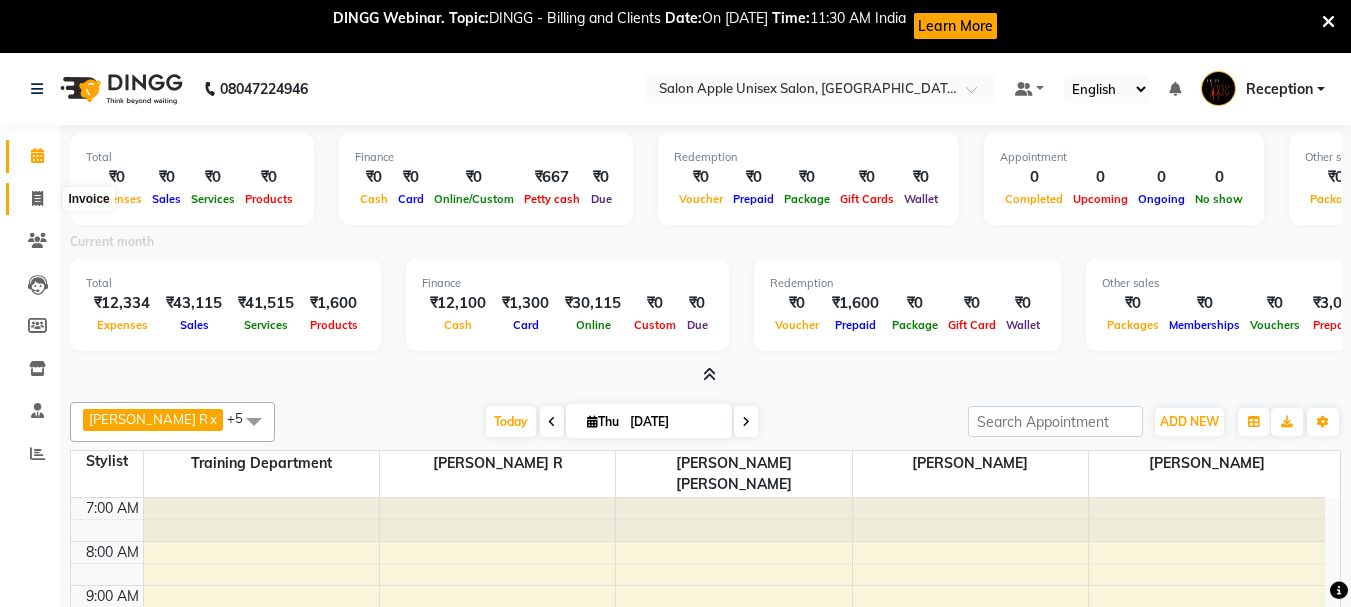 click 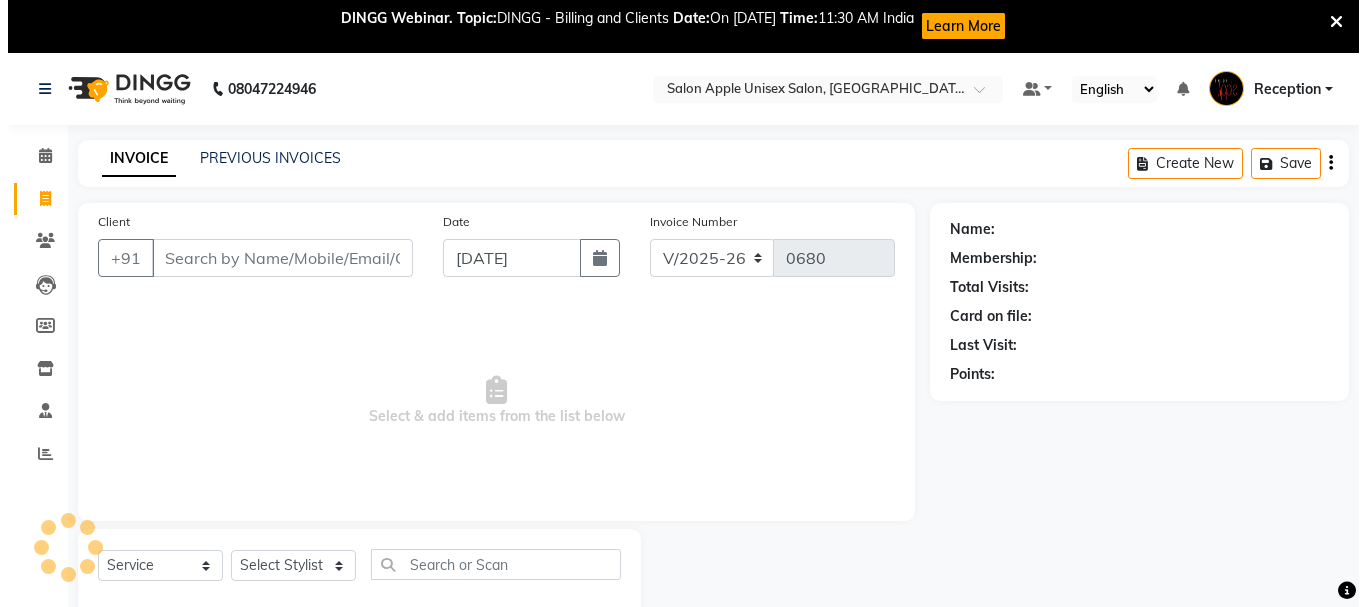scroll, scrollTop: 53, scrollLeft: 0, axis: vertical 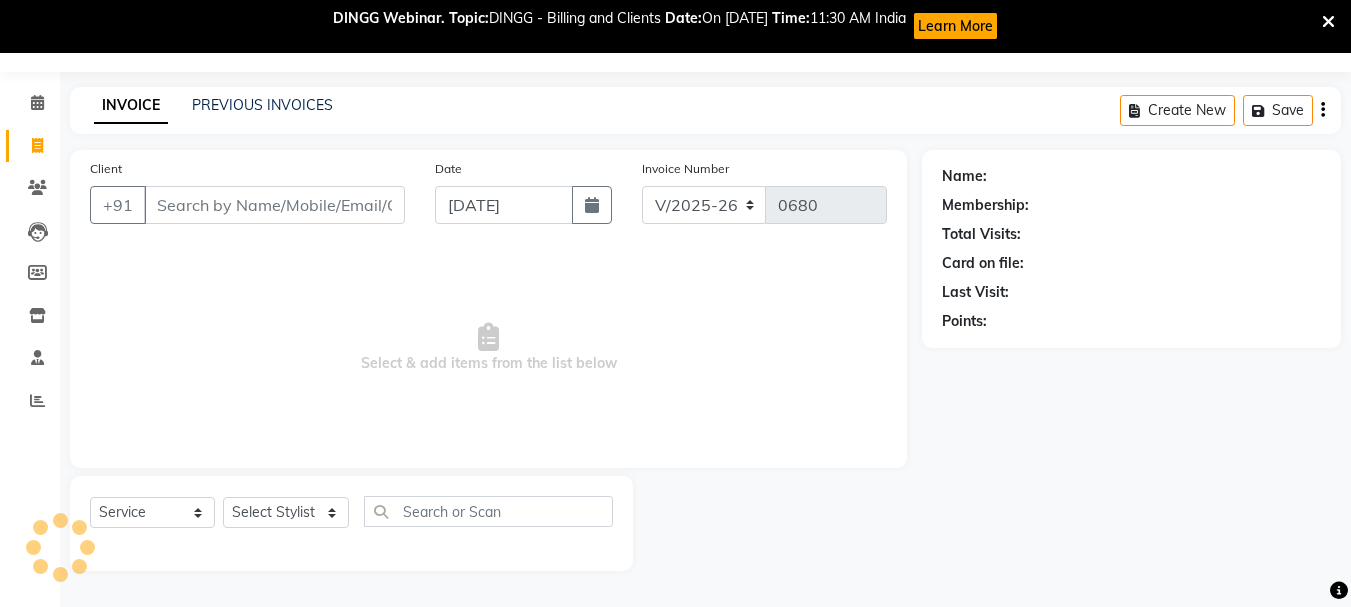 click on "Client" at bounding box center (274, 205) 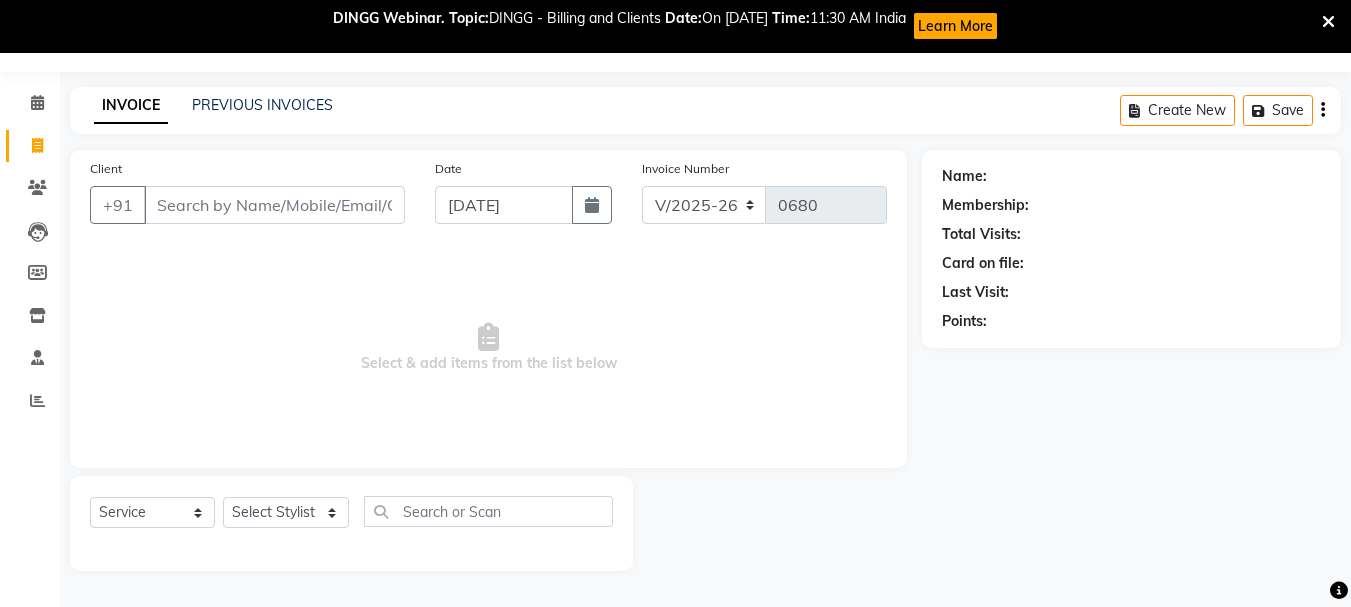 click on "Client" at bounding box center (274, 205) 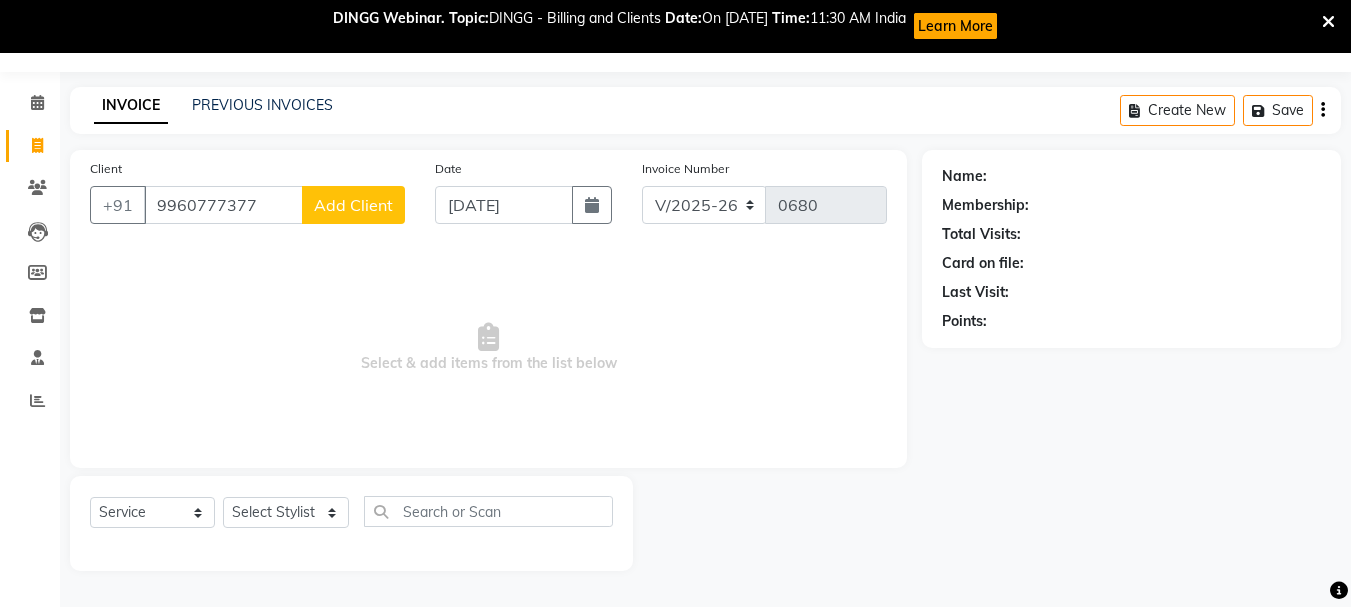 type on "9960777377" 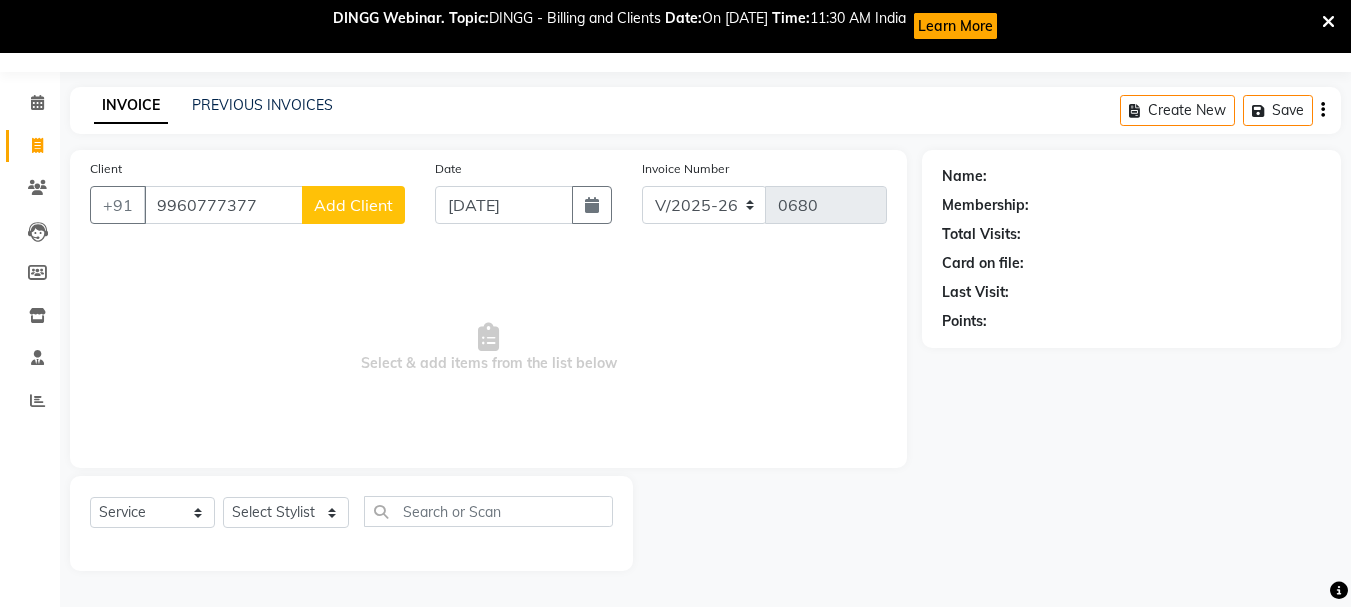 click on "Add Client" 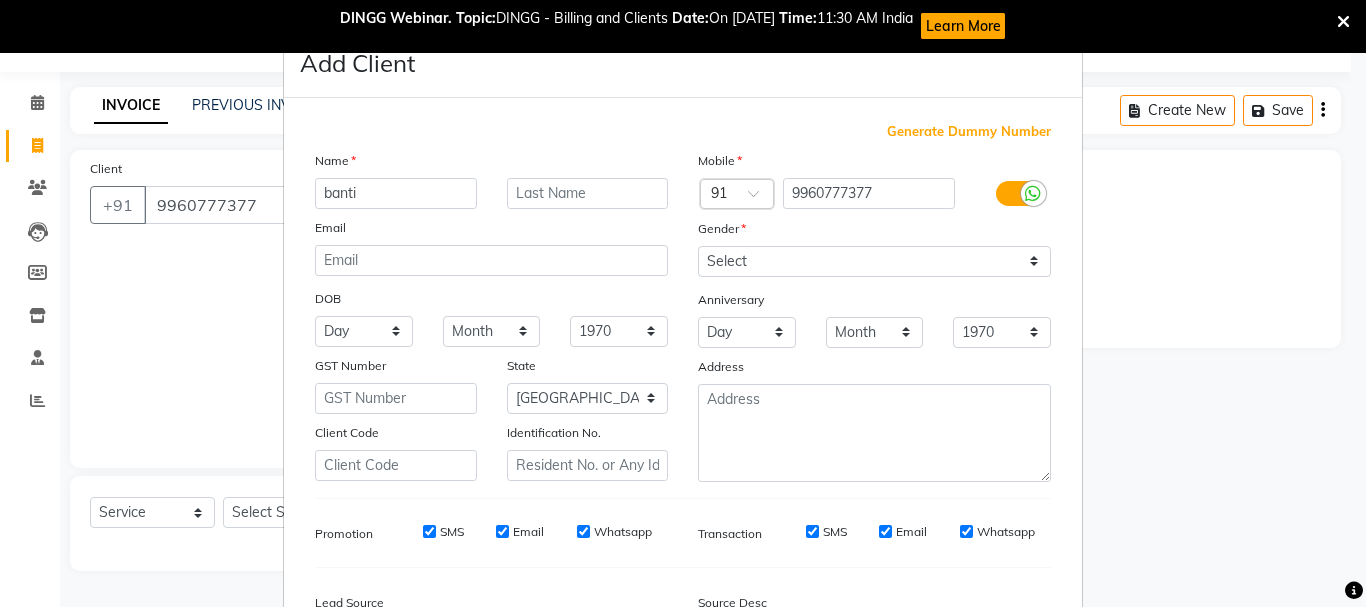 type on "banti" 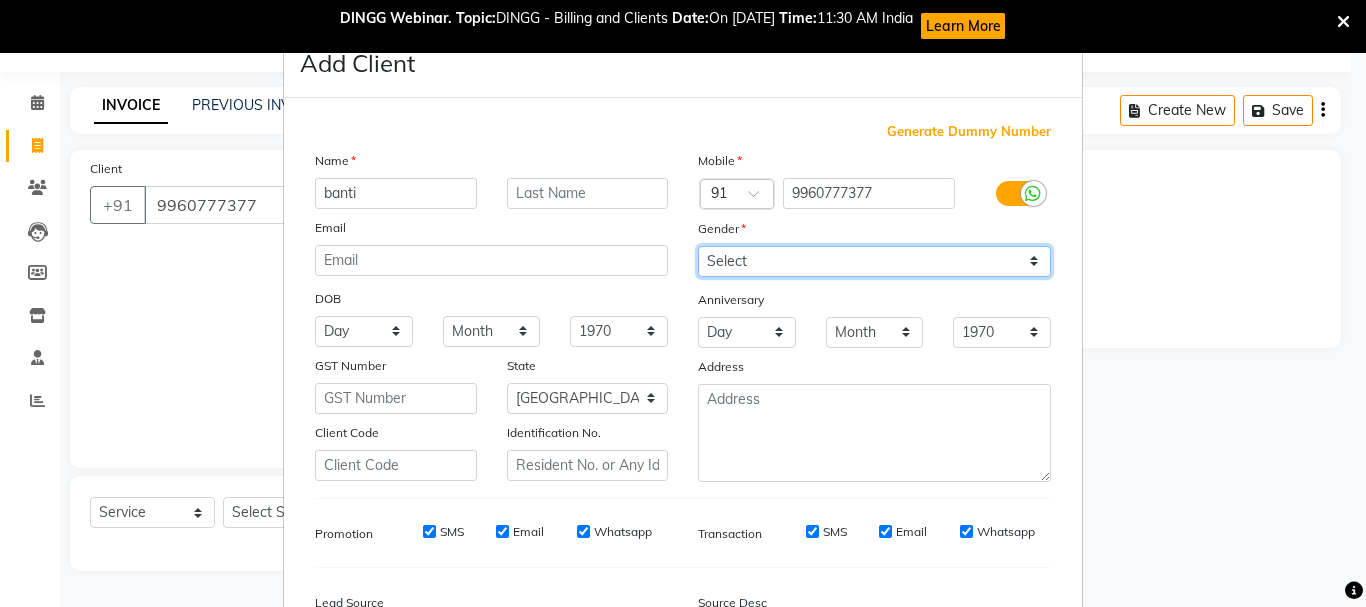 click on "Select [DEMOGRAPHIC_DATA] [DEMOGRAPHIC_DATA] Other Prefer Not To Say" at bounding box center (874, 261) 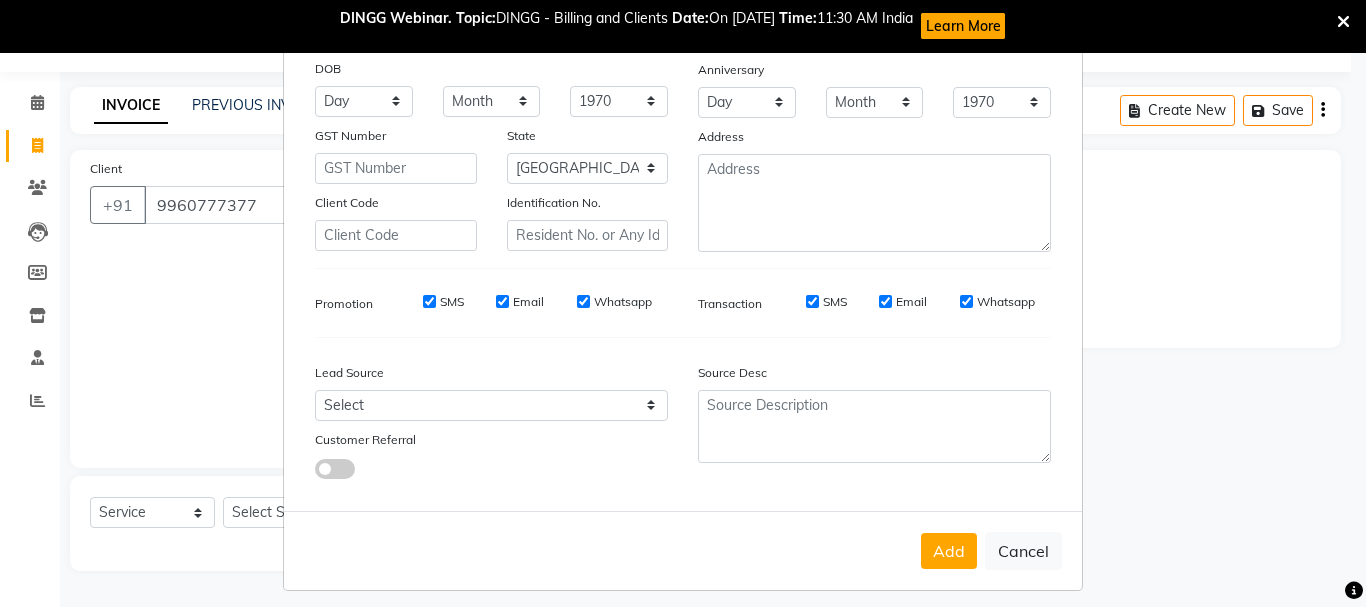 scroll, scrollTop: 242, scrollLeft: 0, axis: vertical 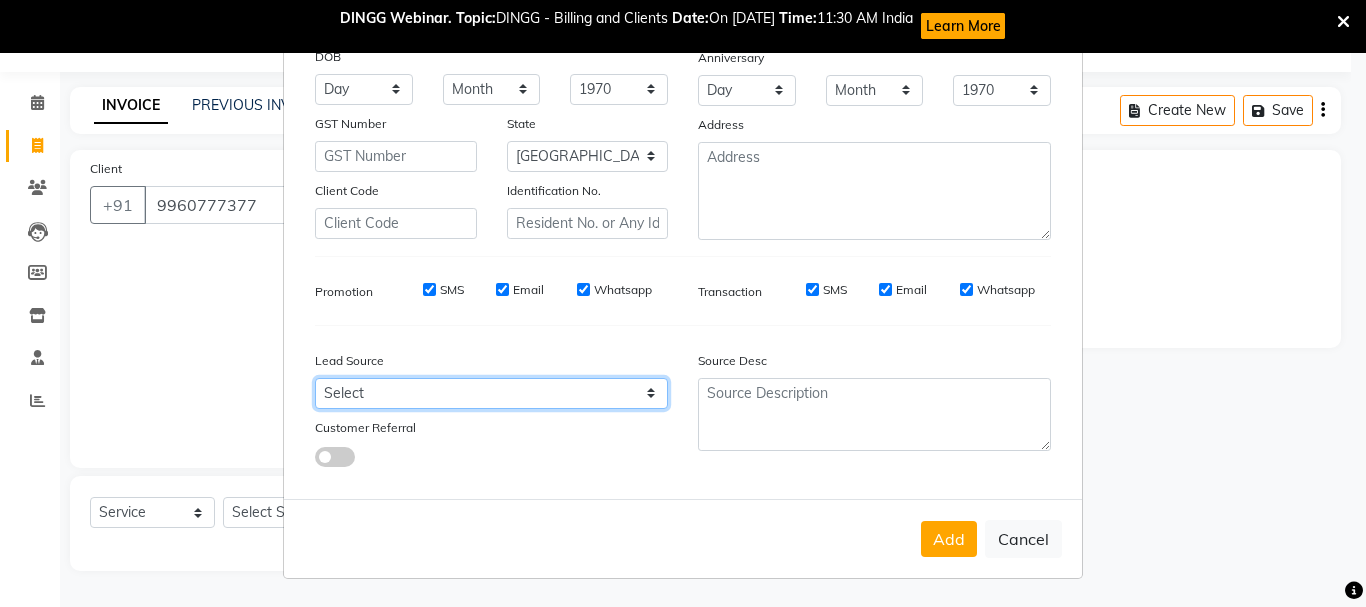 drag, startPoint x: 393, startPoint y: 402, endPoint x: 385, endPoint y: 383, distance: 20.615528 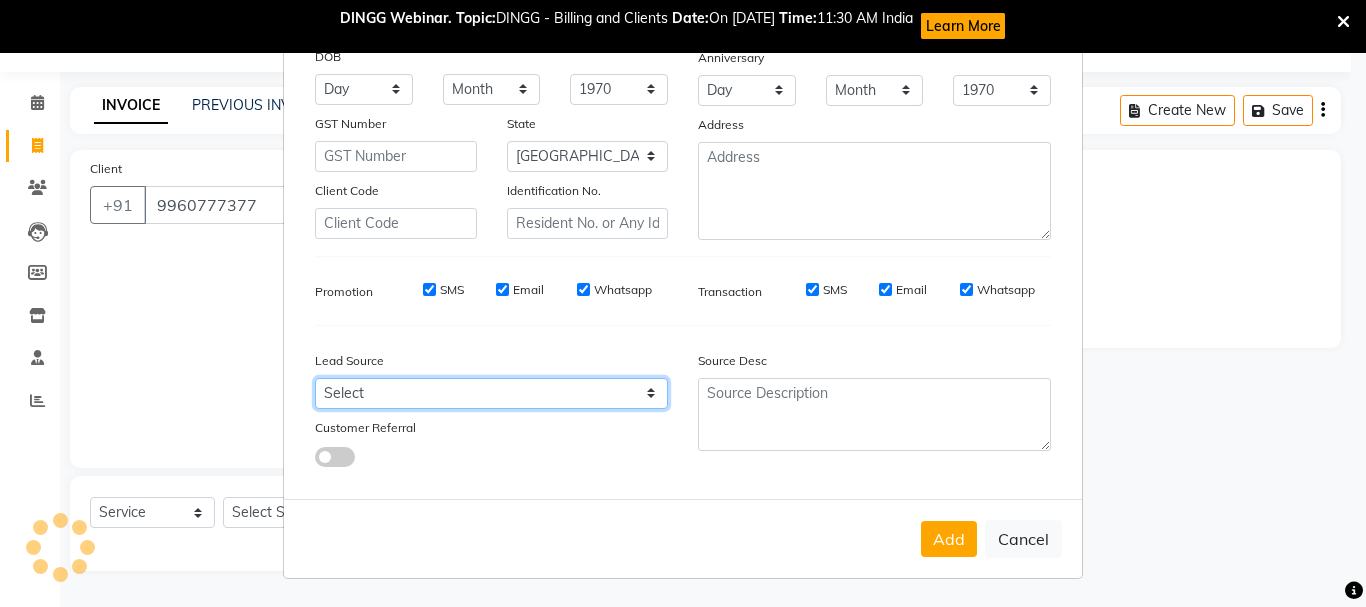 select on "3552" 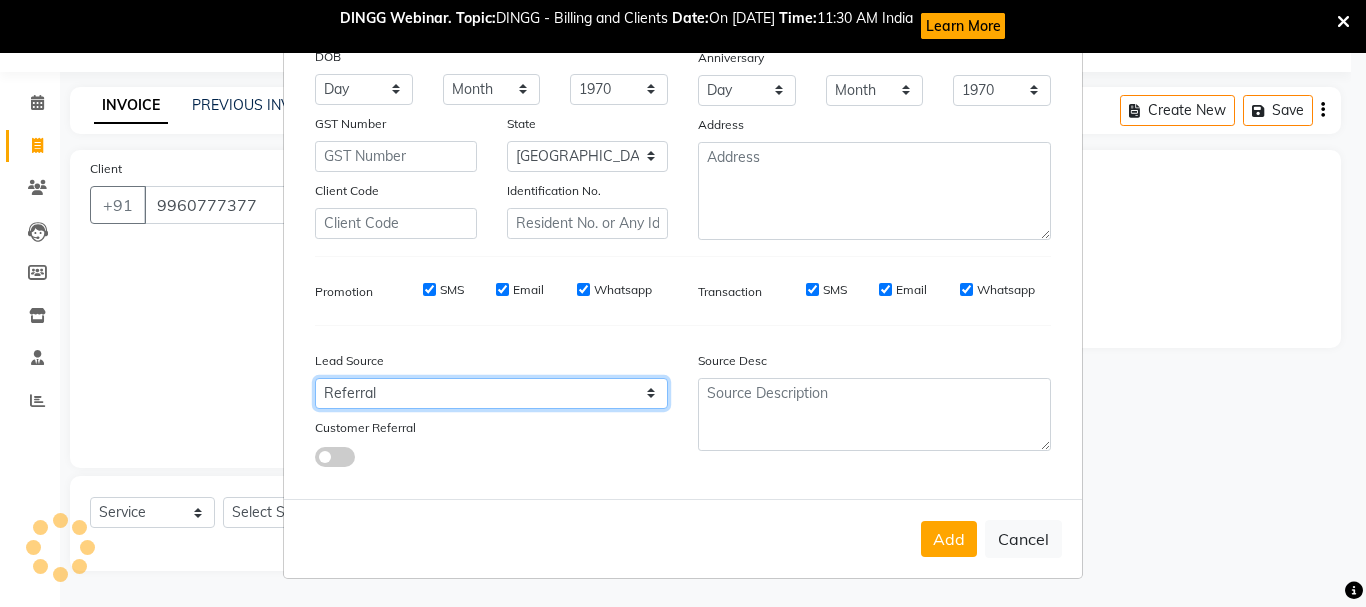 click on "Select Walk-in Referral Internet Friend Word of Mouth Advertisement Facebook JustDial Google Other Repeated WedmeGood Signage Newspaper Ad CRM Chat Bot IVR Call WhatsApp Website Direct Call  Instagram  YouTube" at bounding box center (491, 393) 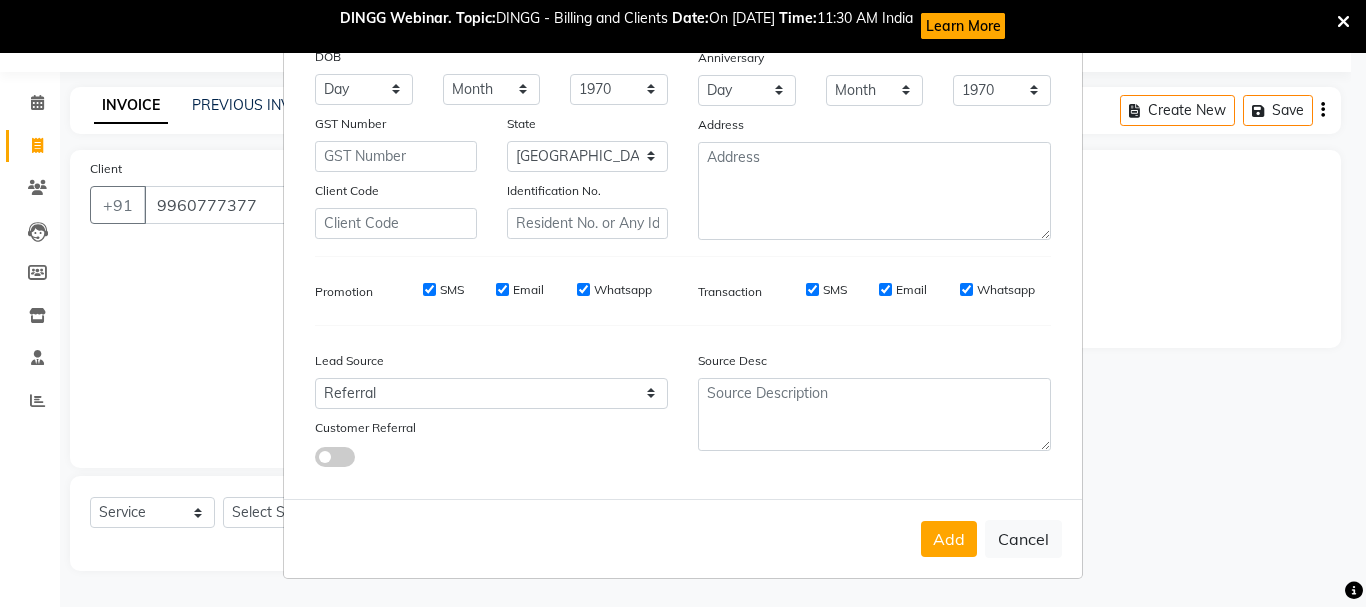 click at bounding box center (335, 457) 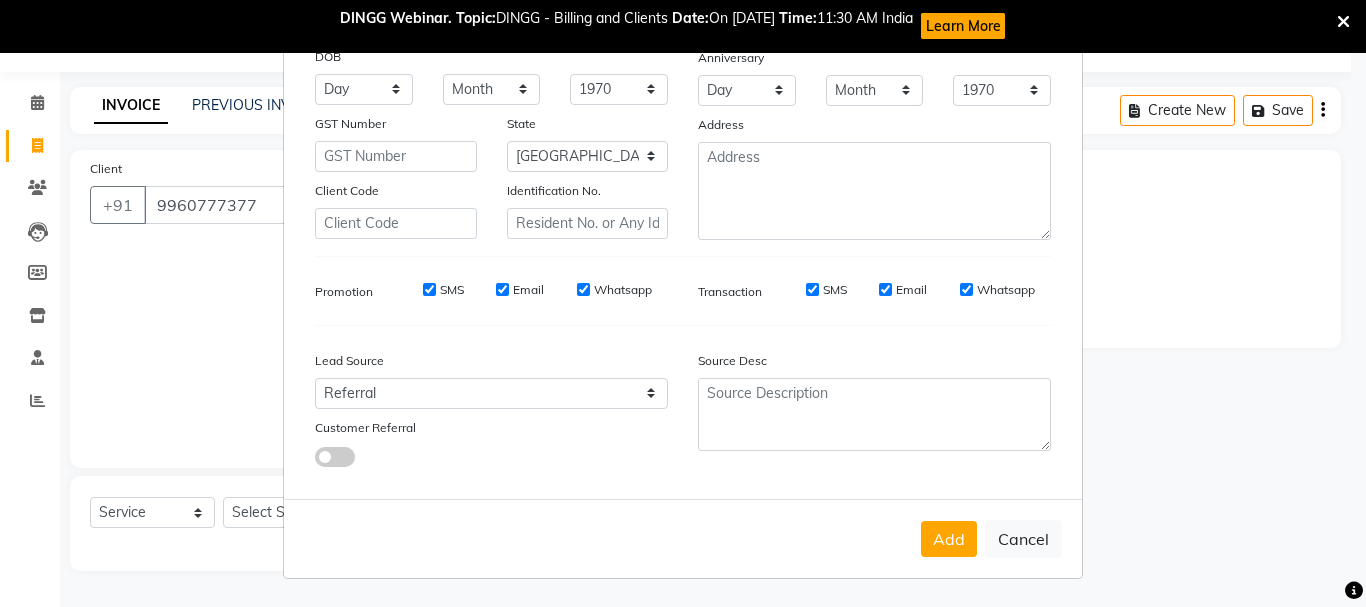 click at bounding box center [315, 460] 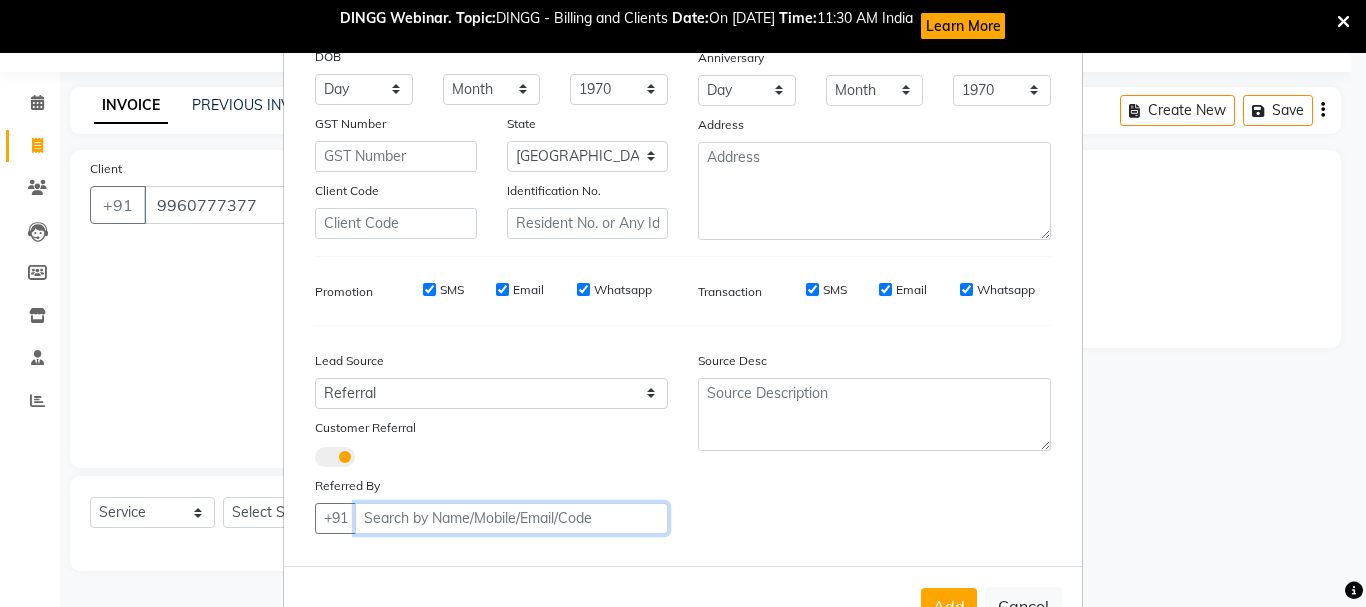 click on "Client" at bounding box center [511, 518] 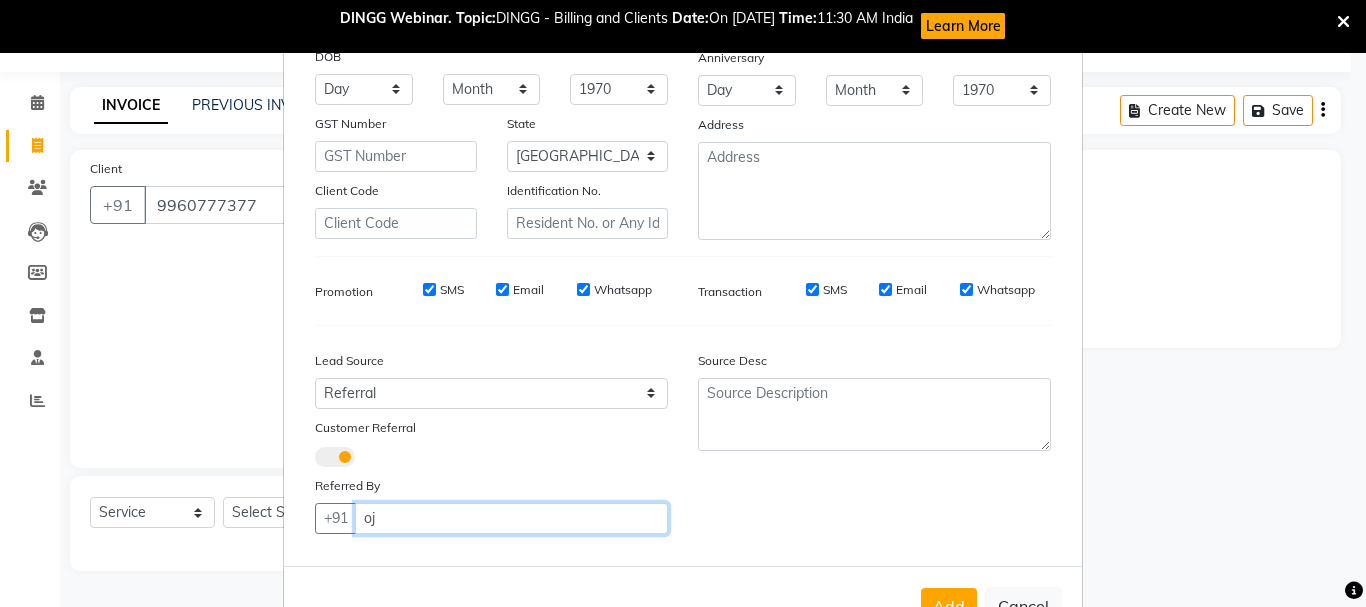 type on "o" 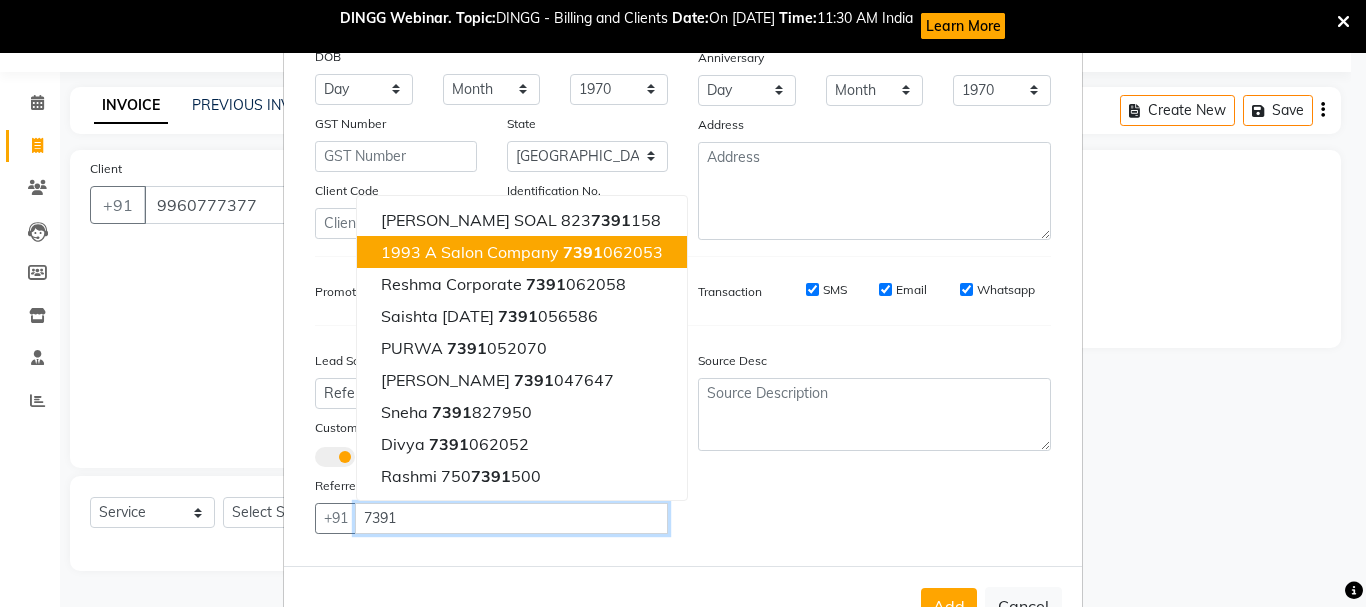 click on "1993 A Salon Company" at bounding box center (470, 252) 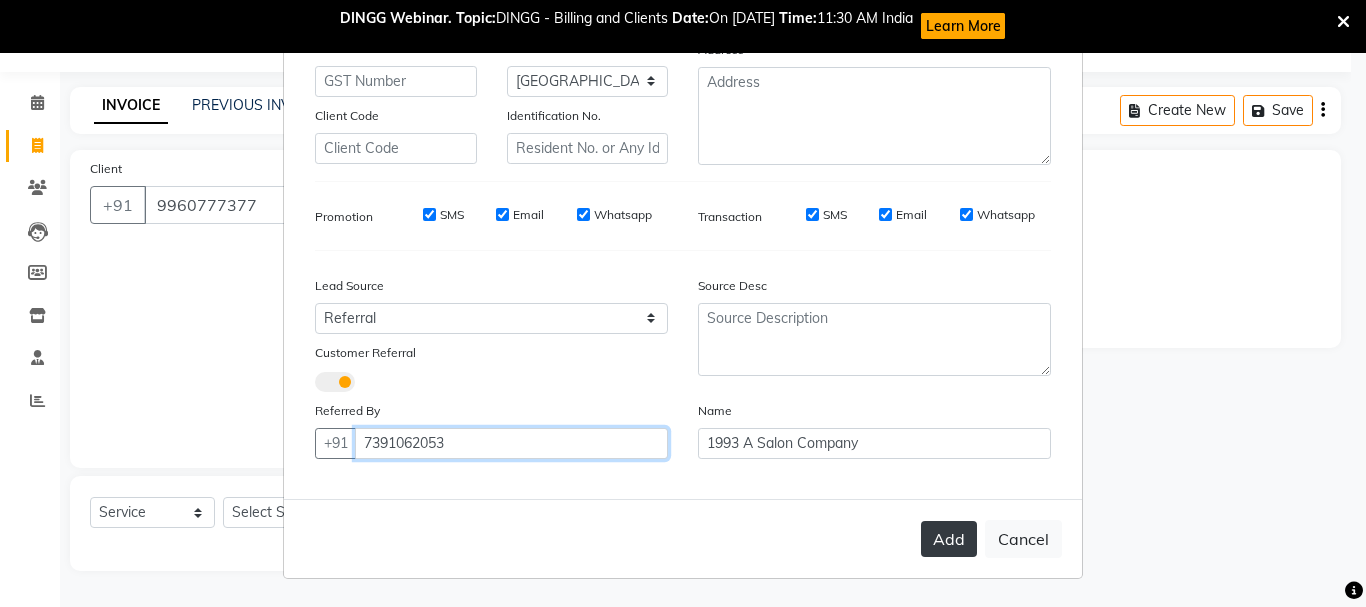 type on "7391062053" 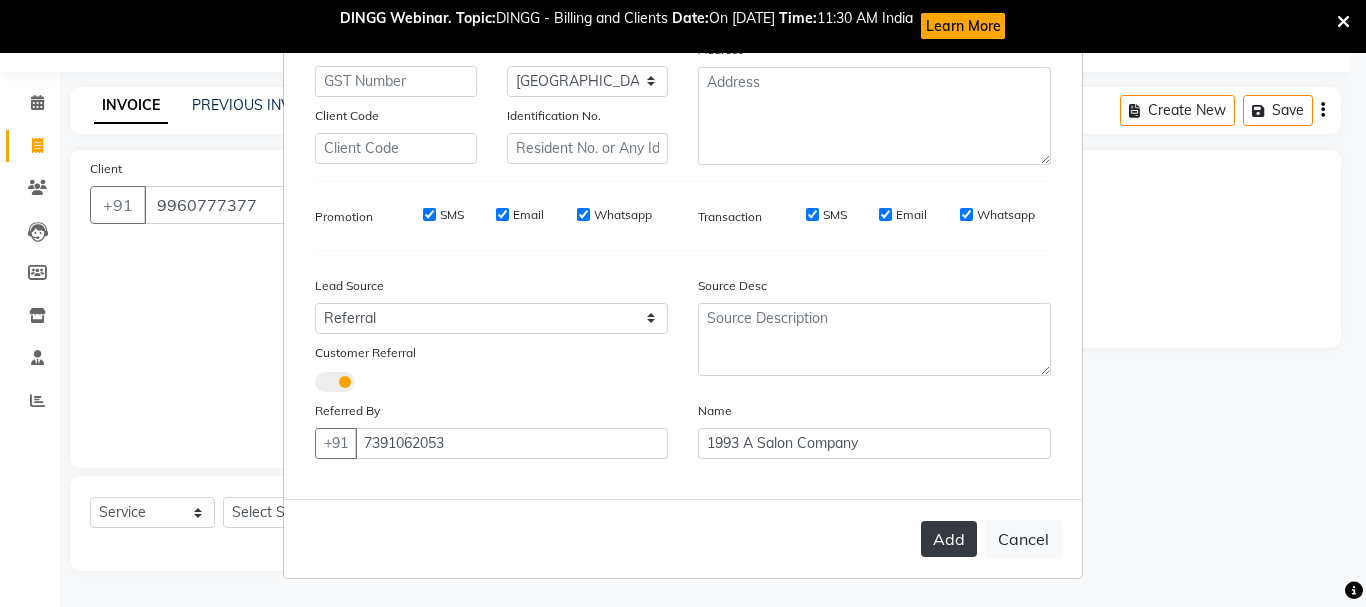 click on "Add" at bounding box center [949, 539] 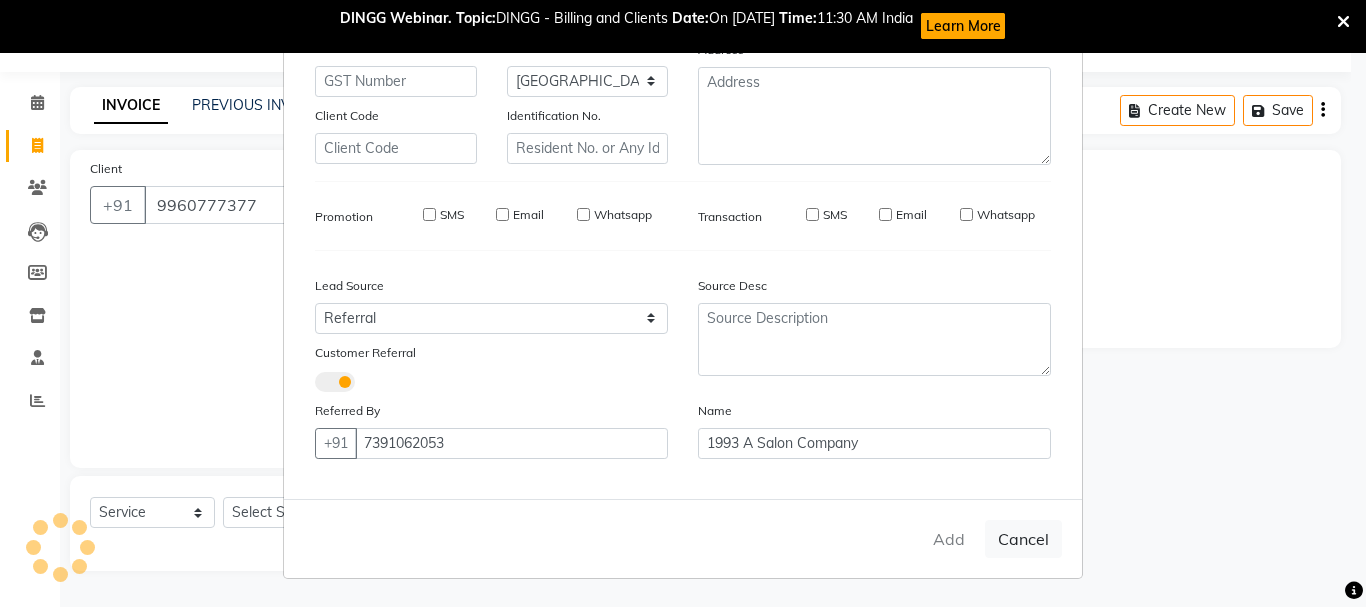 type 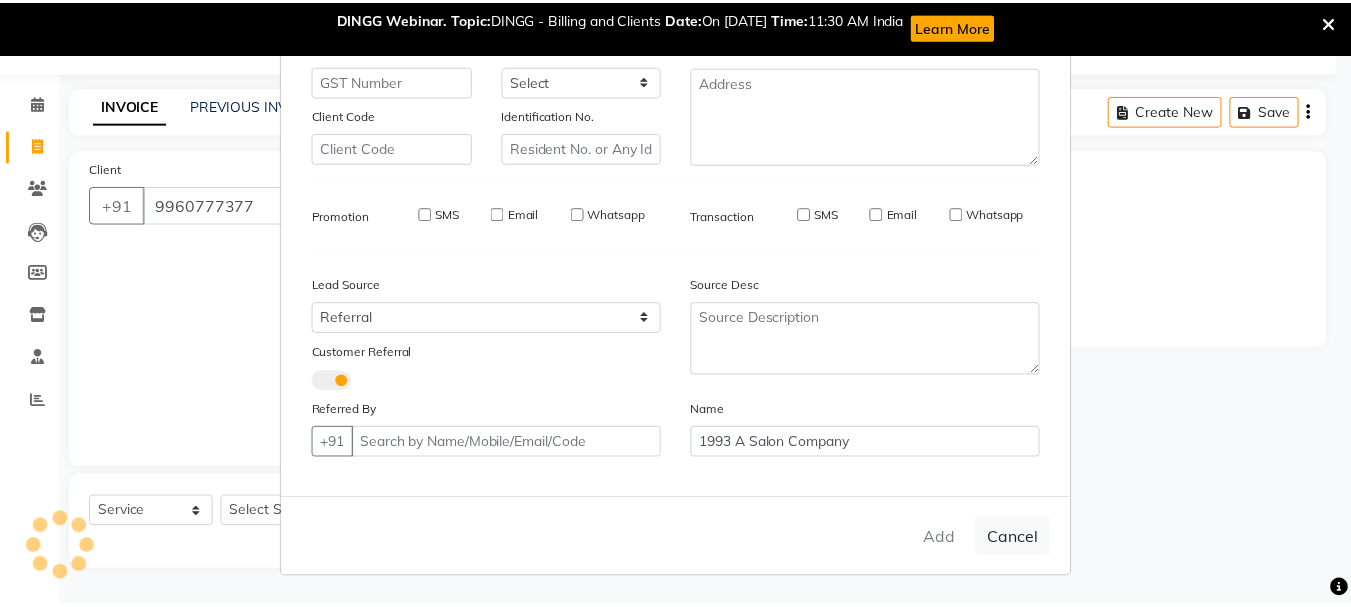 scroll, scrollTop: 309, scrollLeft: 0, axis: vertical 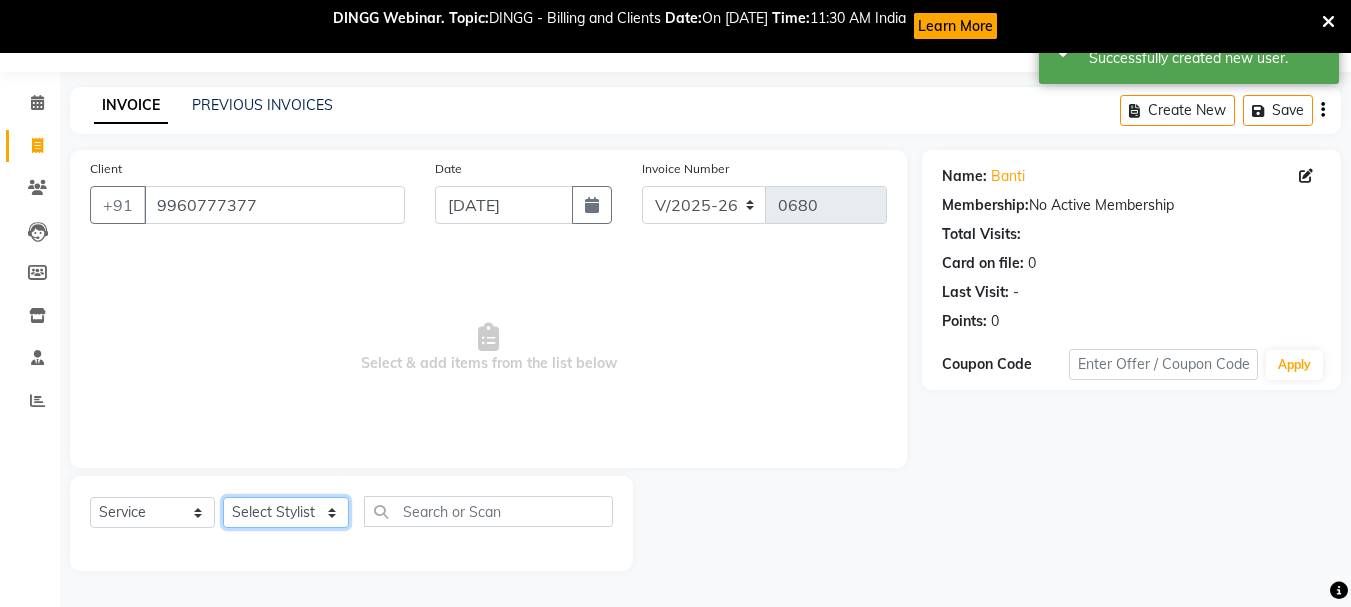 click on "Select Stylist [PERSON_NAME] [PERSON_NAME] Reception training department [PERSON_NAME] [PERSON_NAME]" 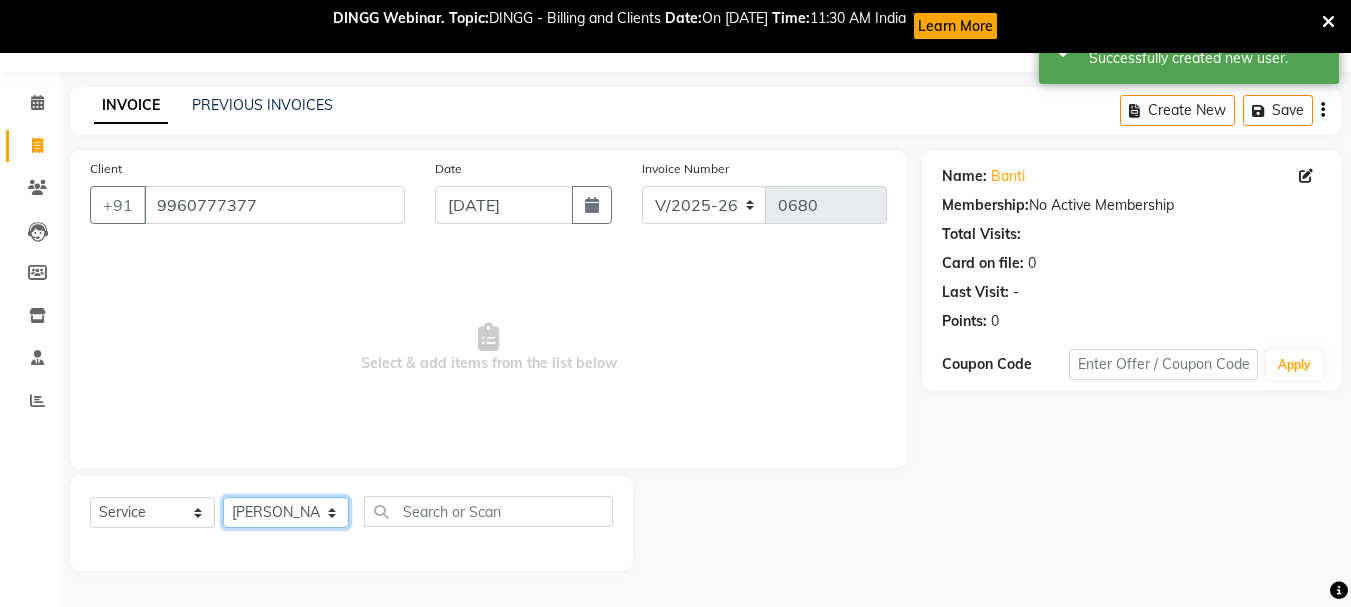 click on "Select Stylist [PERSON_NAME] [PERSON_NAME] Reception training department [PERSON_NAME] [PERSON_NAME]" 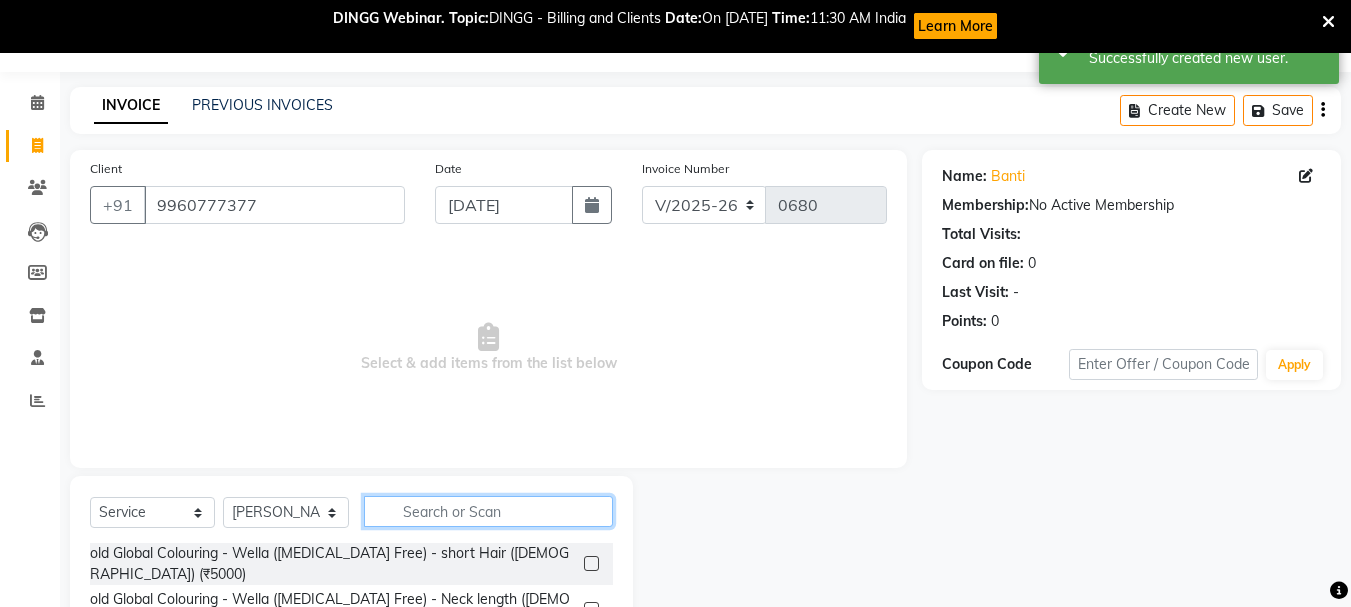 click 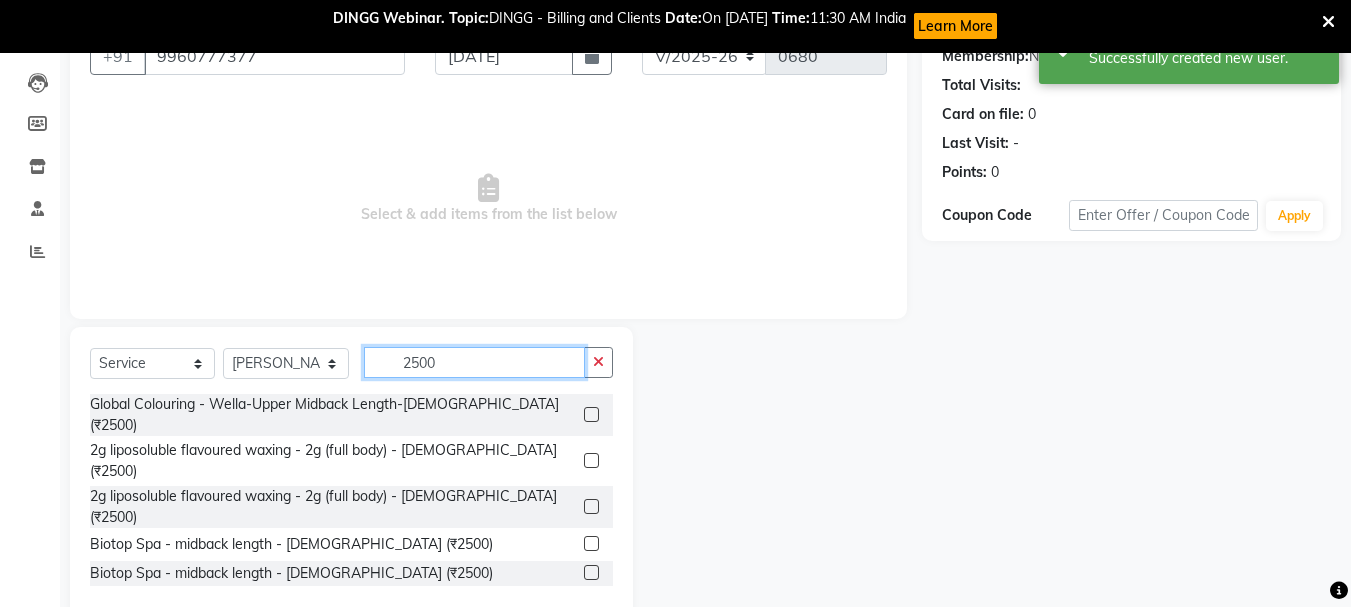 scroll, scrollTop: 247, scrollLeft: 0, axis: vertical 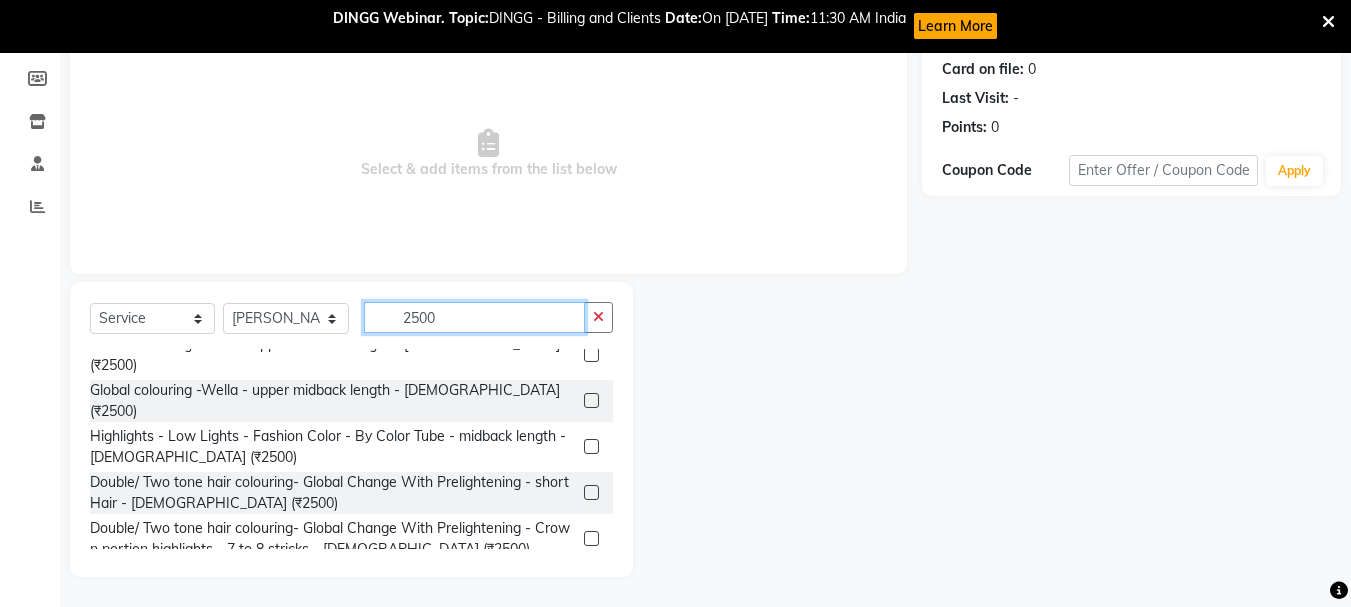 type on "2500" 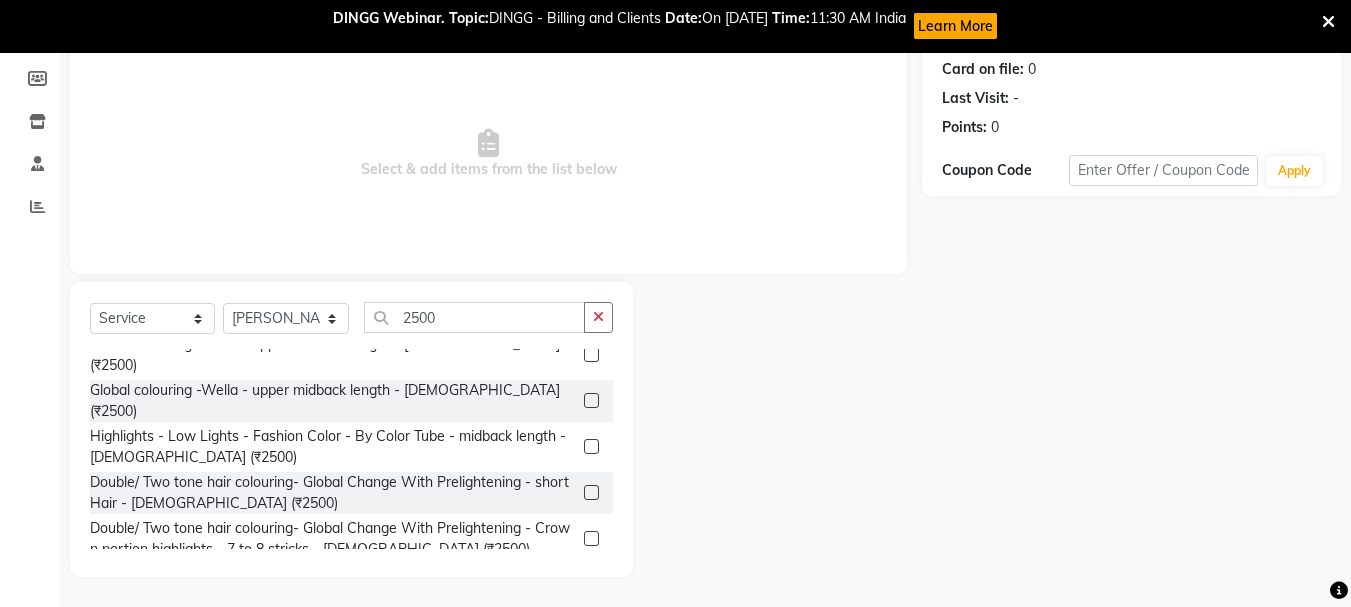 click 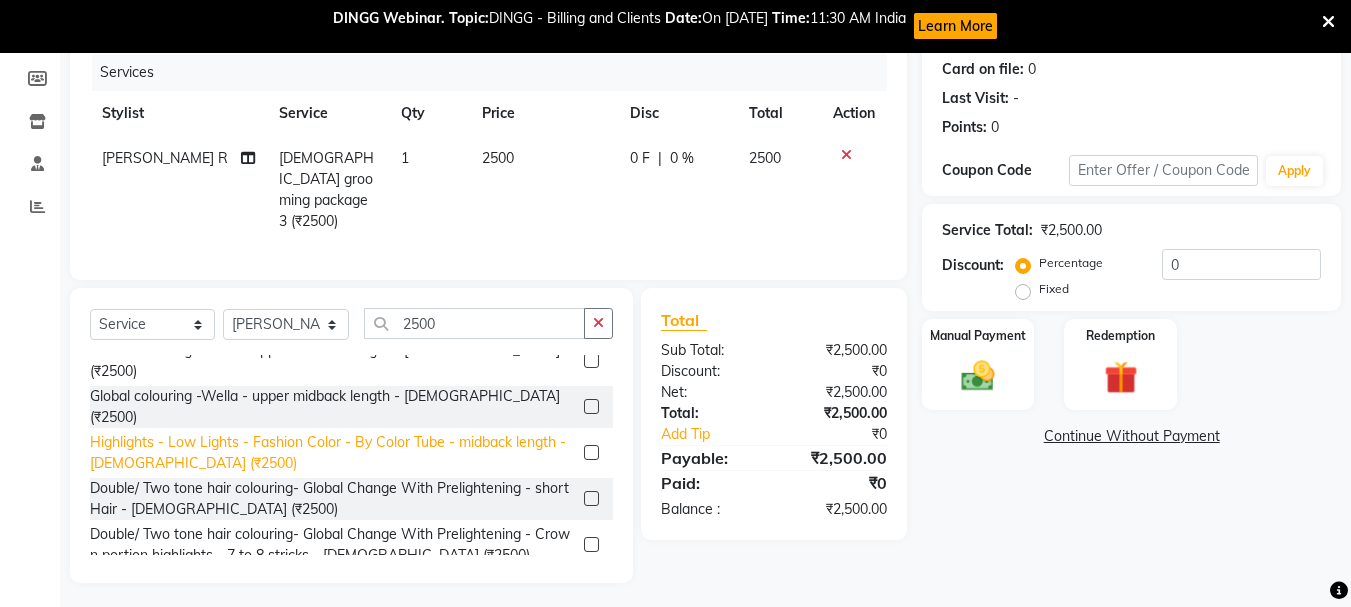 checkbox on "false" 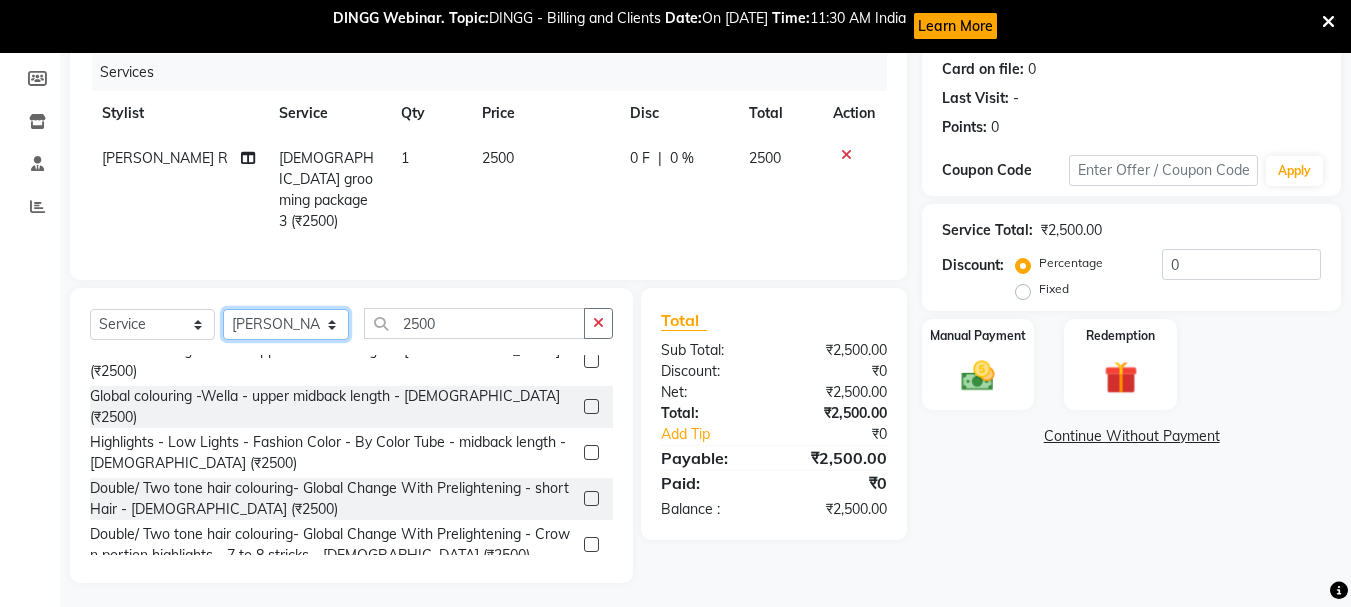 click on "Select Stylist [PERSON_NAME] [PERSON_NAME] Reception training department [PERSON_NAME] [PERSON_NAME]" 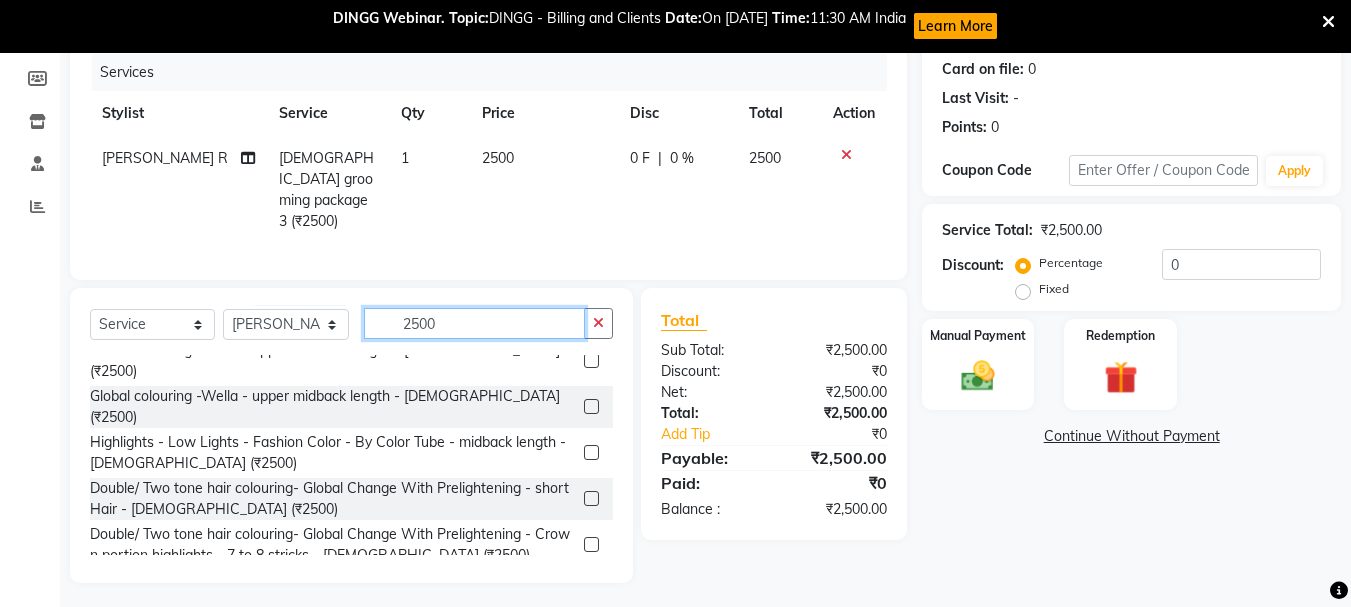 click on "2500" 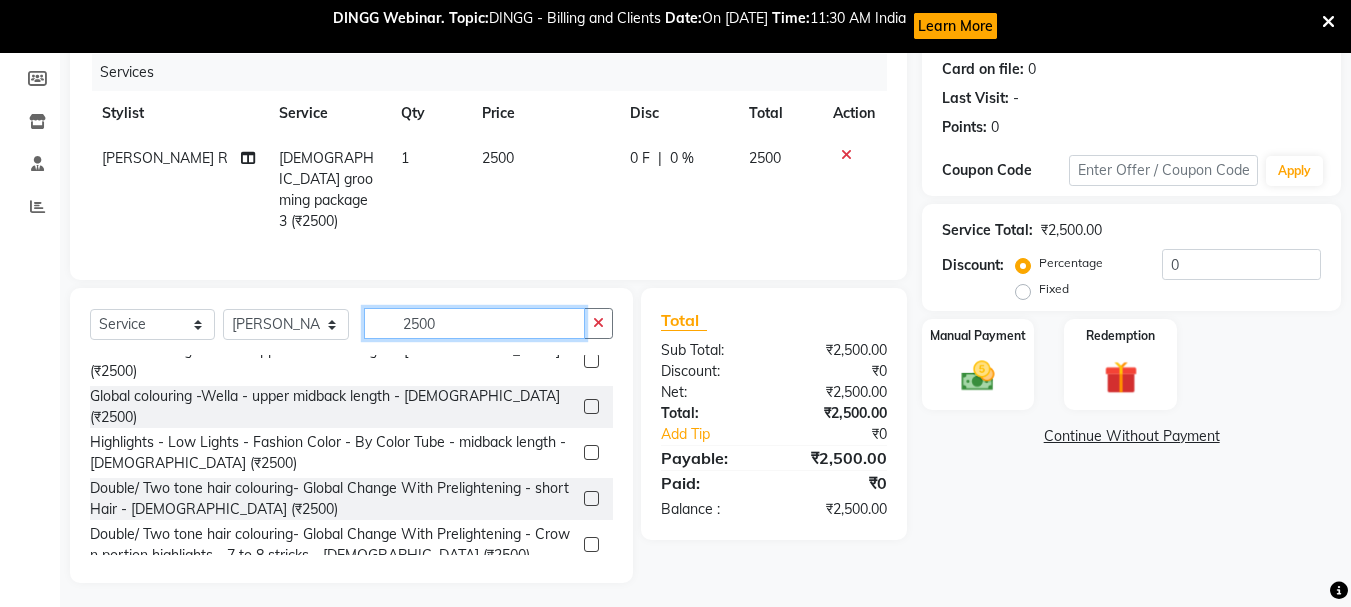 click on "2500" 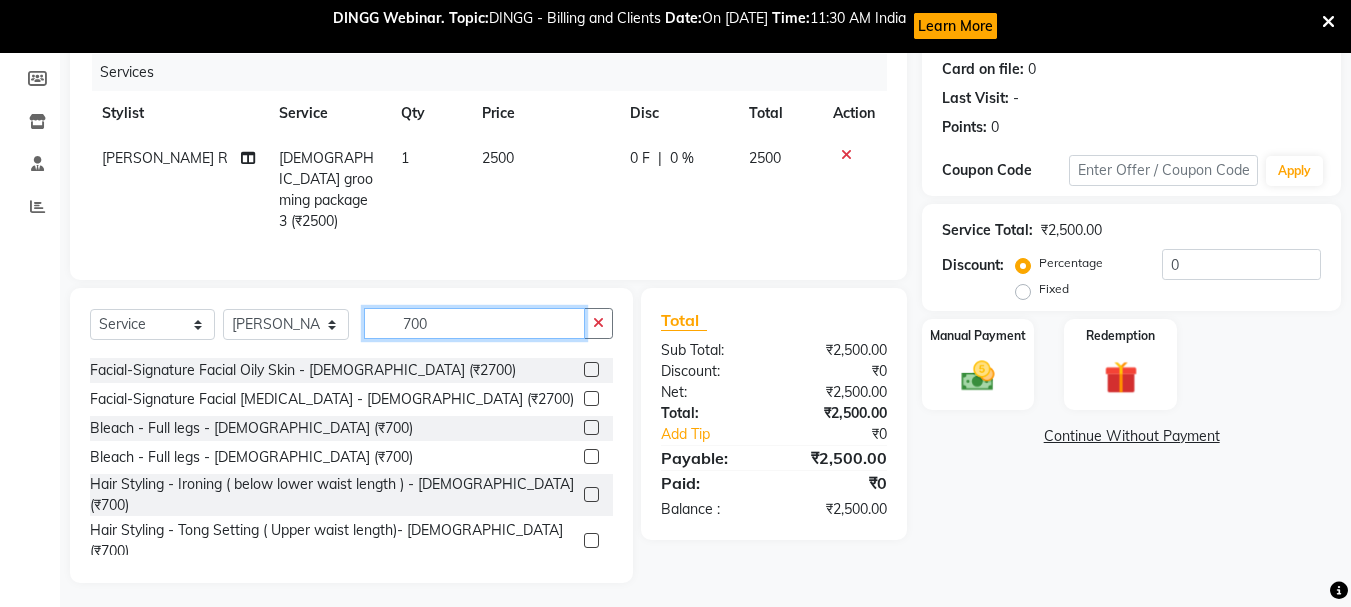 scroll, scrollTop: 100, scrollLeft: 0, axis: vertical 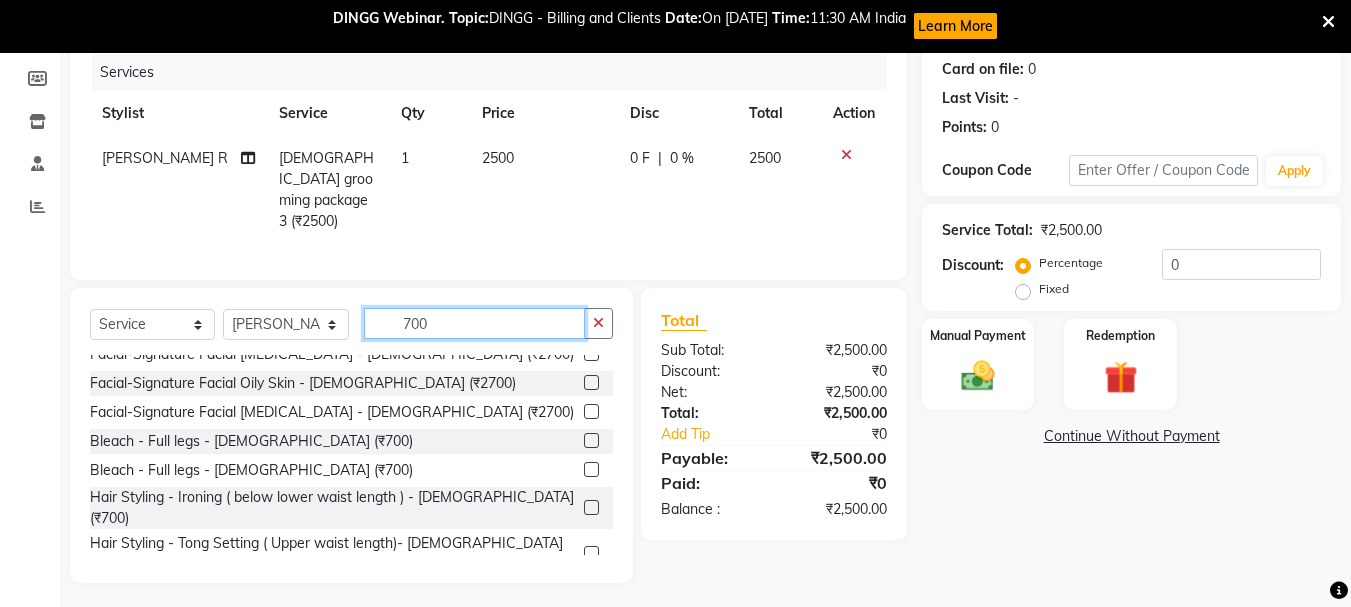 click on "700" 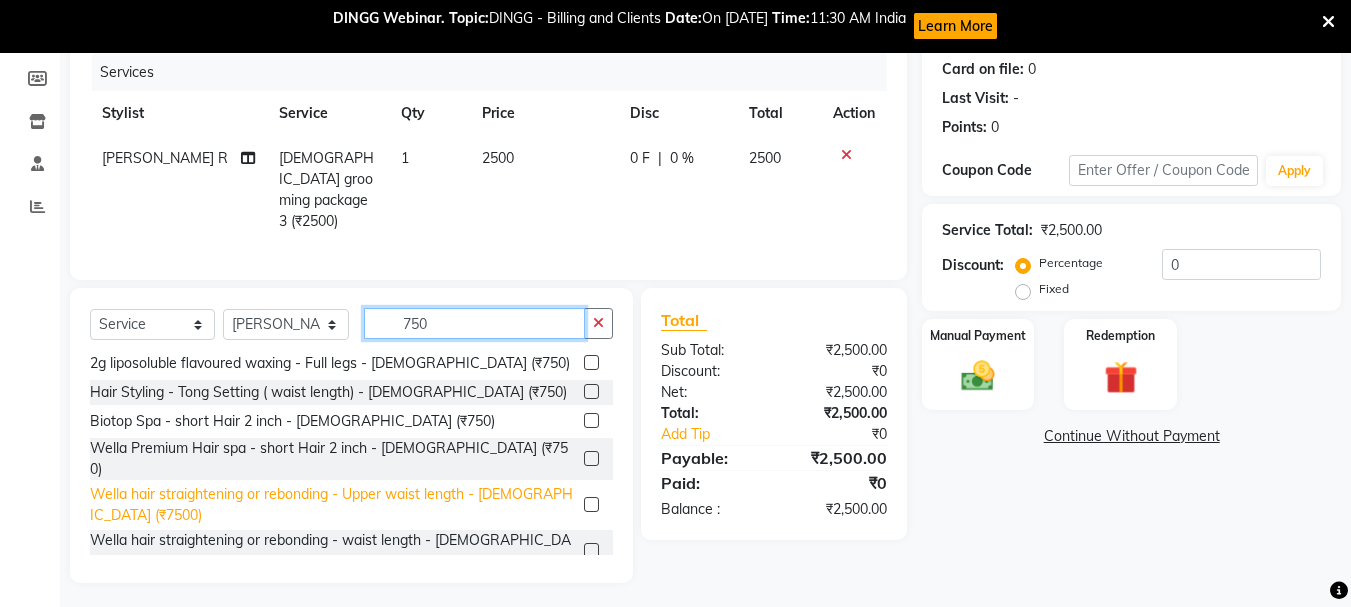 scroll, scrollTop: 0, scrollLeft: 0, axis: both 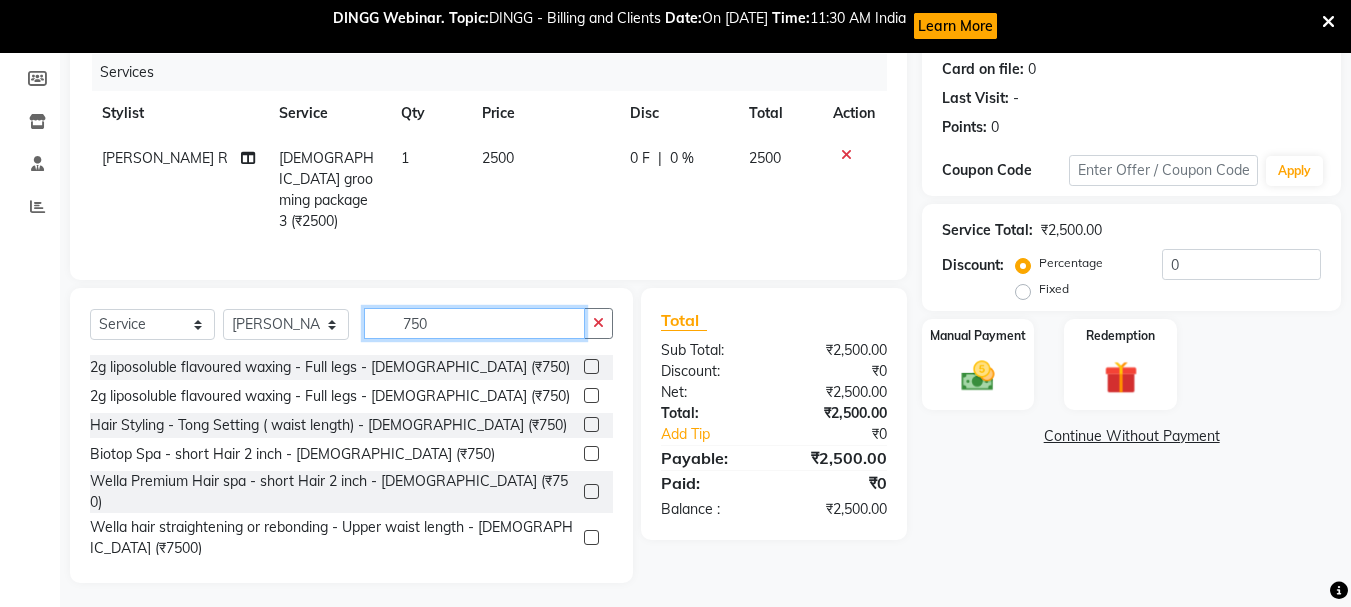 click on "750" 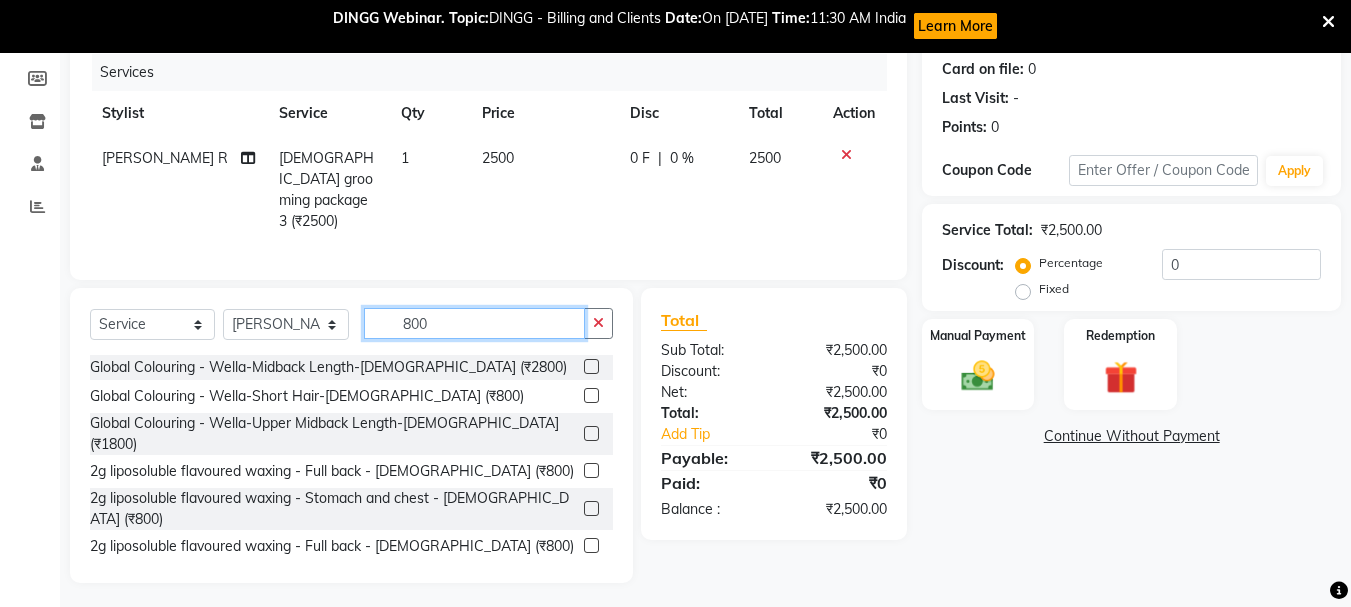 click on "800" 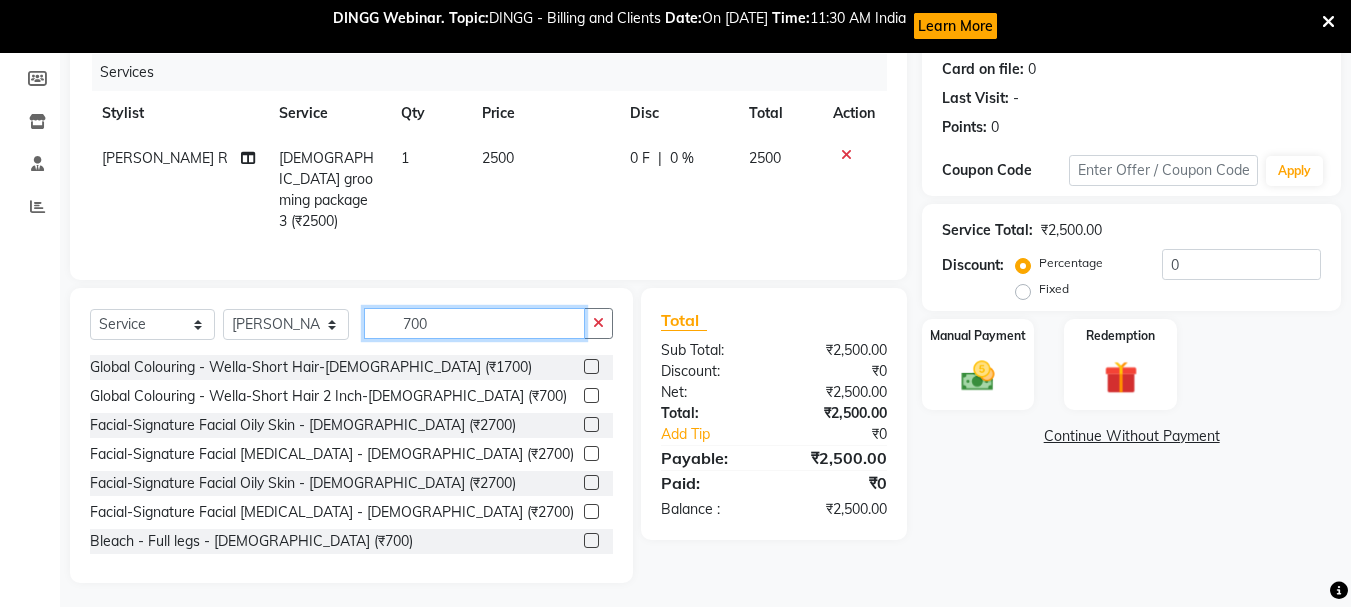 type on "700" 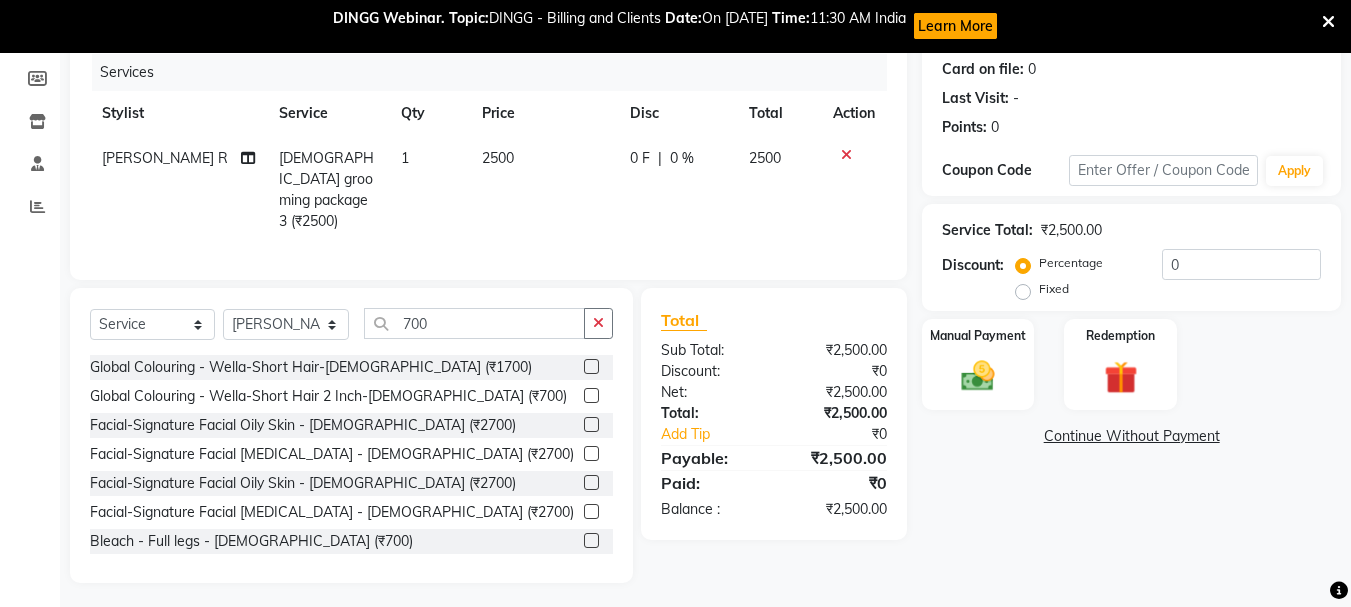 click 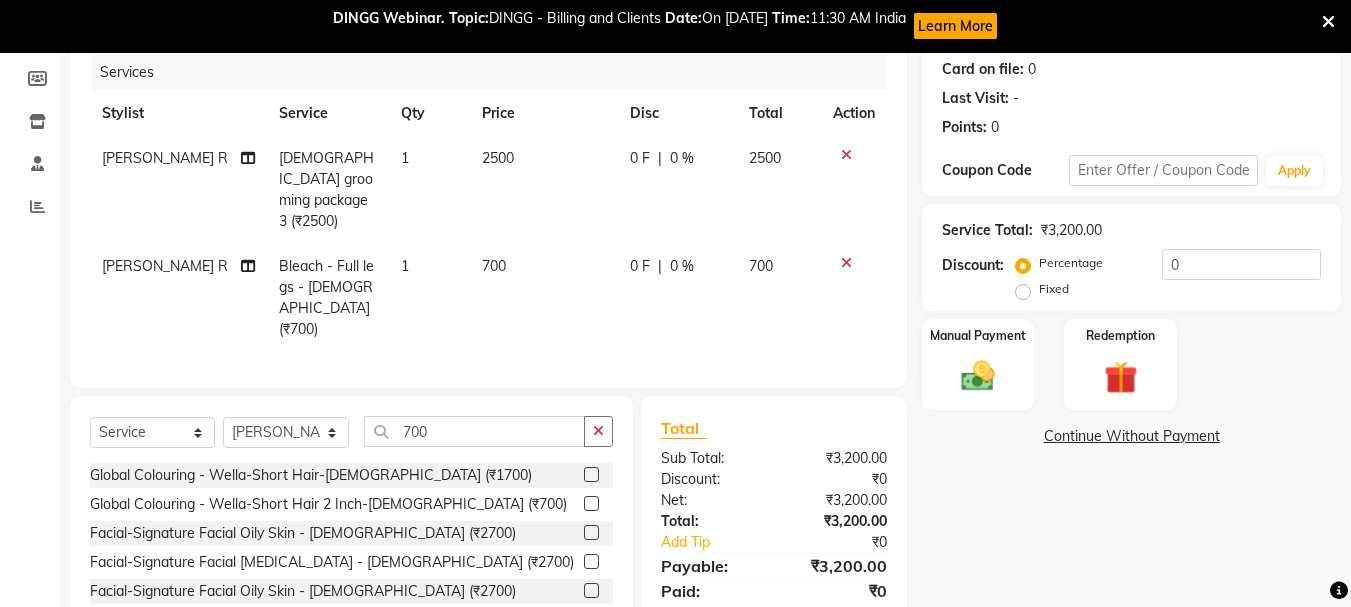 checkbox on "false" 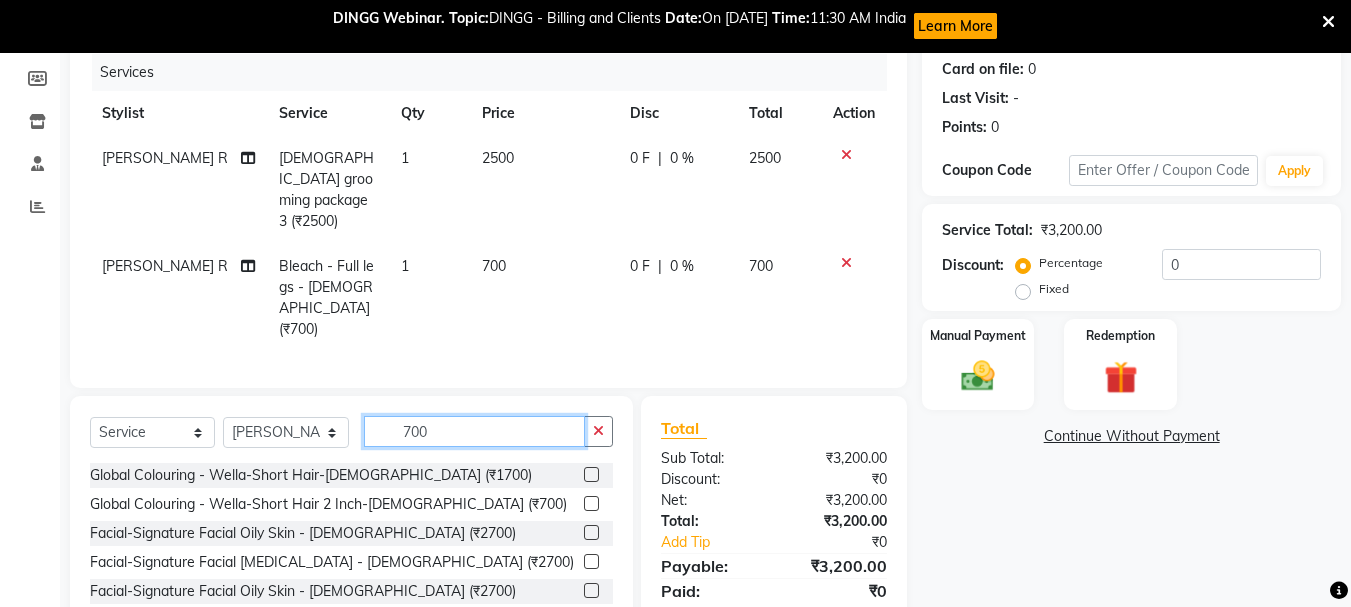 click on "700" 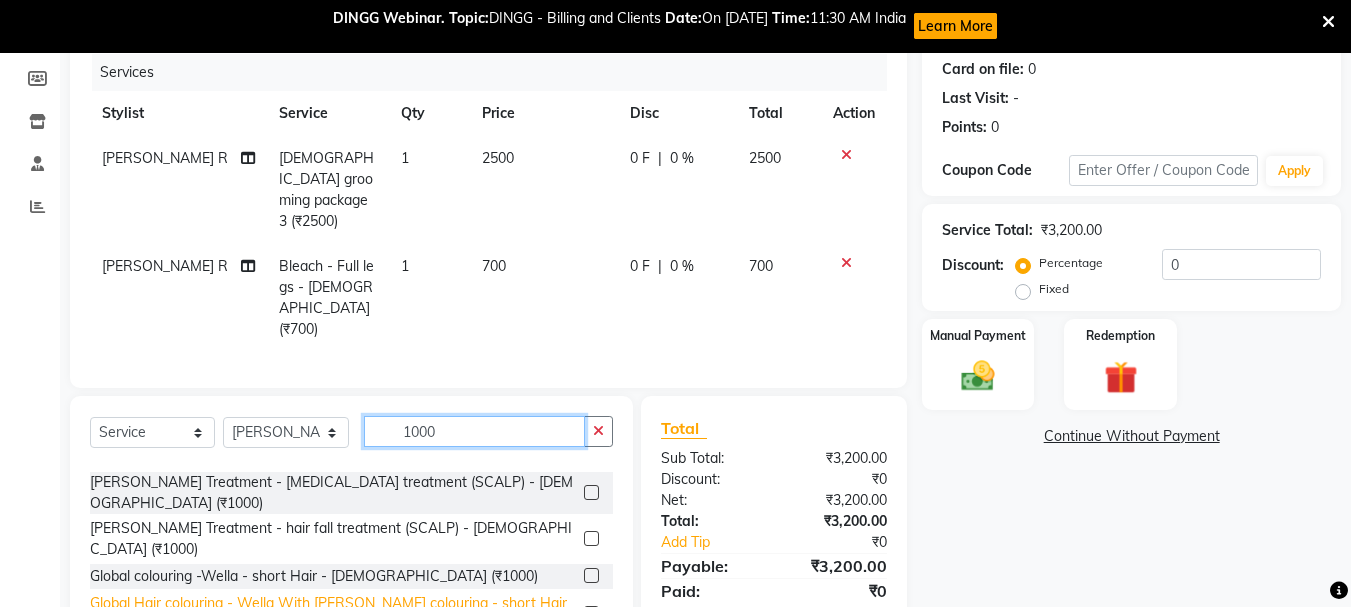 scroll, scrollTop: 477, scrollLeft: 0, axis: vertical 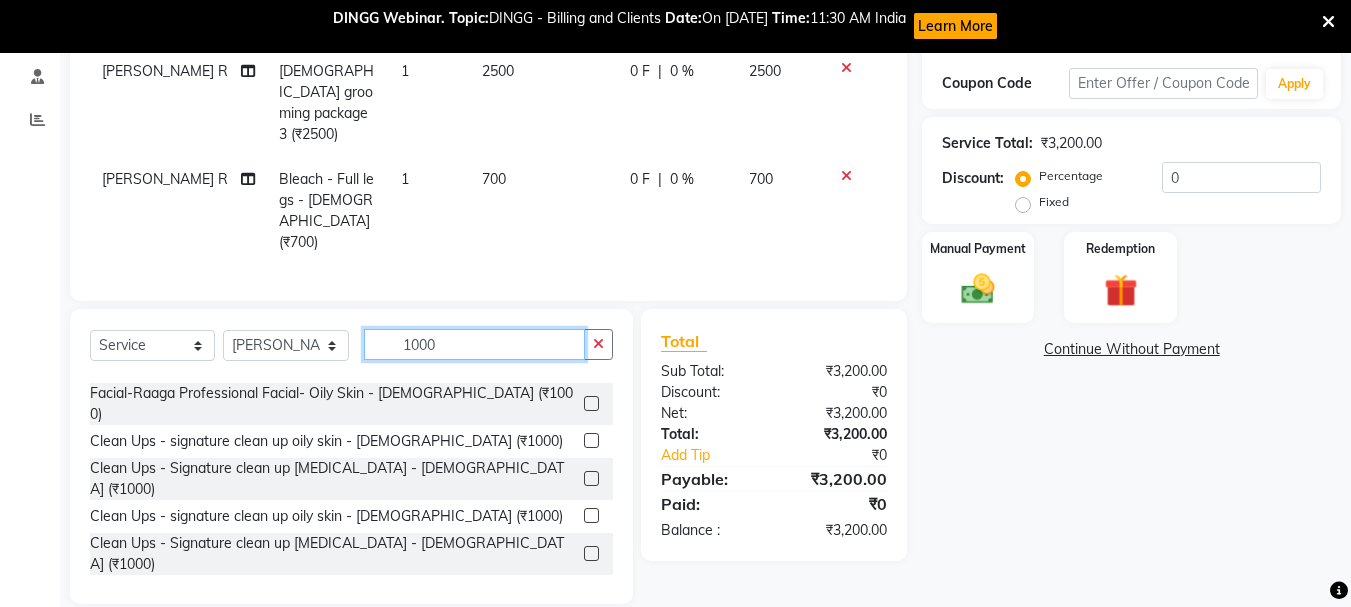 type on "1000" 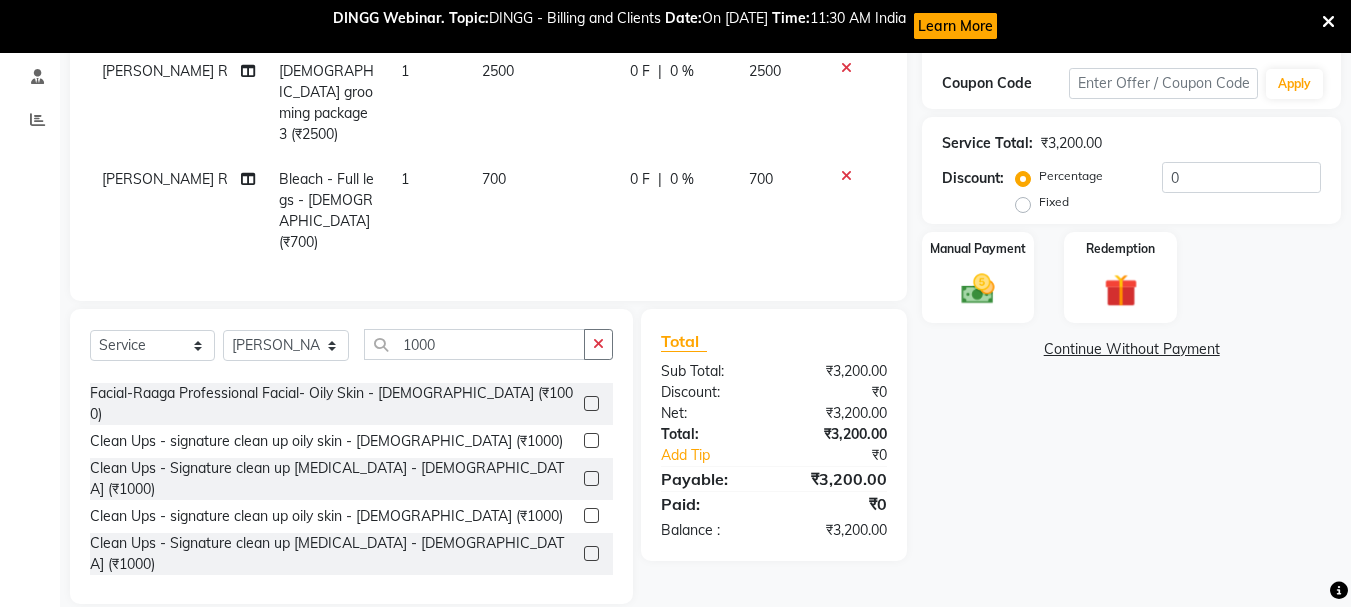 click 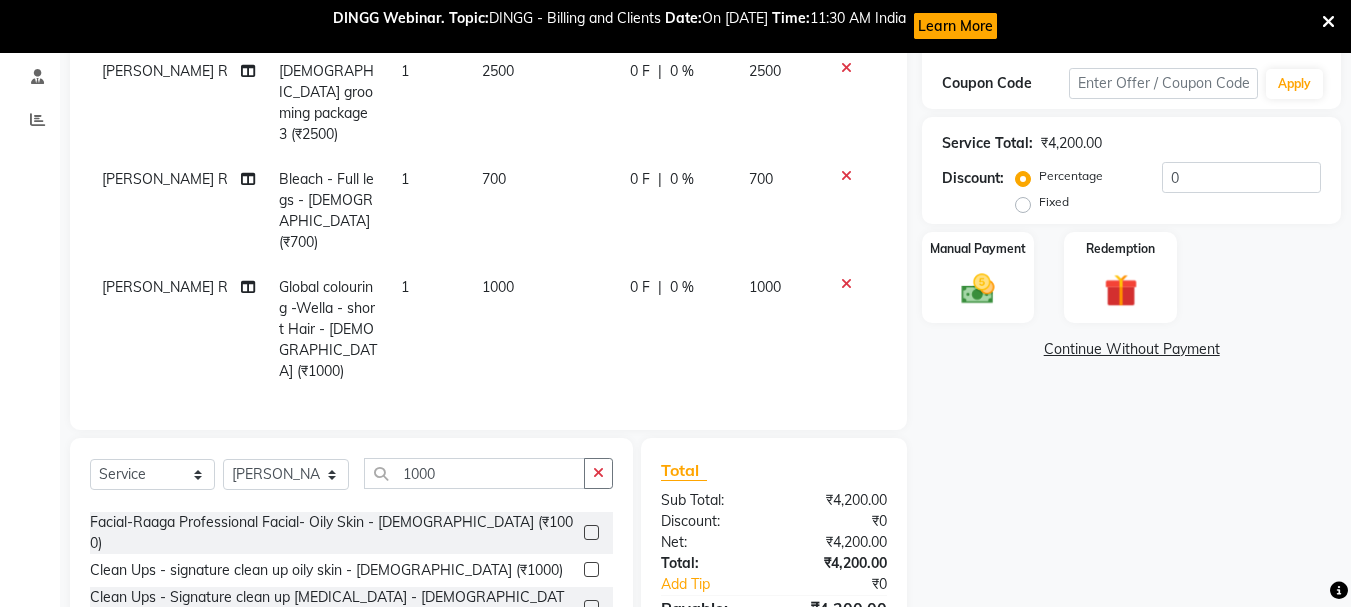 checkbox on "false" 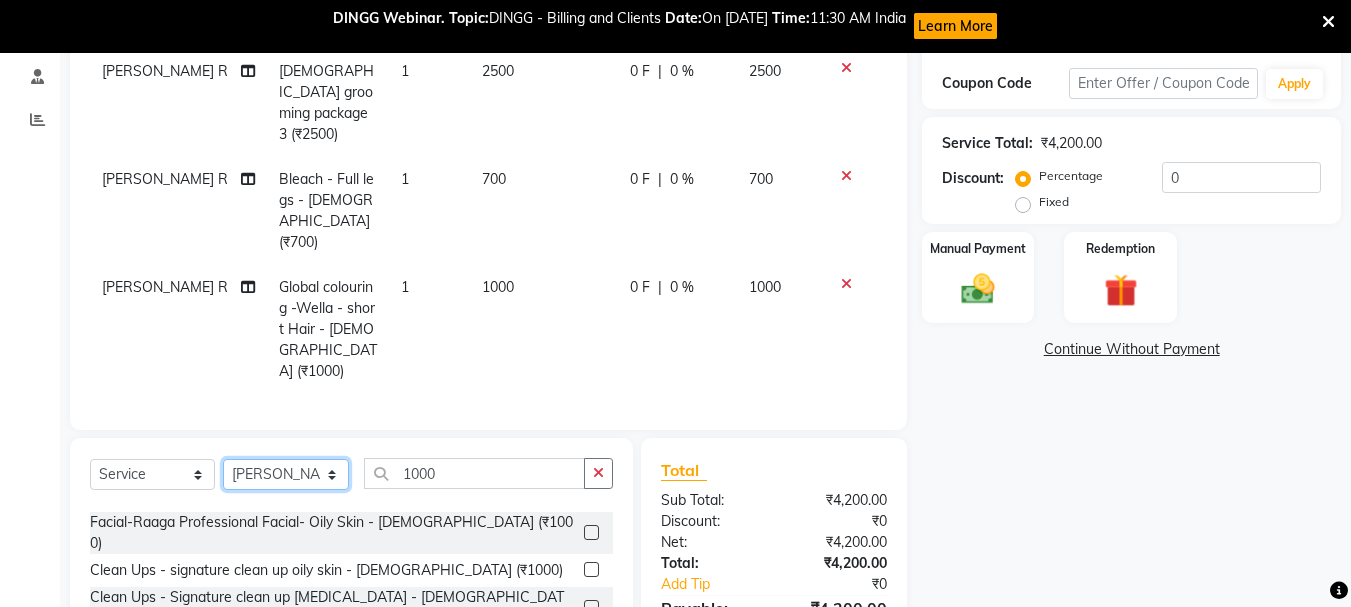 click on "Select Stylist [PERSON_NAME] [PERSON_NAME] Reception training department [PERSON_NAME] [PERSON_NAME]" 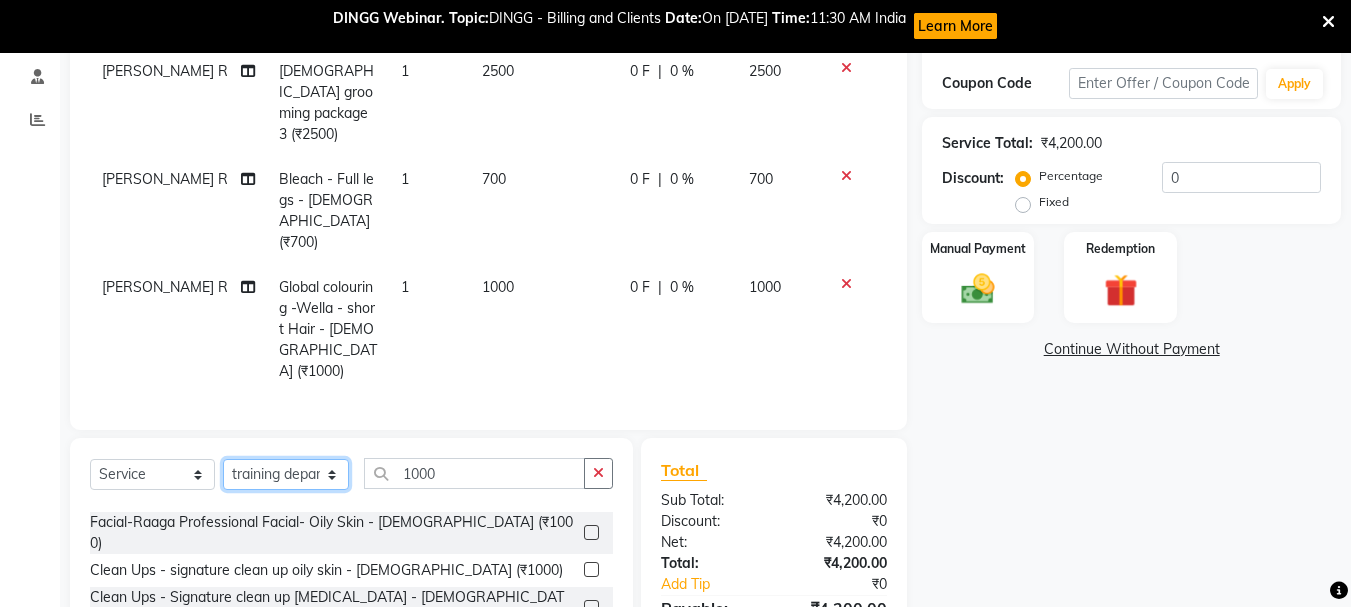 click on "Select Stylist [PERSON_NAME] [PERSON_NAME] Reception training department [PERSON_NAME] [PERSON_NAME]" 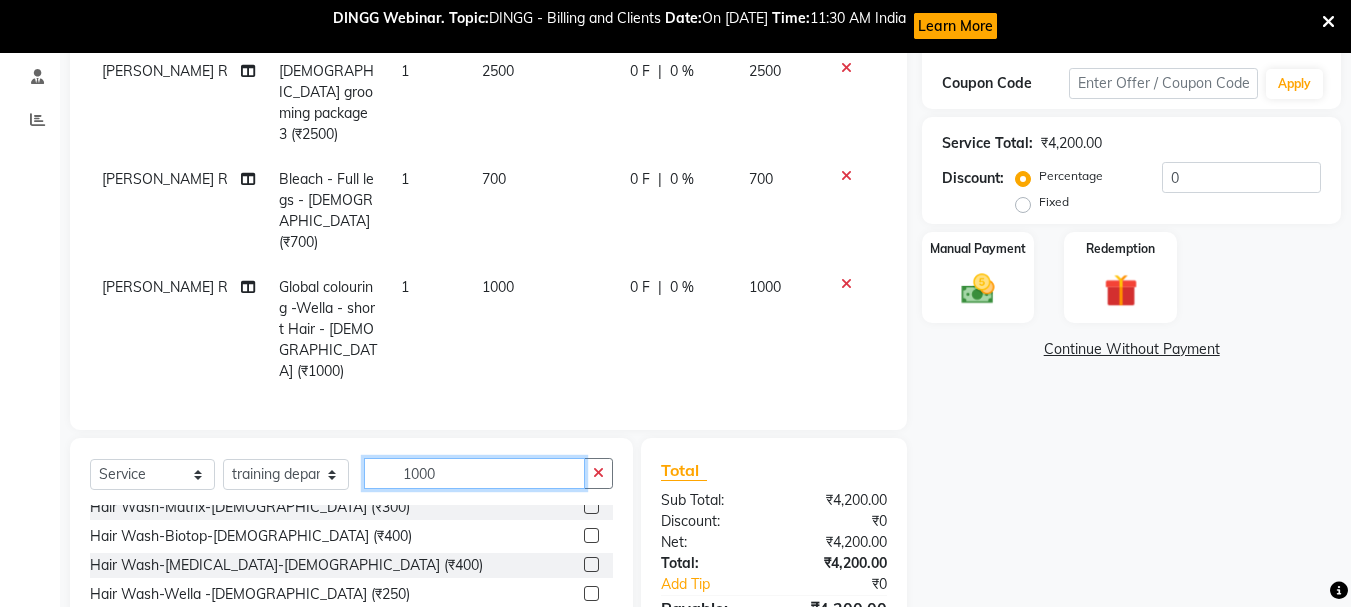 click on "1000" 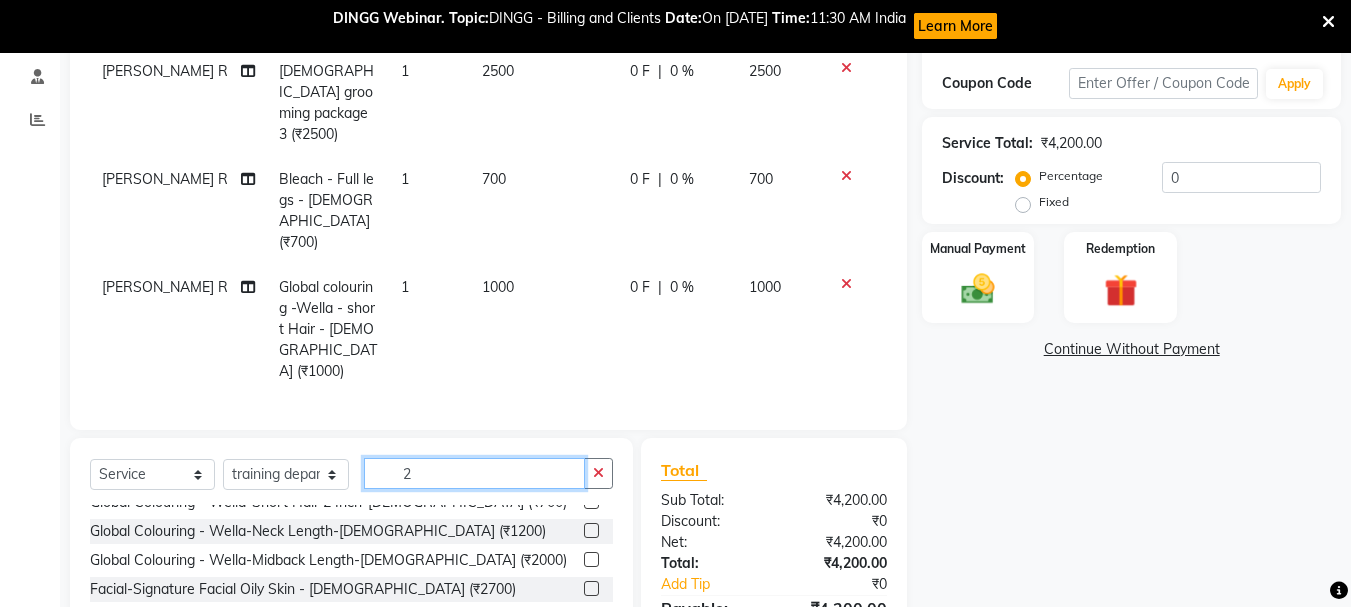 scroll, scrollTop: 0, scrollLeft: 0, axis: both 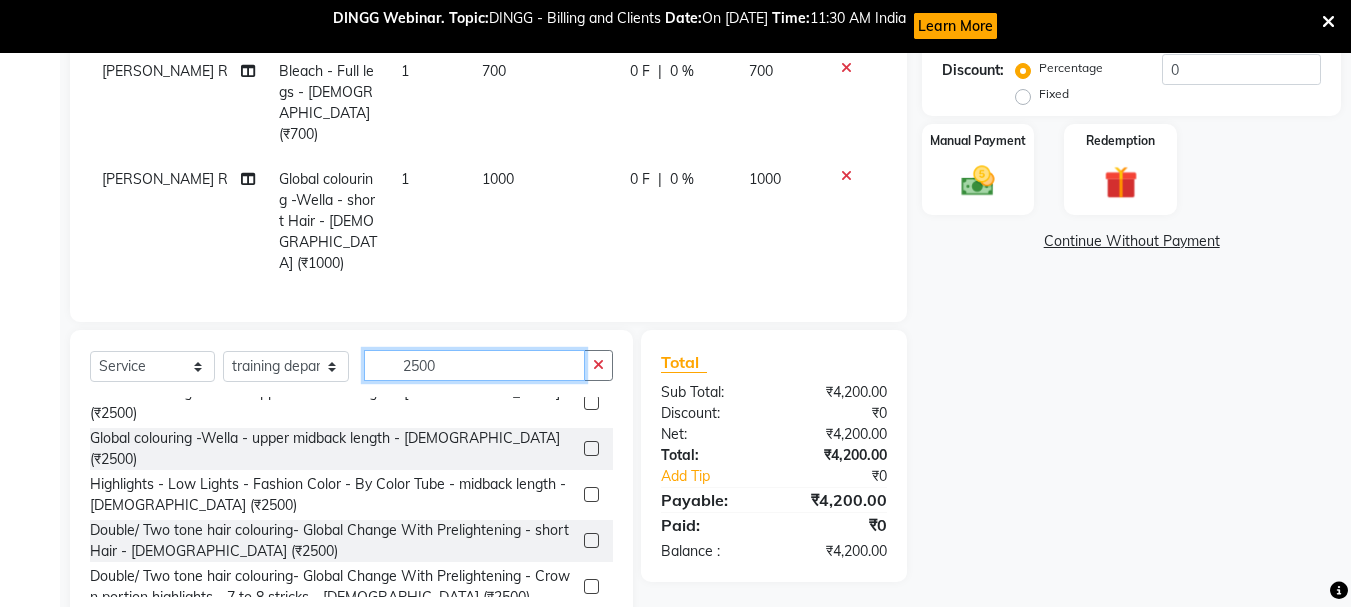 type on "2500" 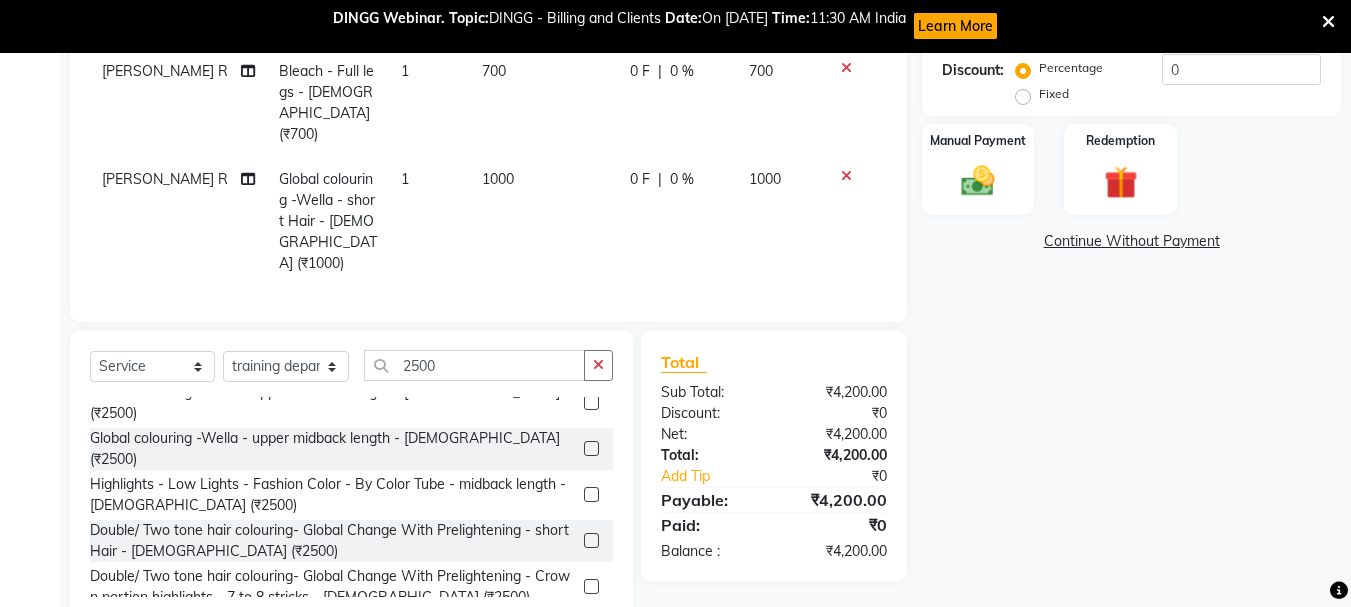 click 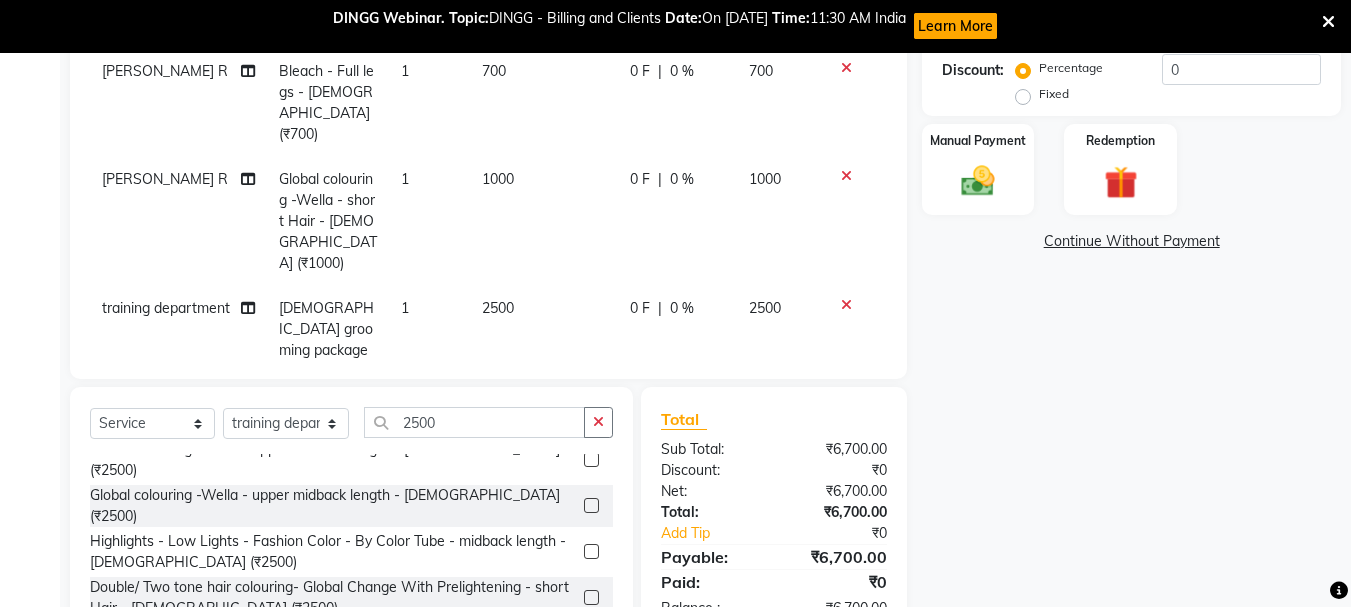 checkbox on "false" 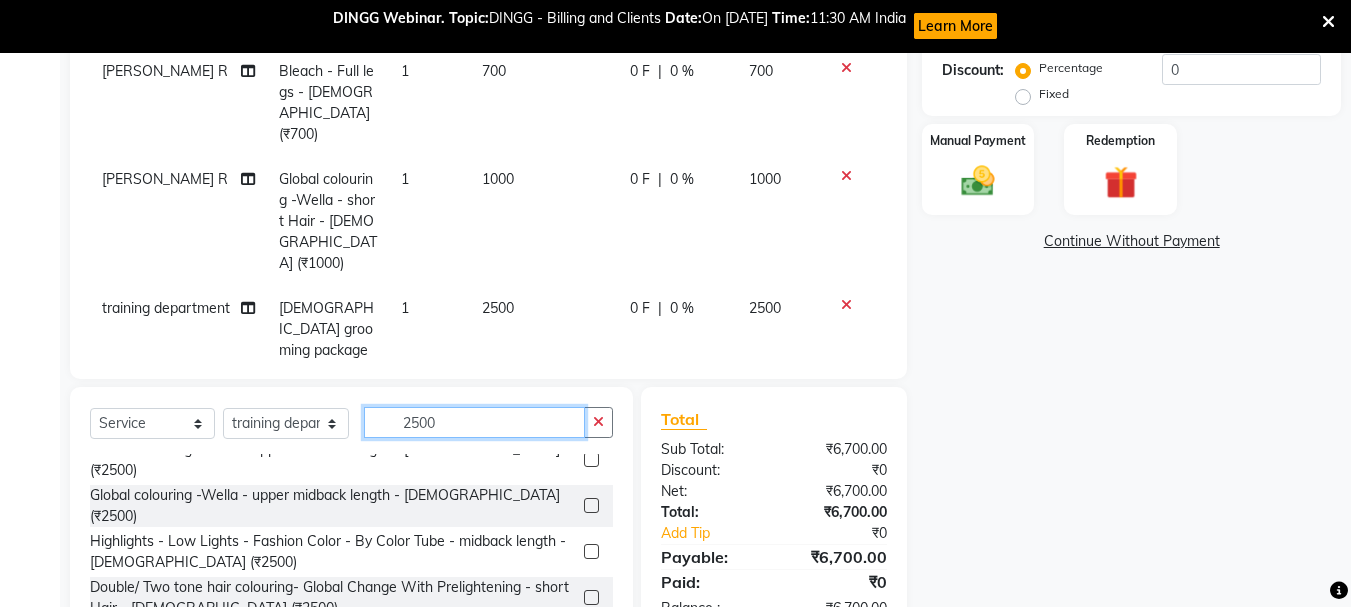 click on "2500" 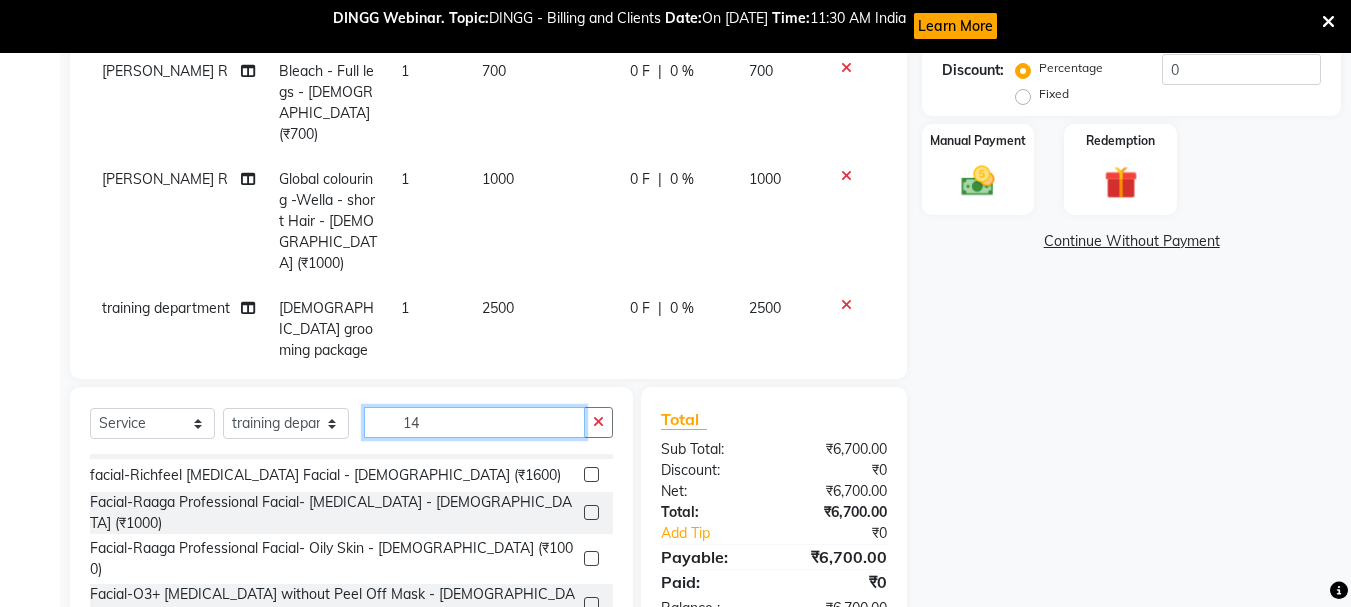 scroll, scrollTop: 0, scrollLeft: 0, axis: both 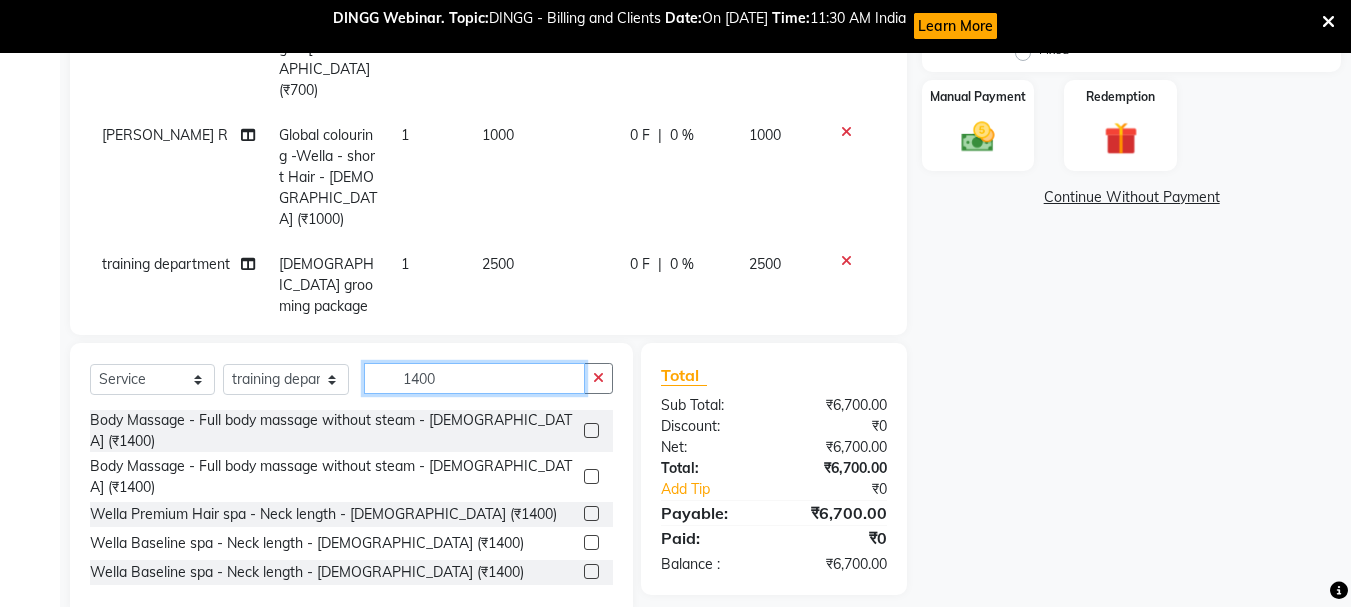 type on "1400" 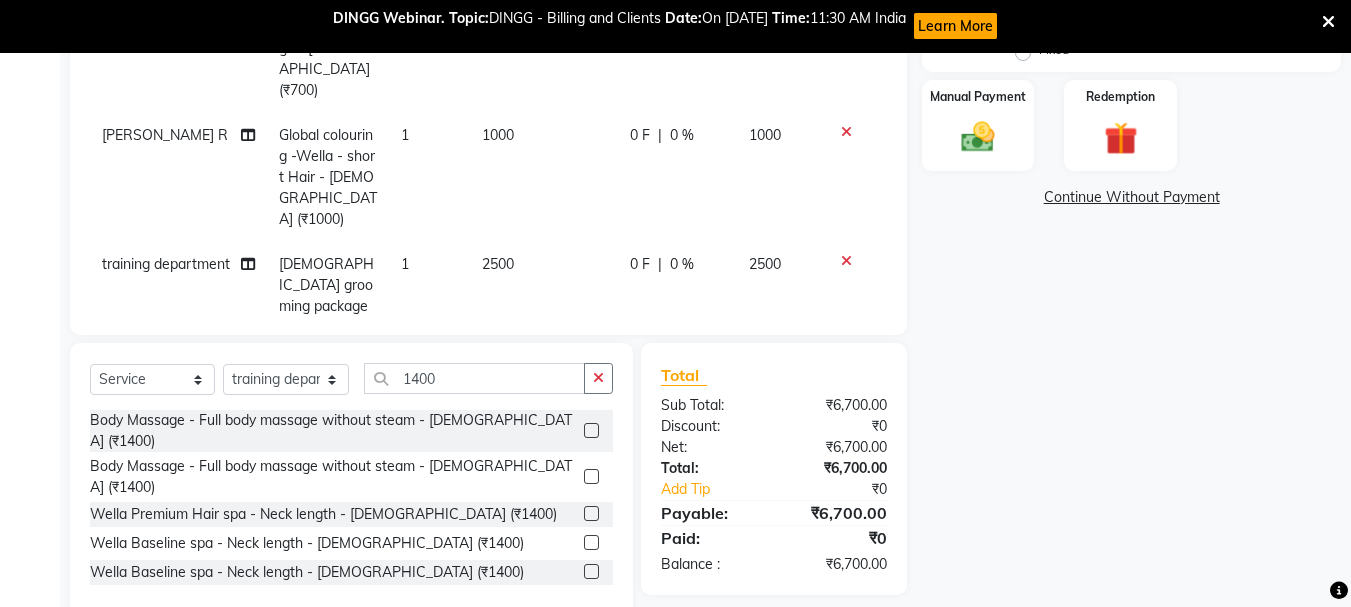 click 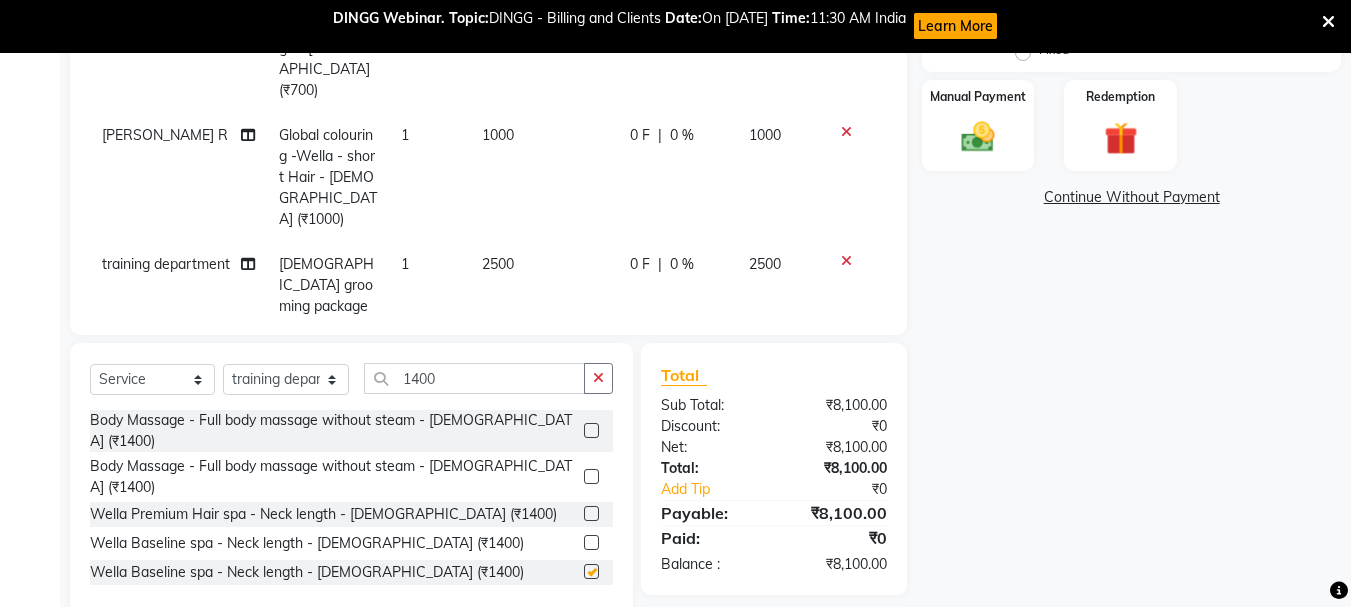 checkbox on "false" 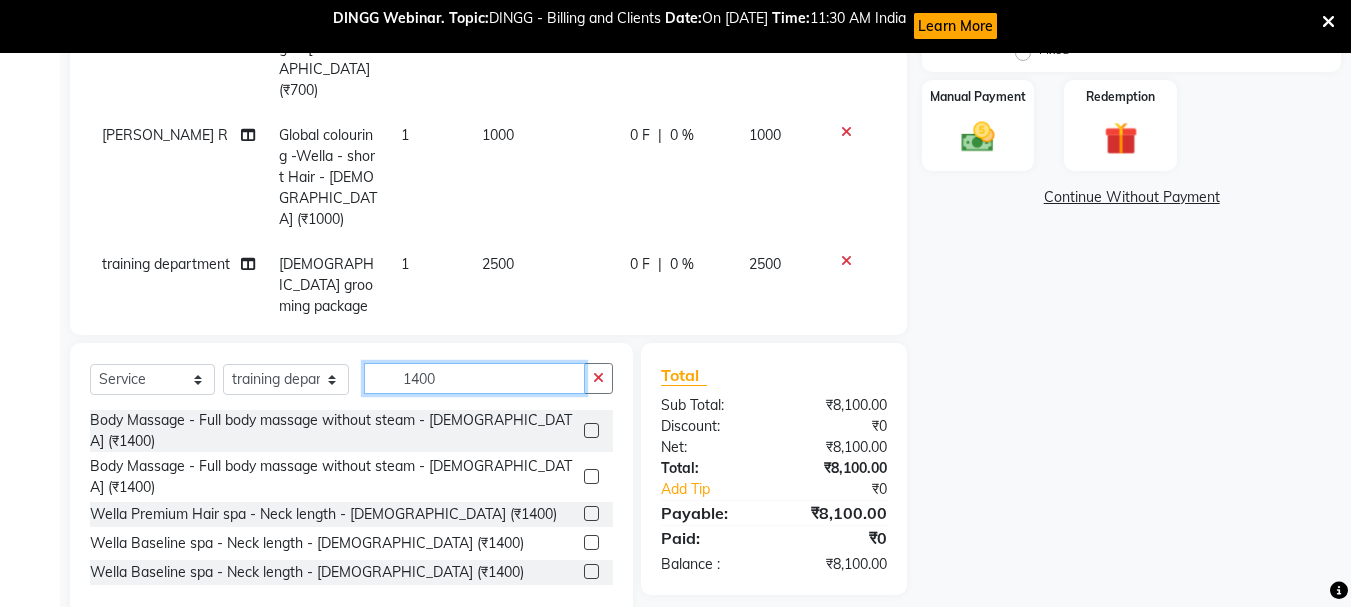click on "1400" 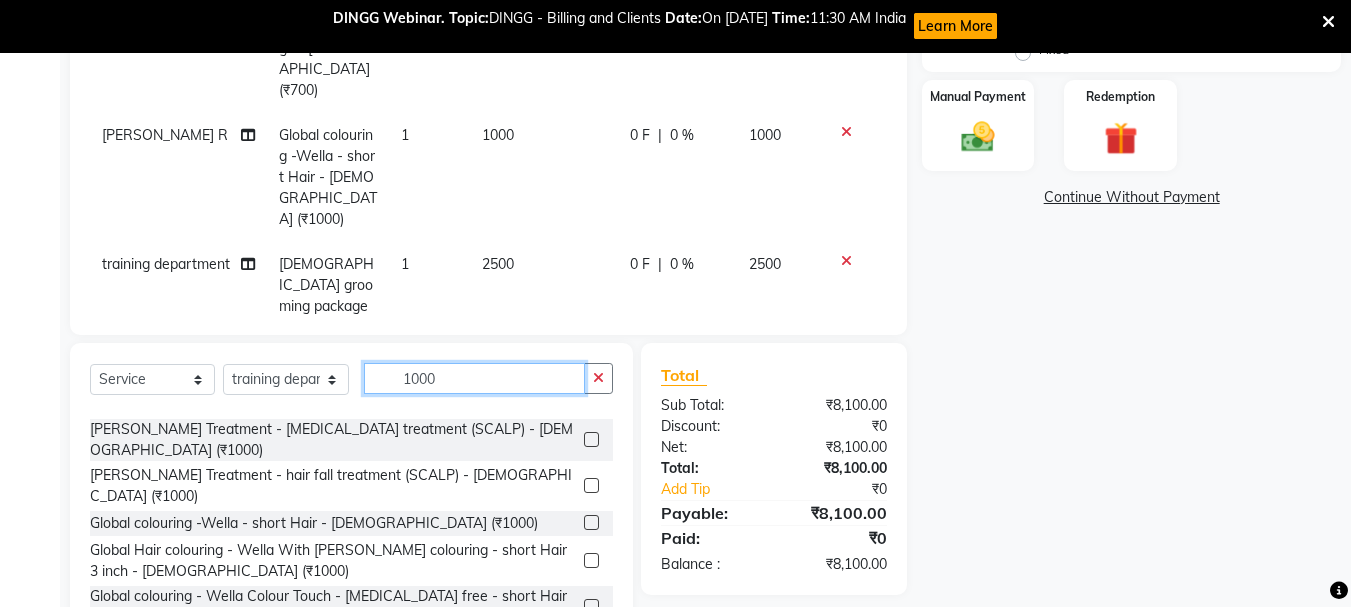 scroll, scrollTop: 300, scrollLeft: 0, axis: vertical 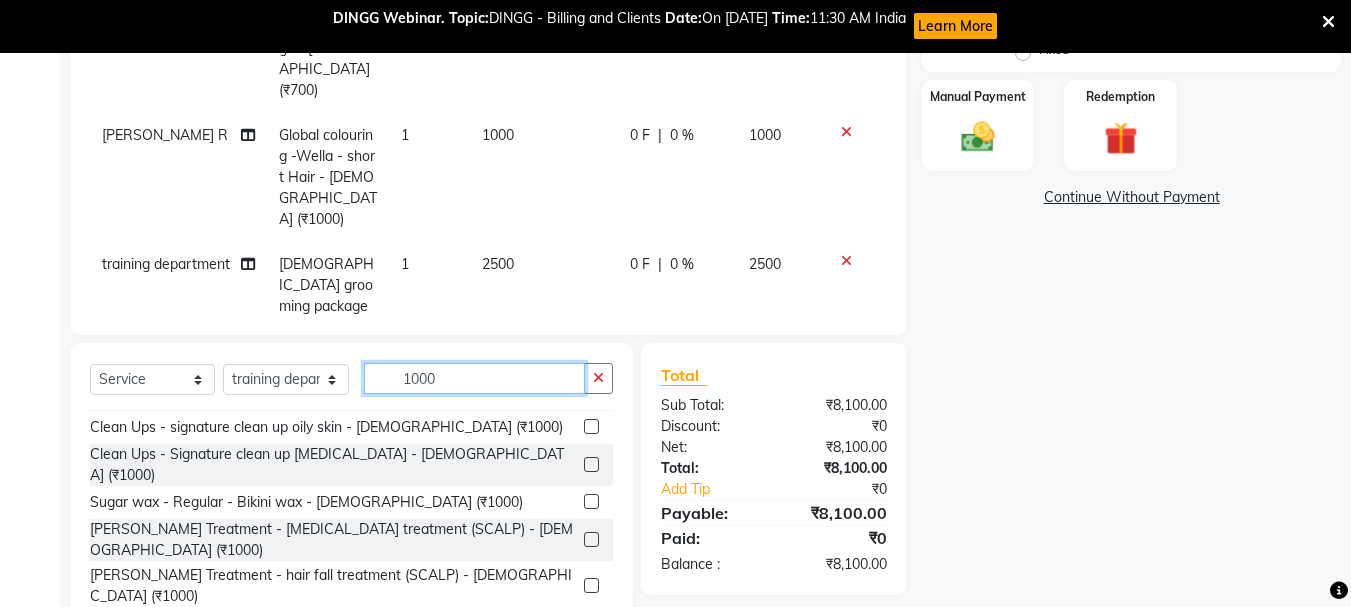 type on "1000" 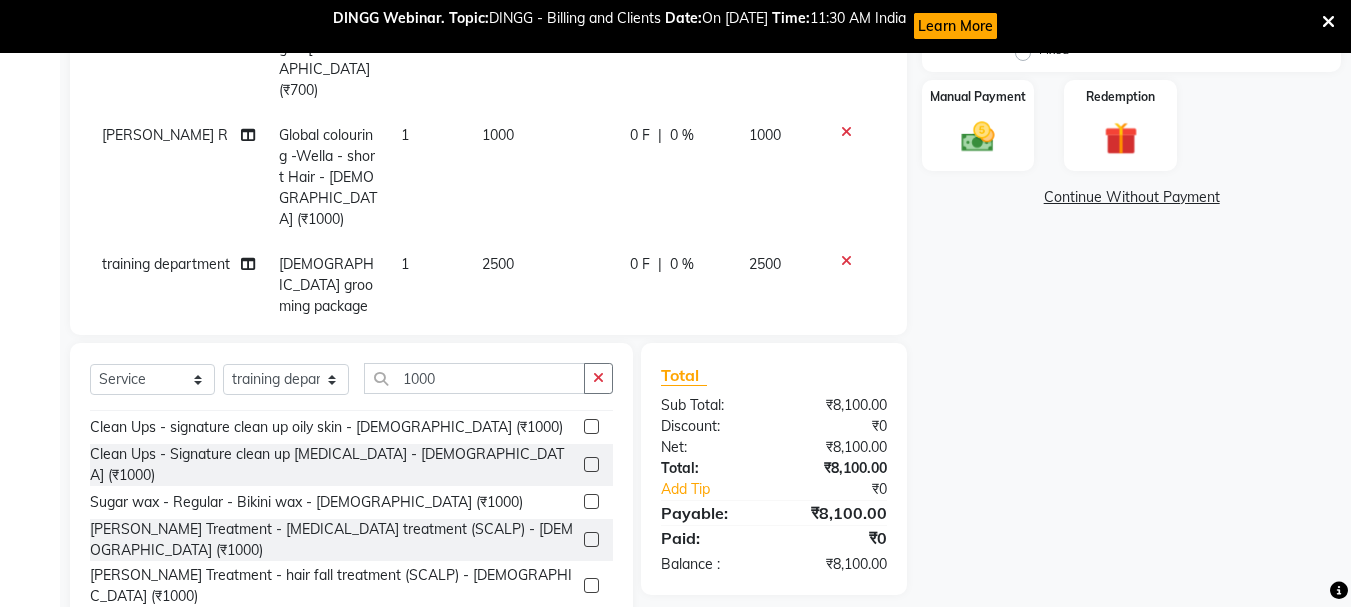 click 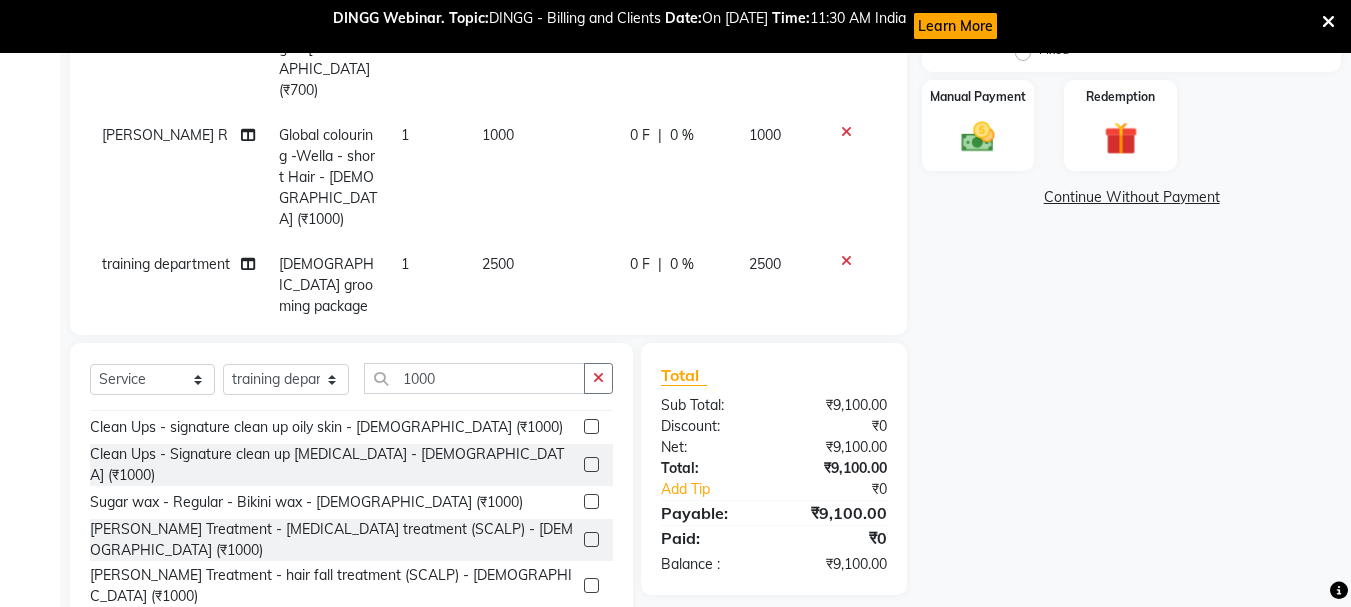 checkbox on "false" 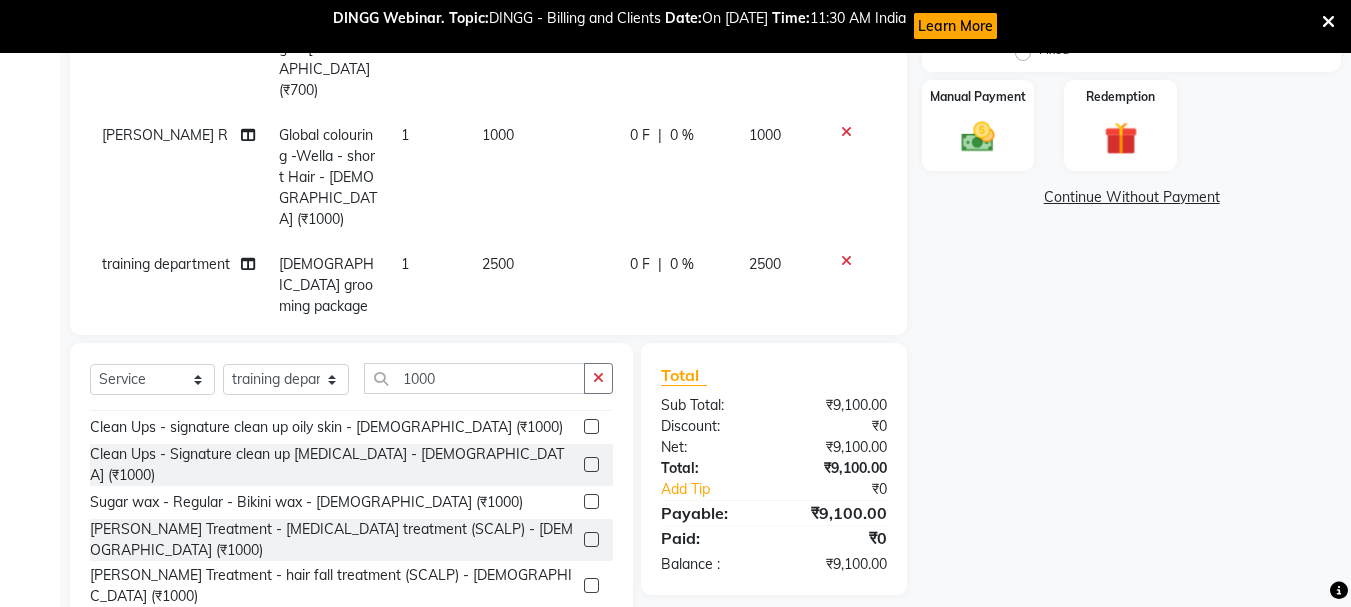 click 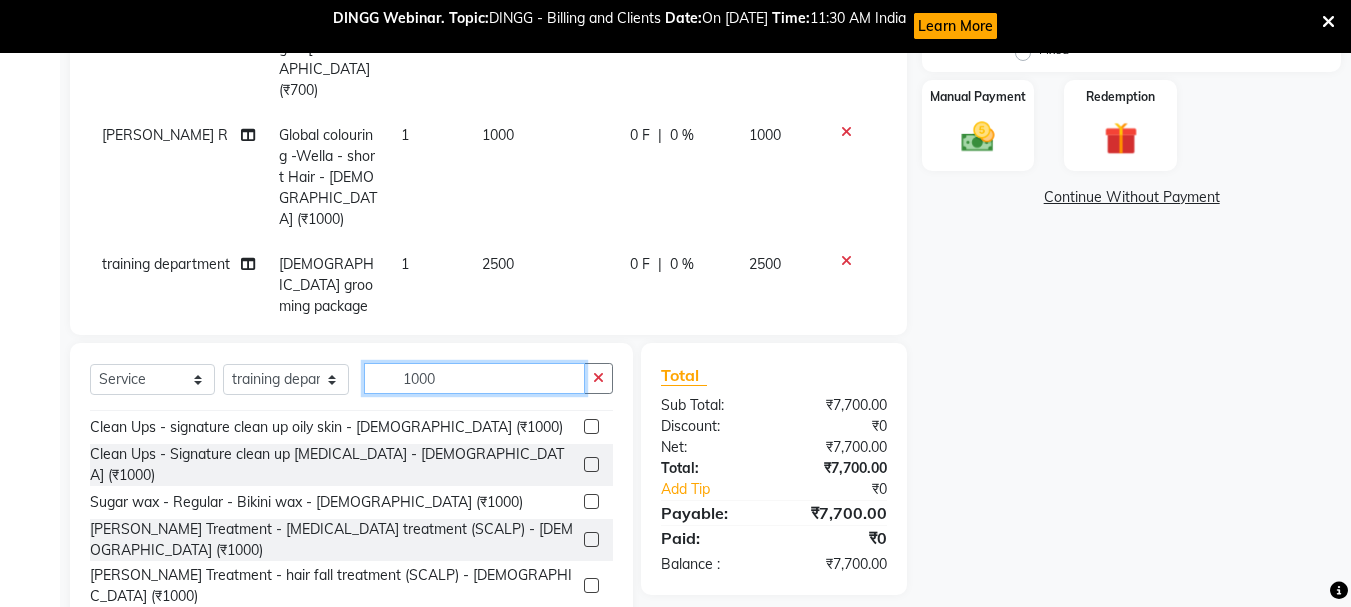 click on "1000" 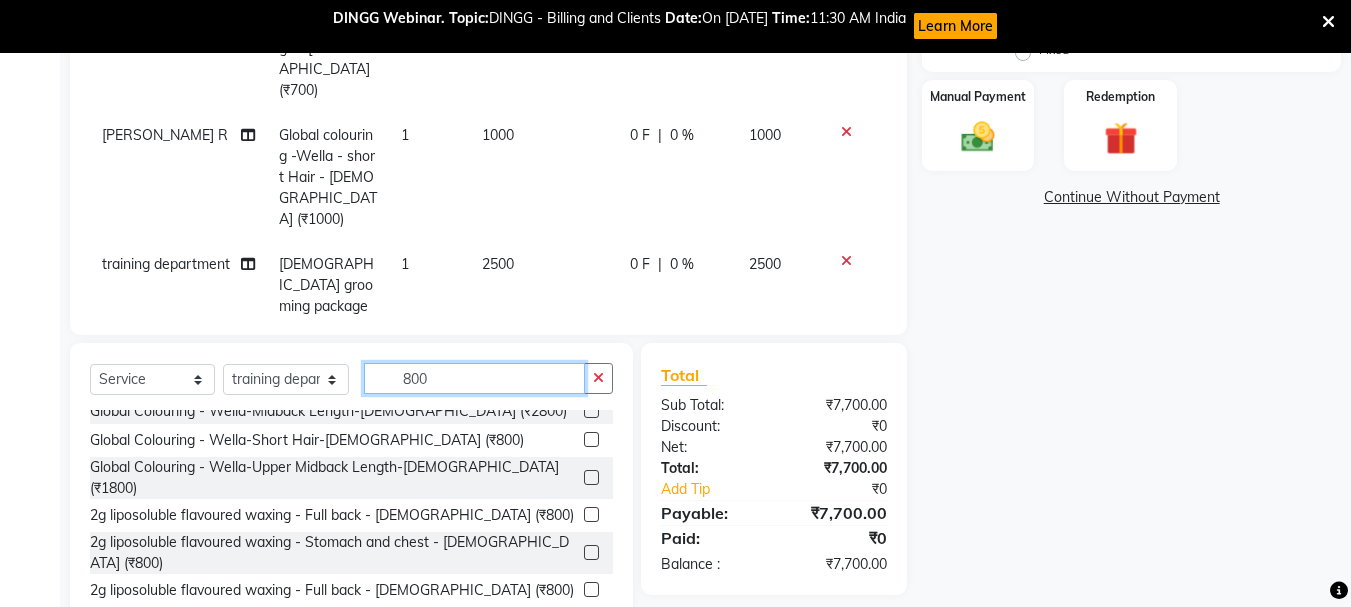 scroll, scrollTop: 0, scrollLeft: 0, axis: both 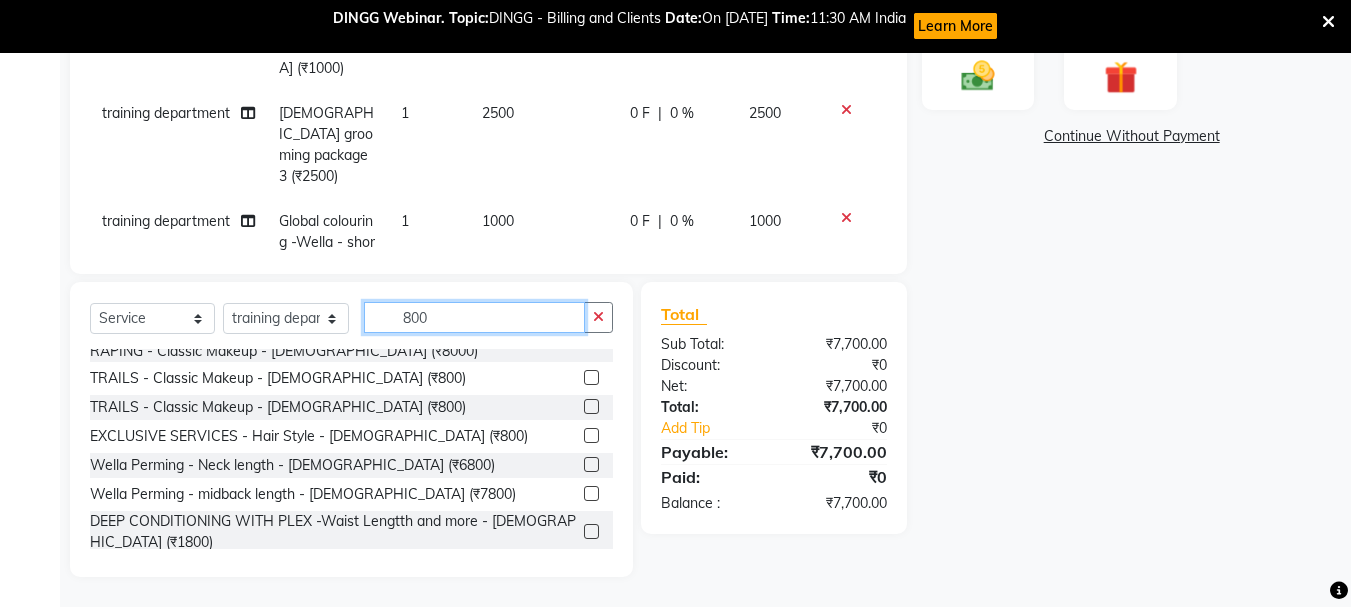 click on "800" 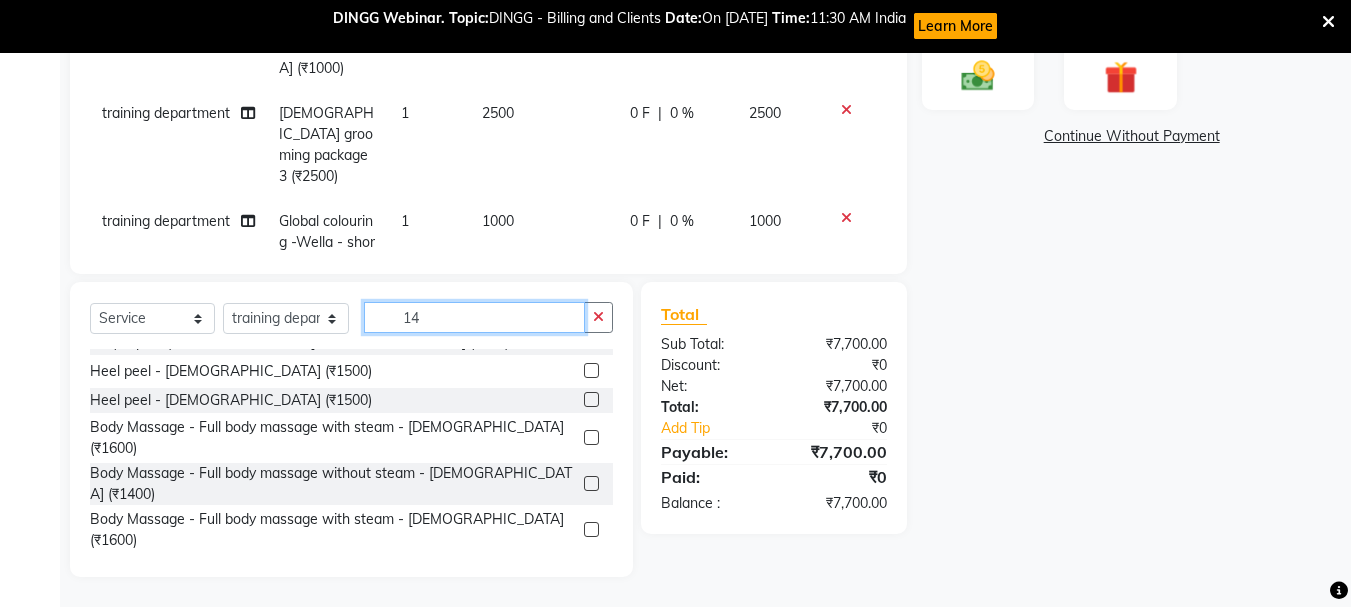 scroll, scrollTop: 0, scrollLeft: 0, axis: both 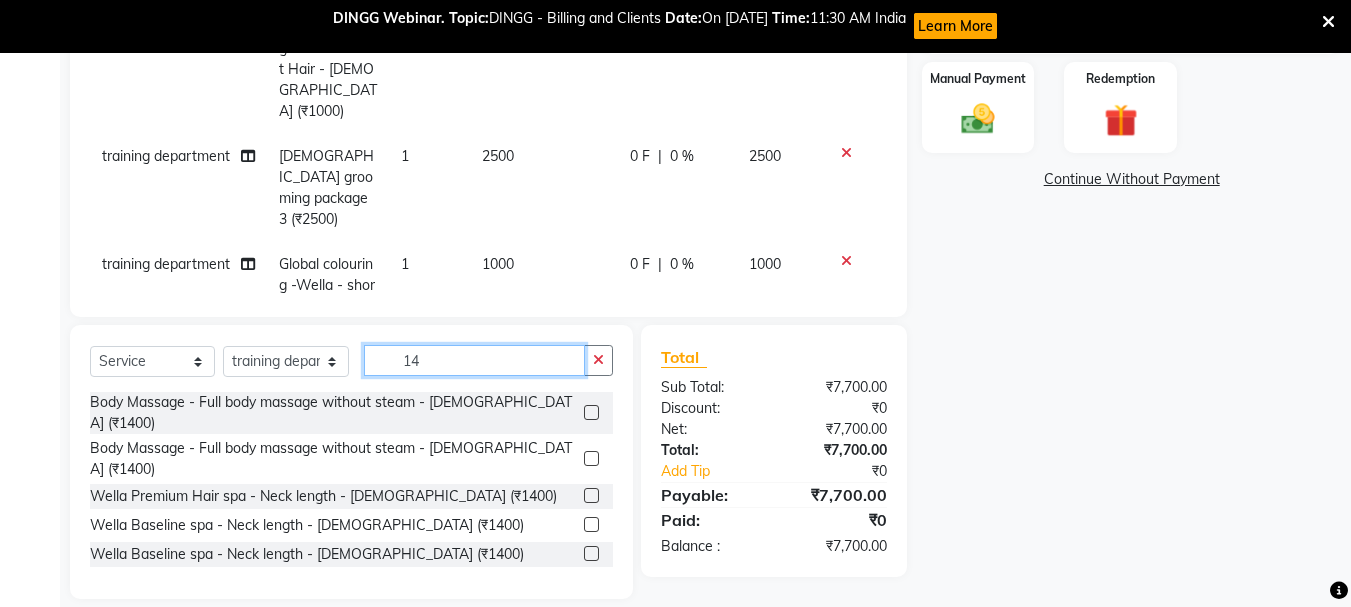 type on "1" 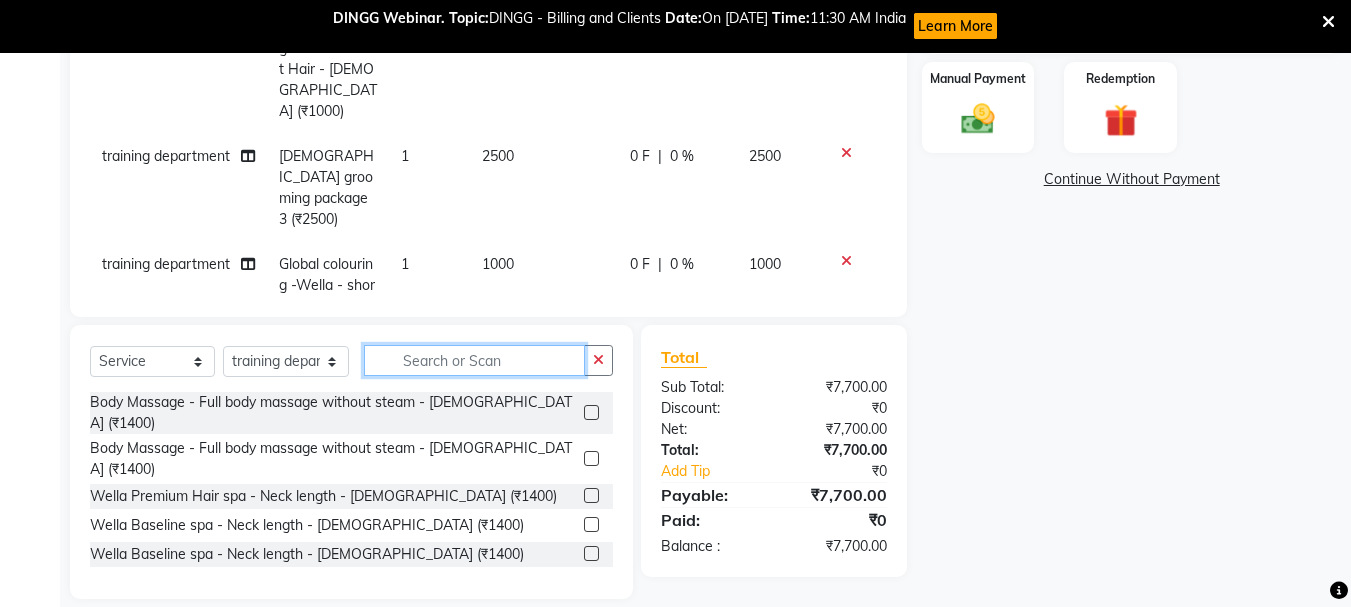 scroll, scrollTop: 547, scrollLeft: 0, axis: vertical 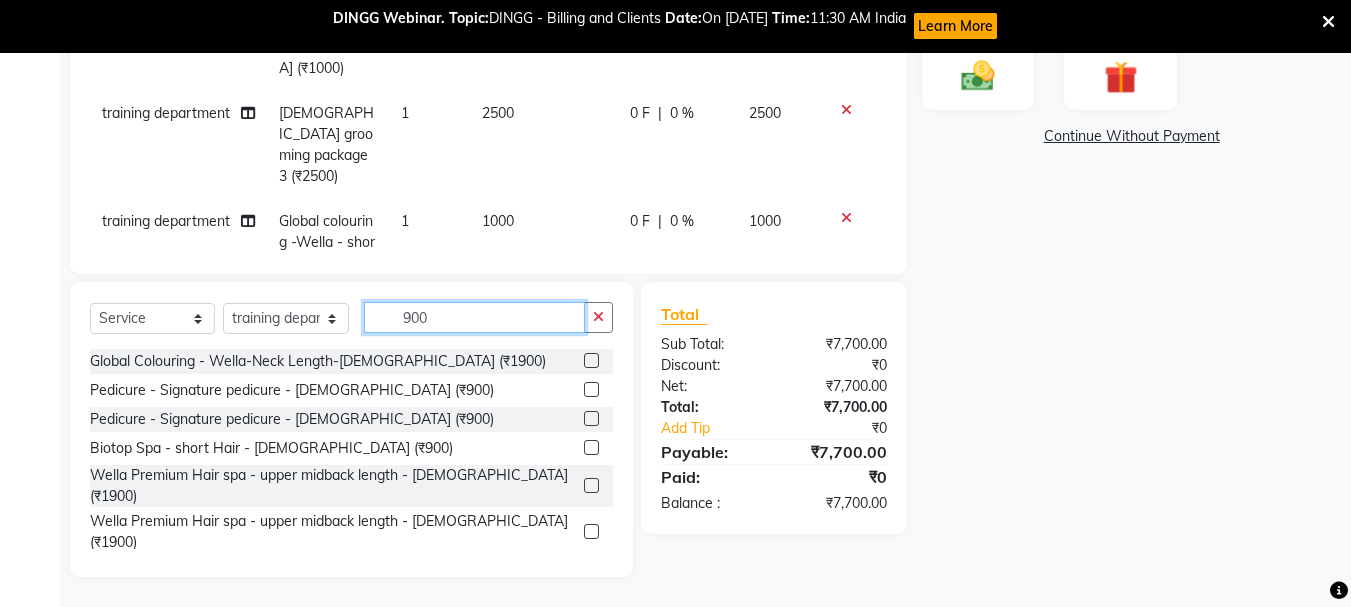type on "900" 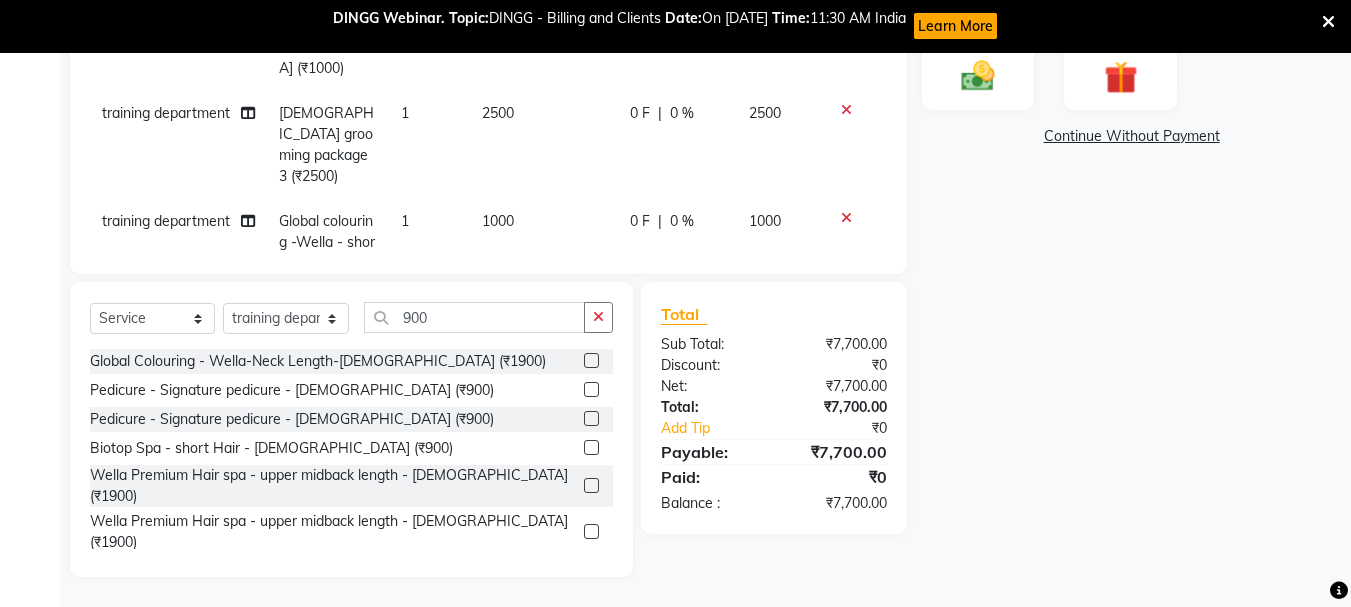 click 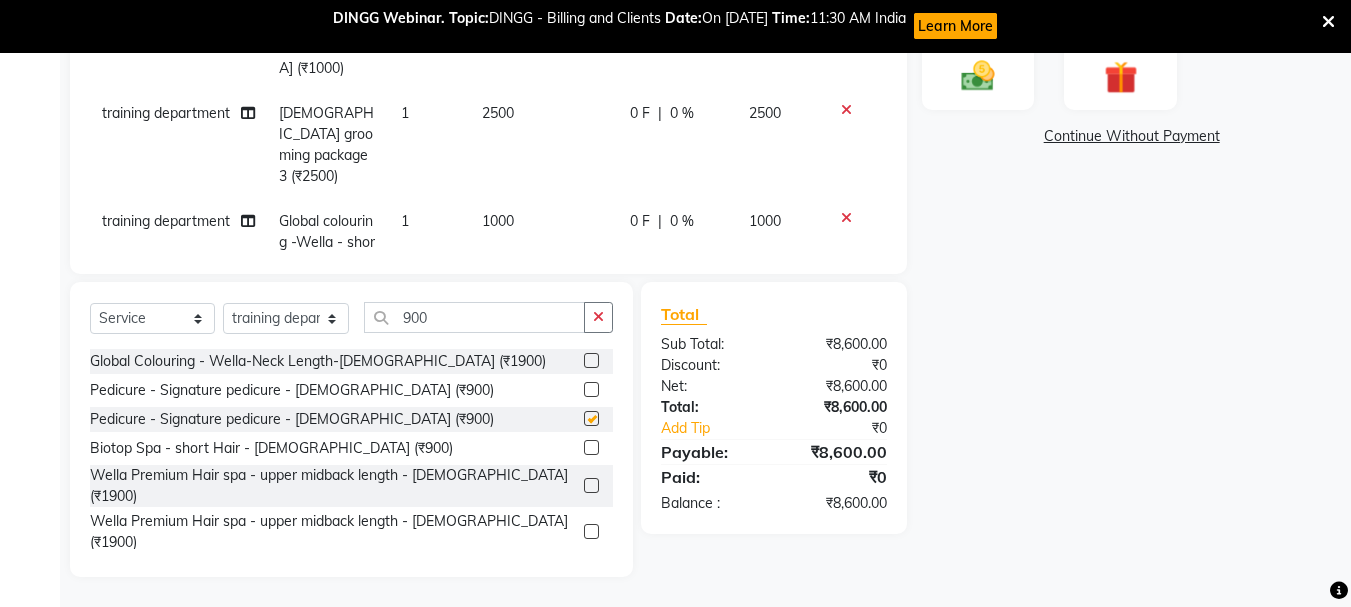 checkbox on "false" 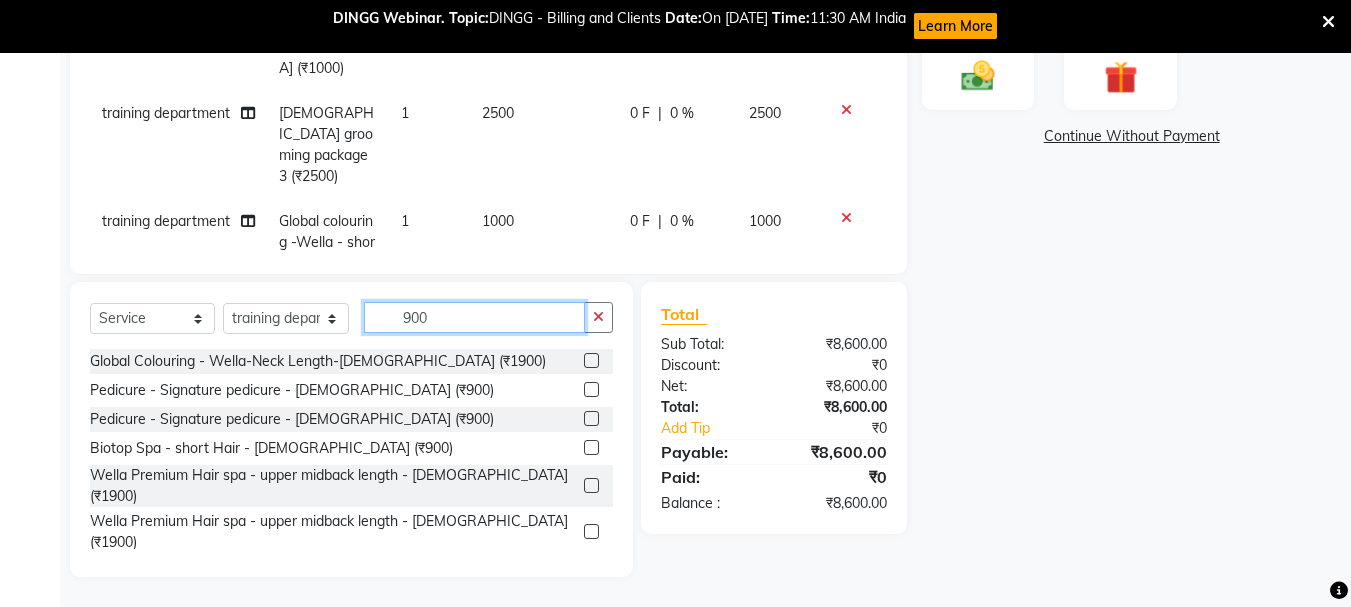 click on "900" 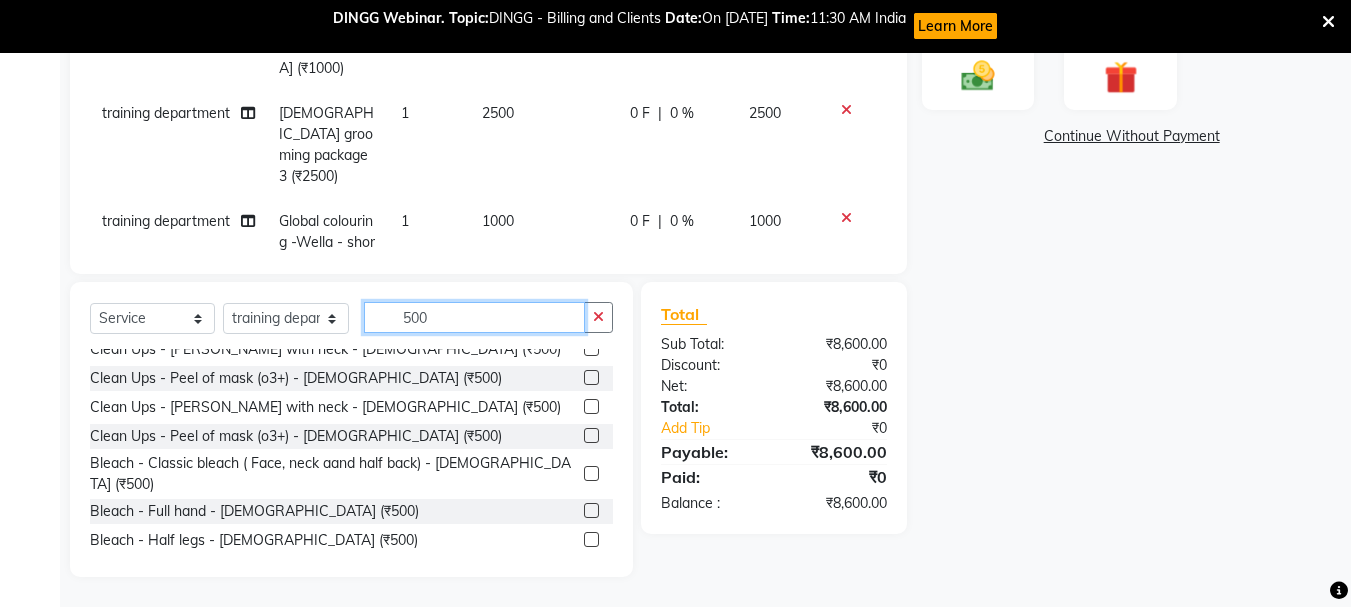 scroll, scrollTop: 200, scrollLeft: 0, axis: vertical 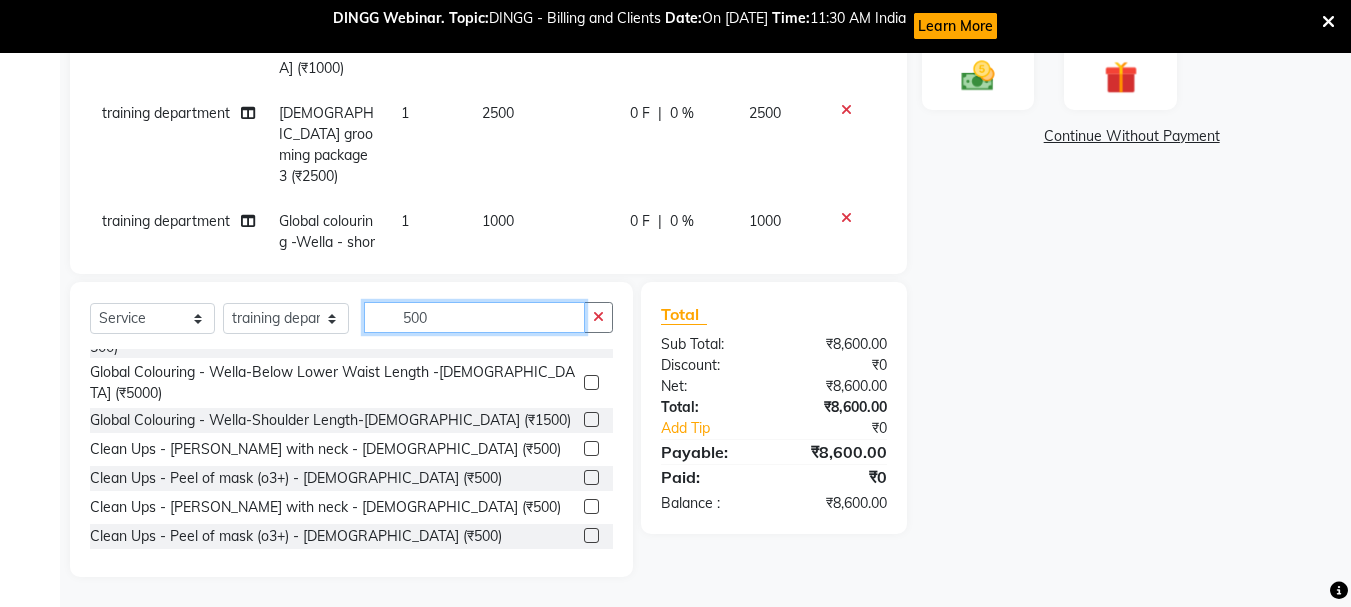 type on "500" 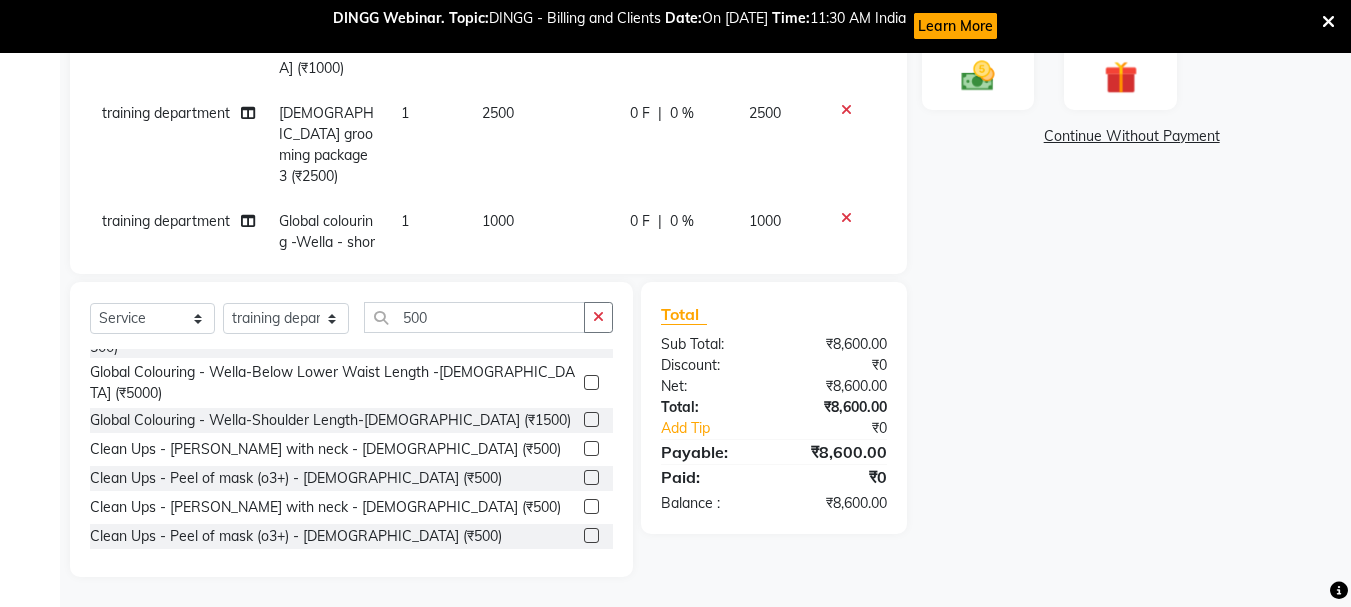click 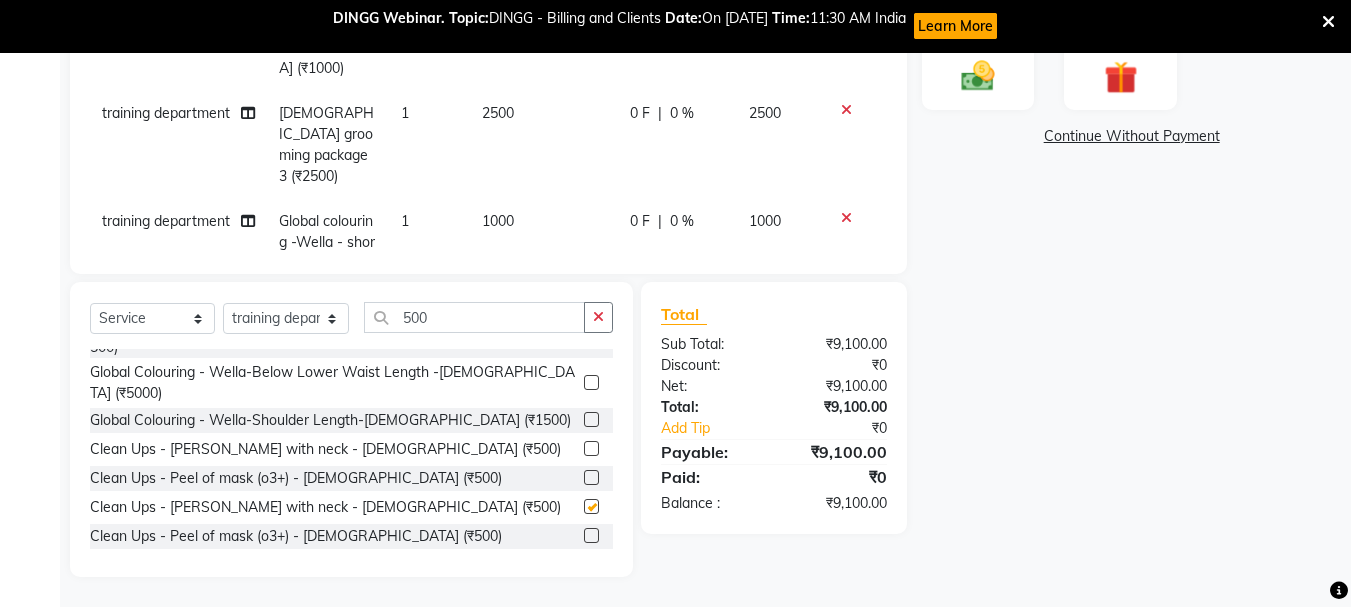 checkbox on "false" 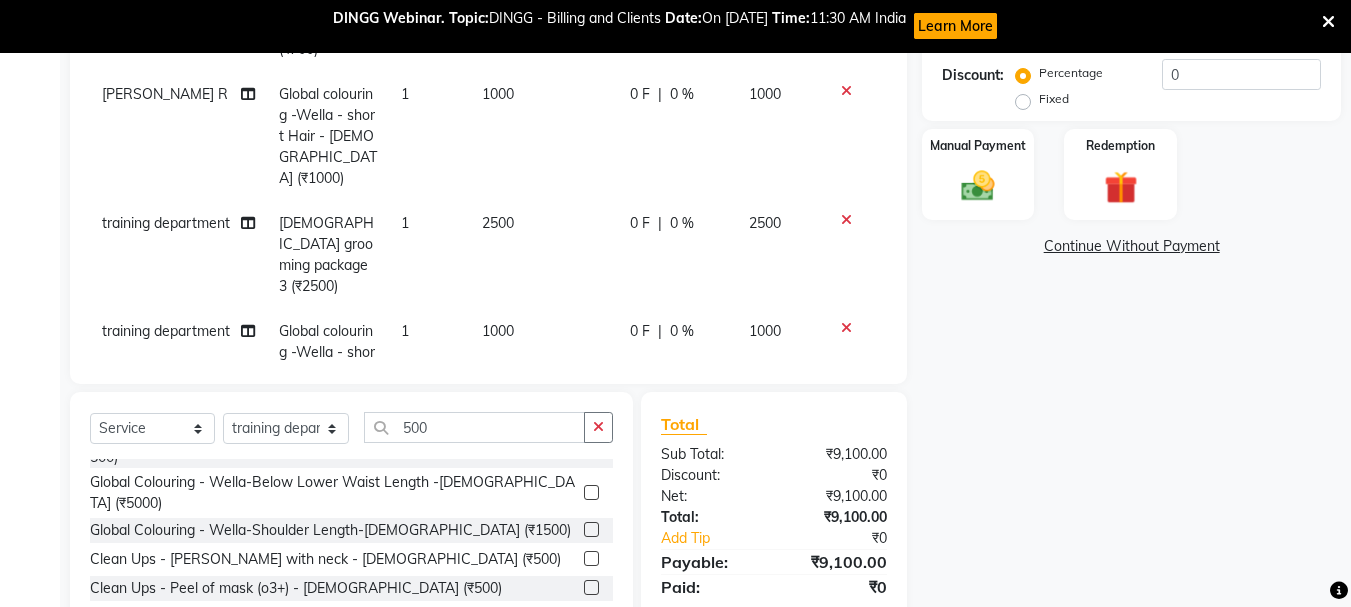scroll, scrollTop: 147, scrollLeft: 0, axis: vertical 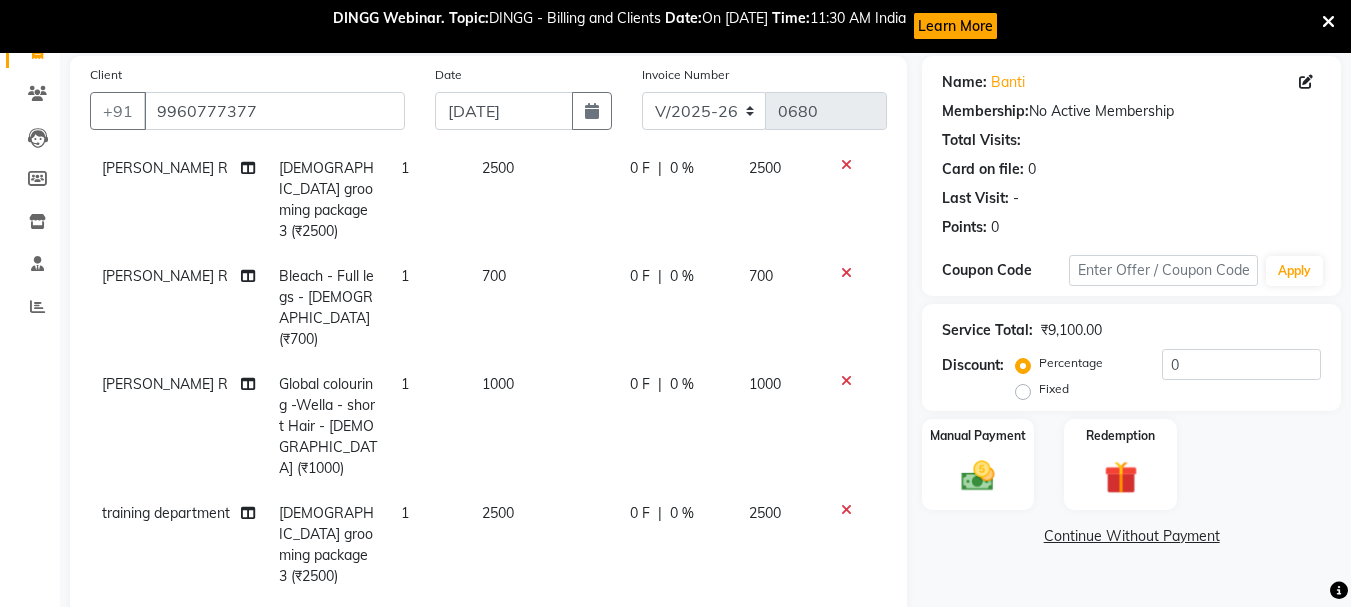 click on "Fixed" 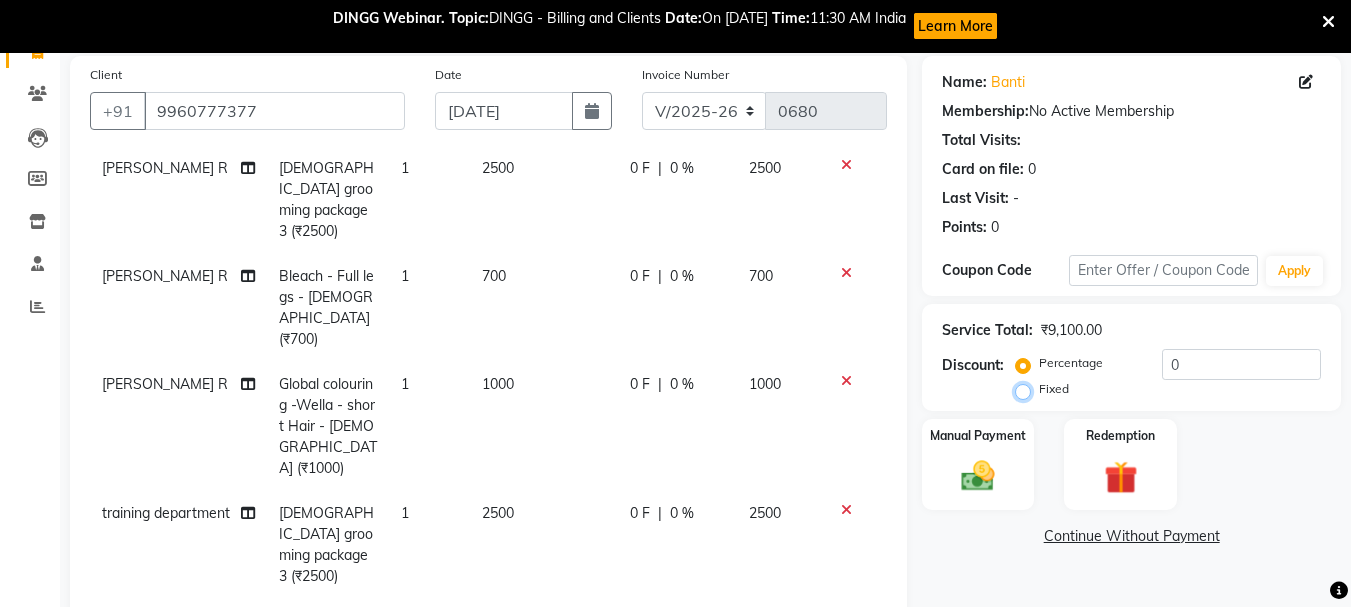 click on "Fixed" at bounding box center (1027, 389) 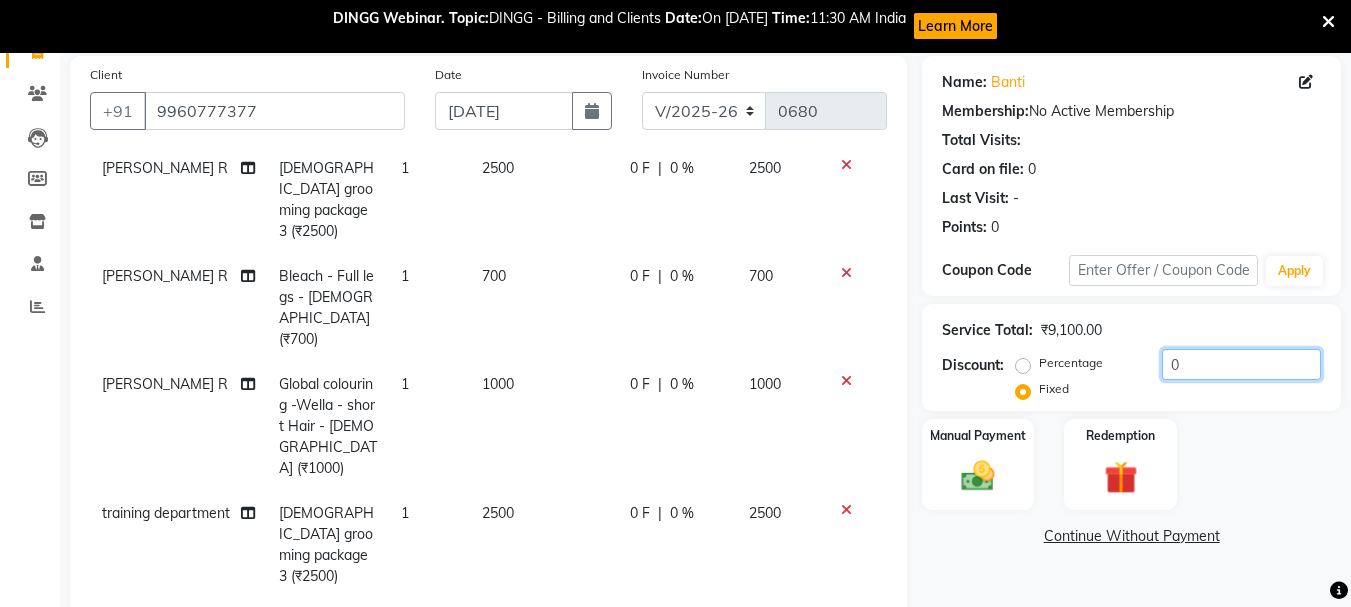 click on "0" 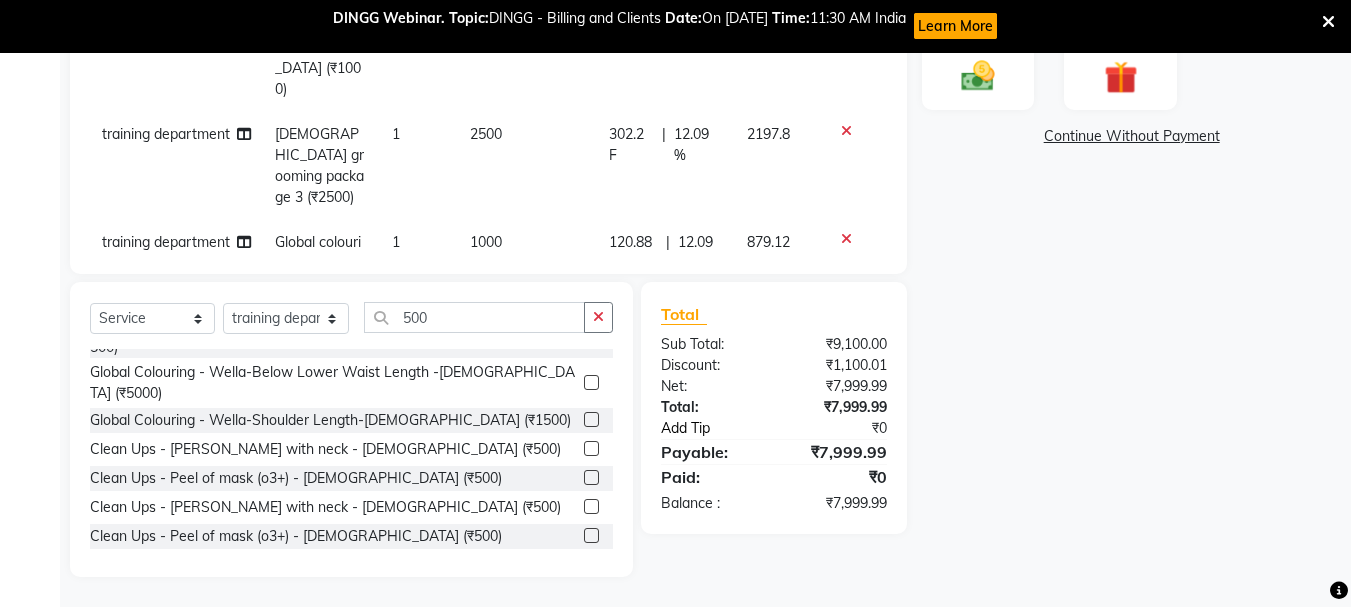 scroll, scrollTop: 347, scrollLeft: 0, axis: vertical 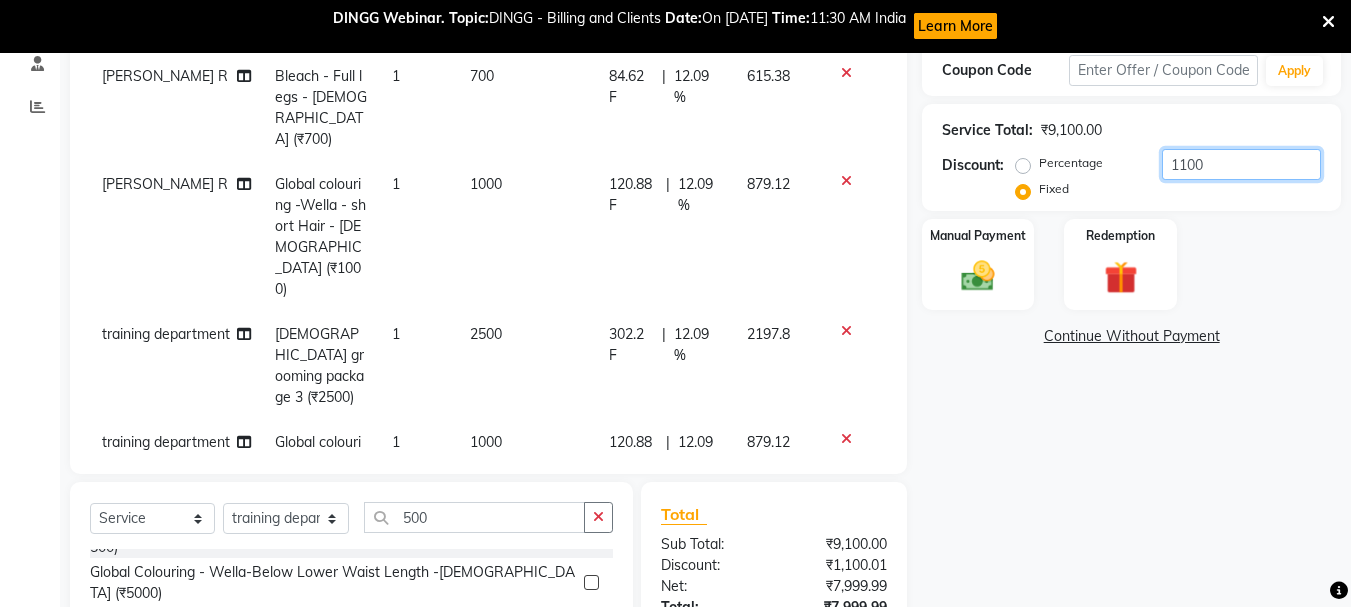 click on "1100" 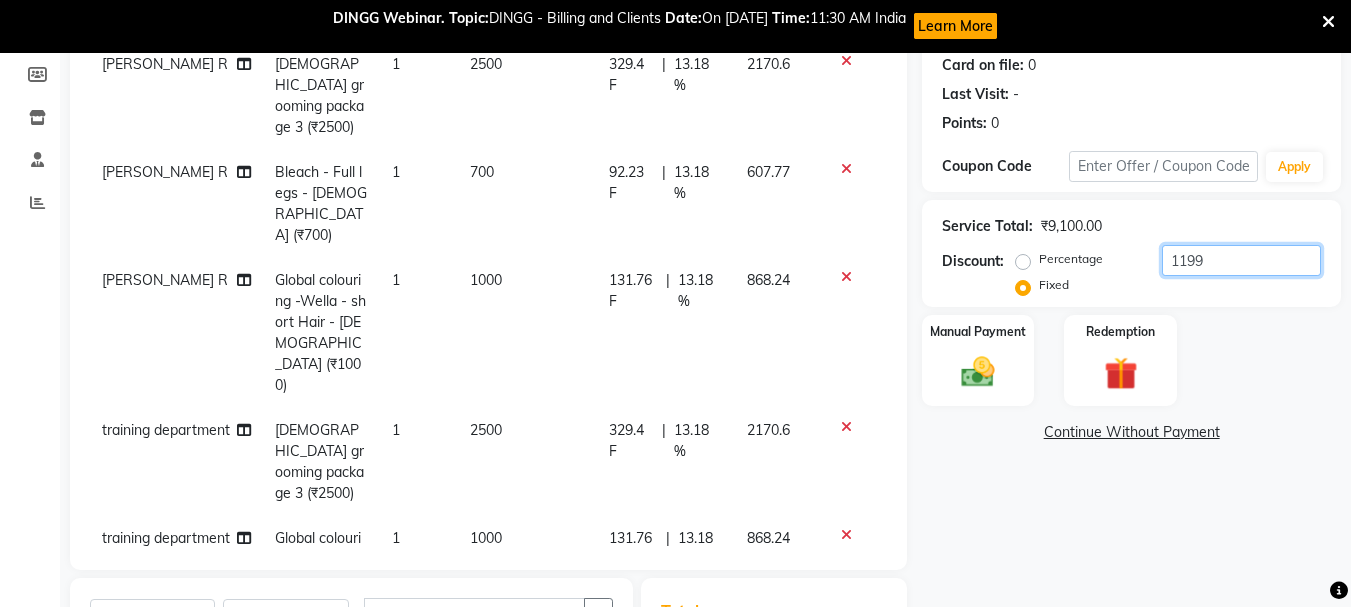 scroll, scrollTop: 247, scrollLeft: 0, axis: vertical 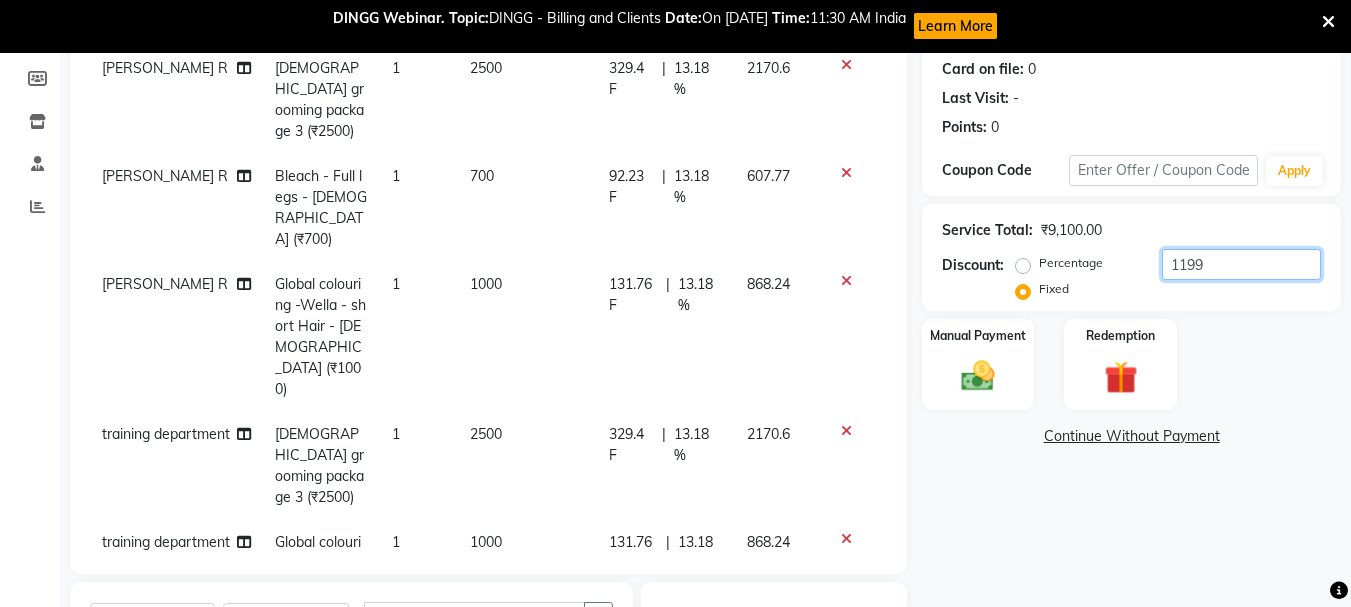 click on "1199" 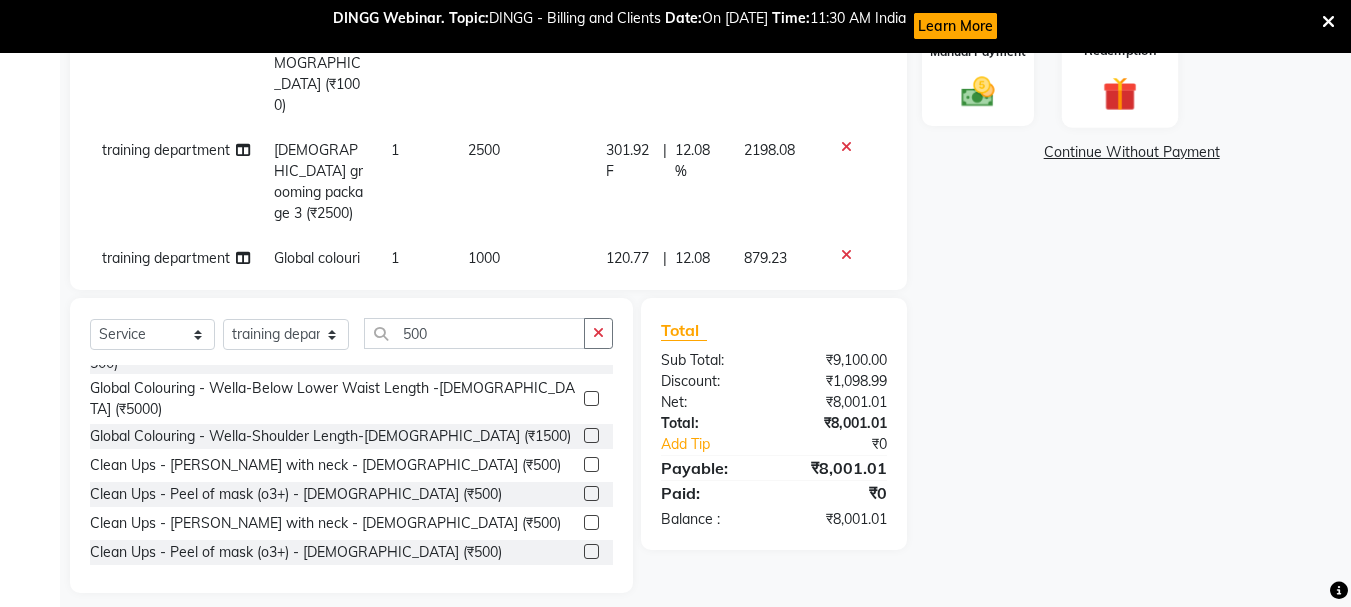 scroll, scrollTop: 547, scrollLeft: 0, axis: vertical 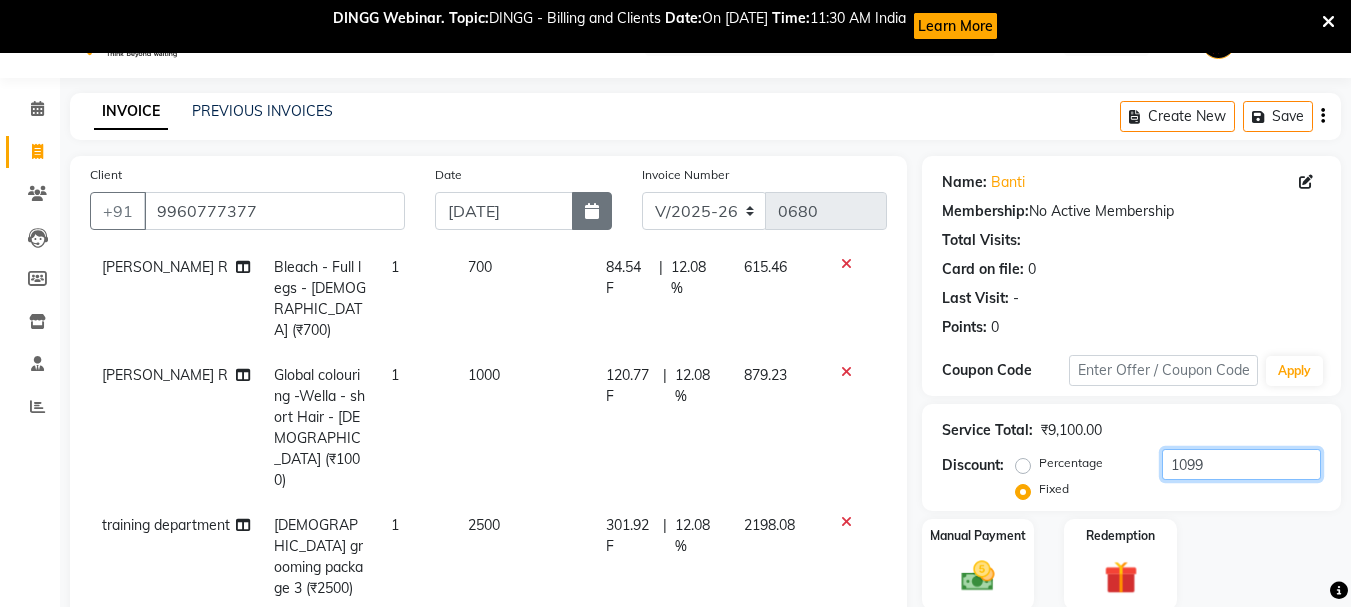 type on "1099" 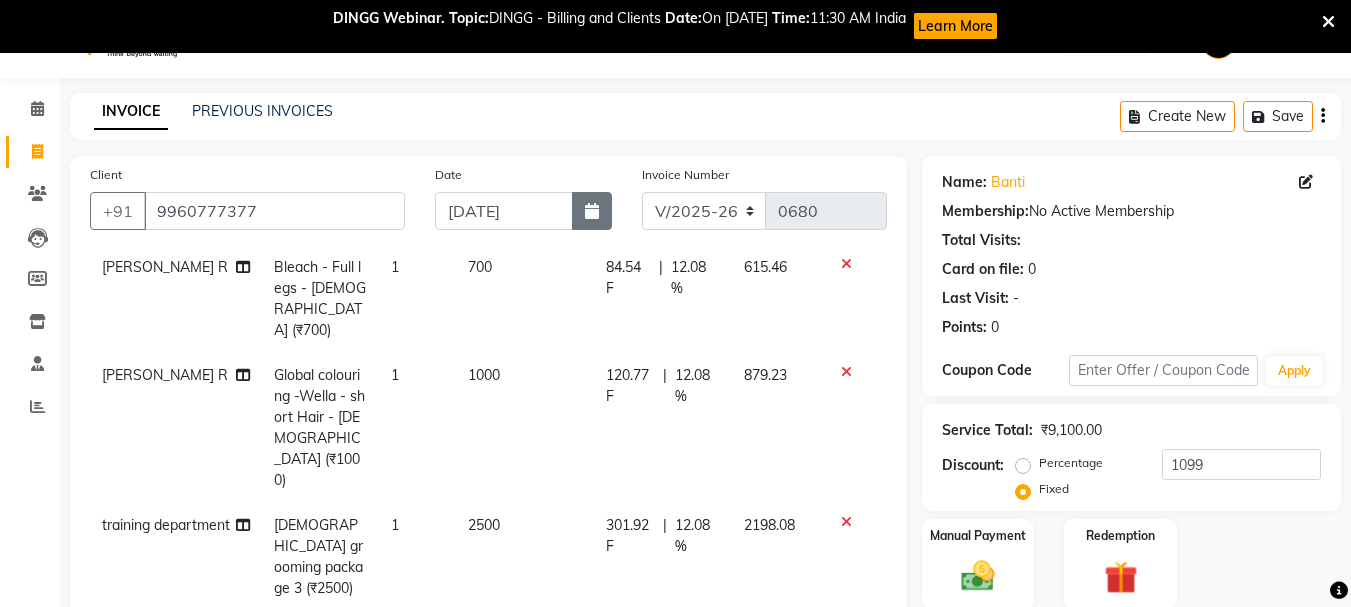 click 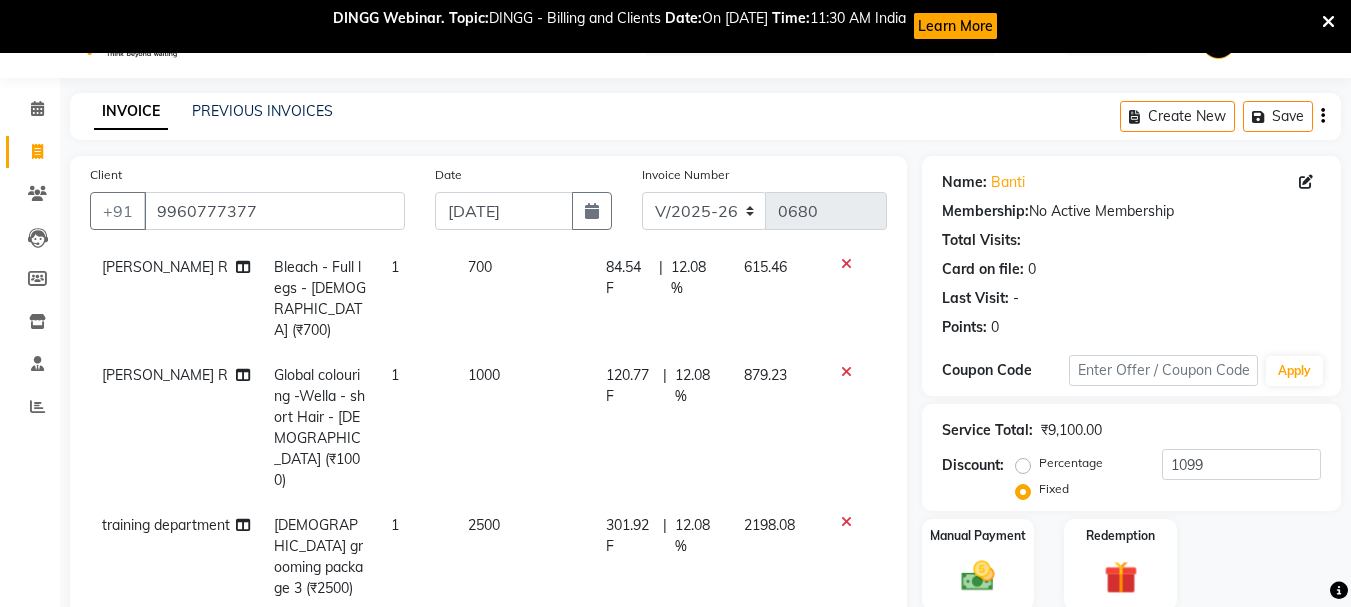 select on "7" 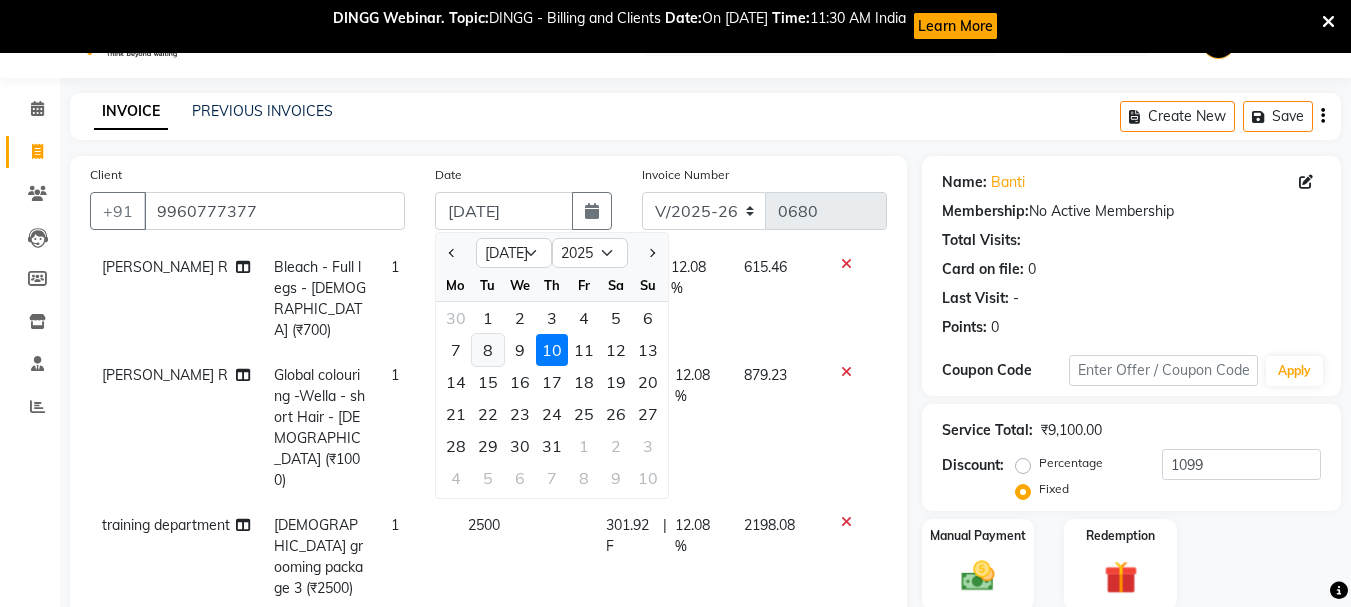 click on "8" 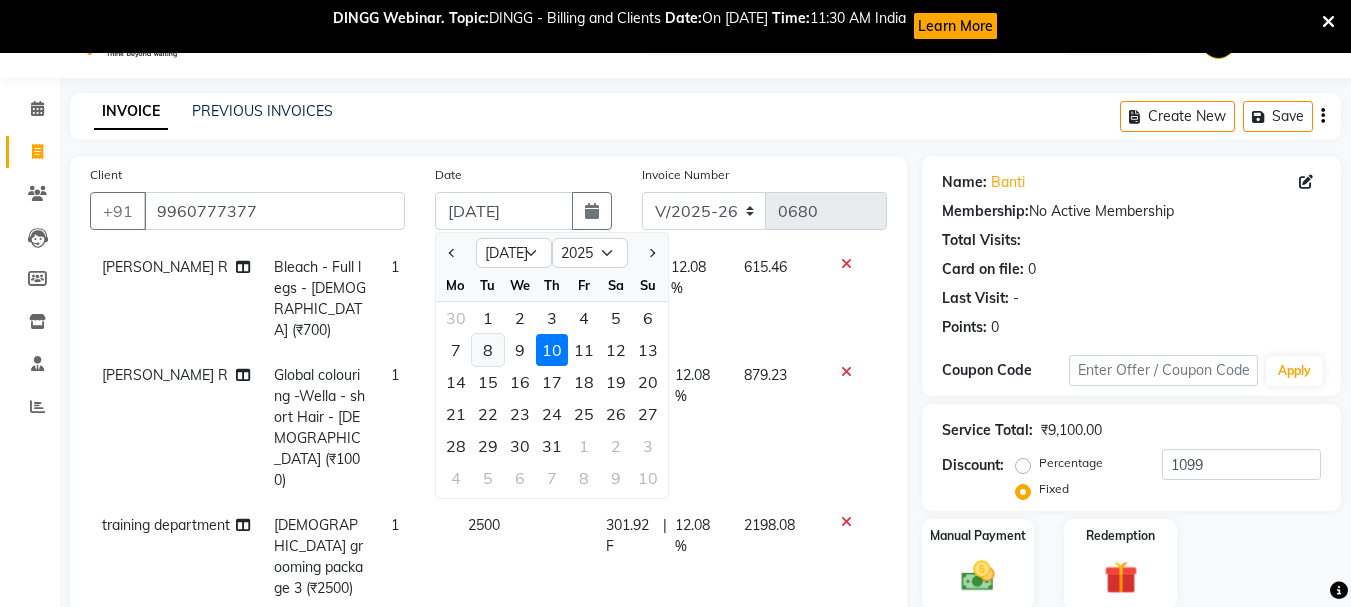 type on "[DATE]" 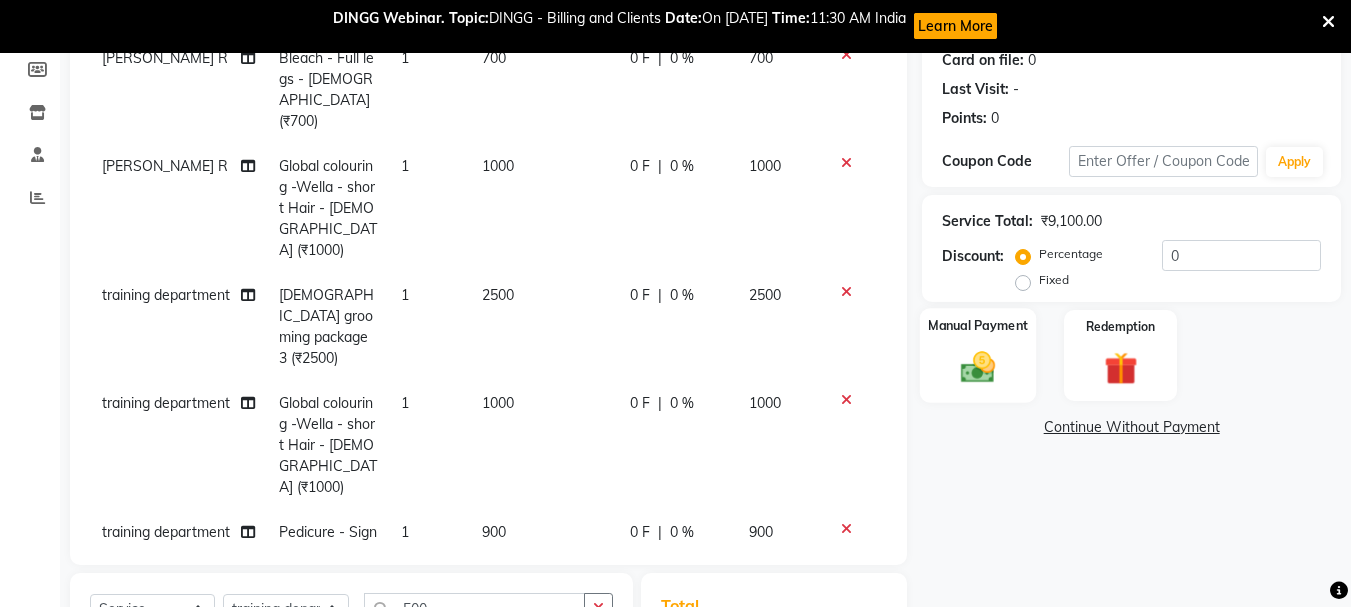 scroll, scrollTop: 247, scrollLeft: 0, axis: vertical 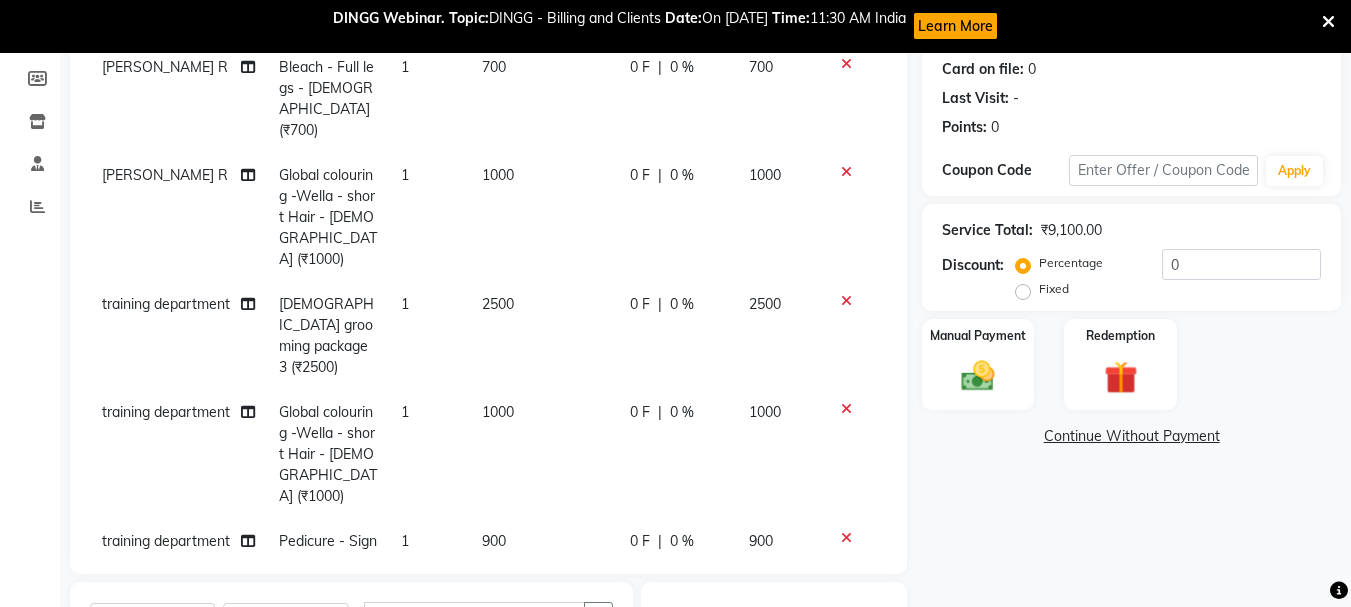 click on "Fixed" 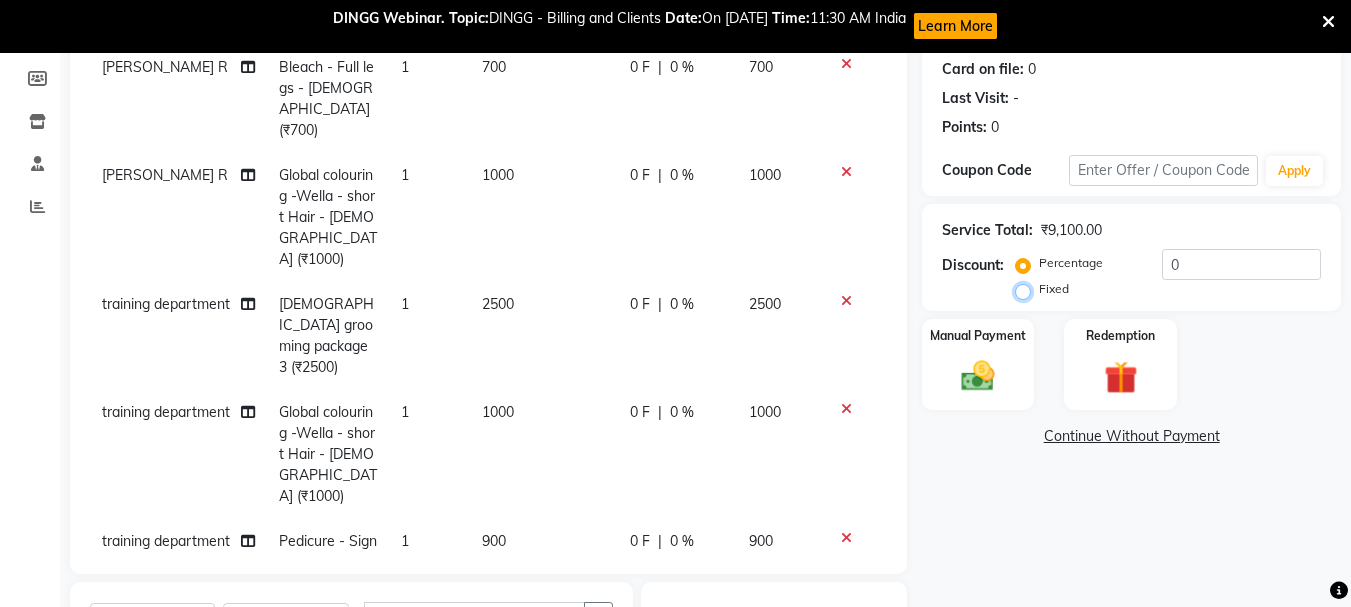 click on "Fixed" at bounding box center (1027, 289) 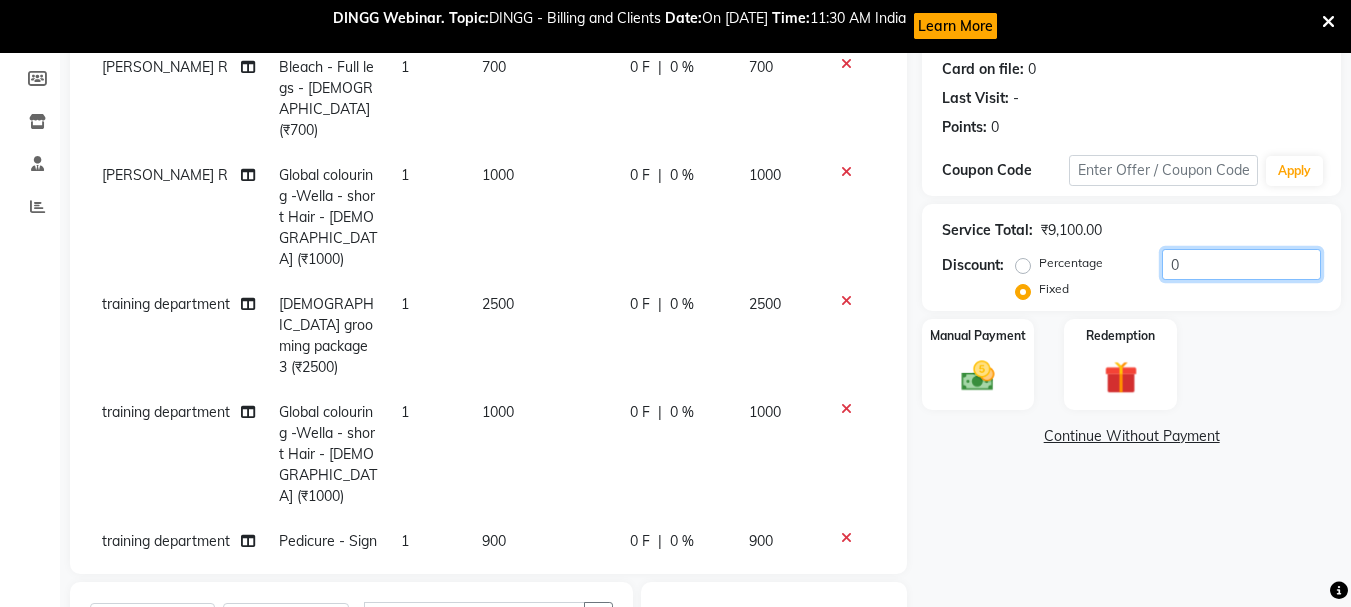 click on "0" 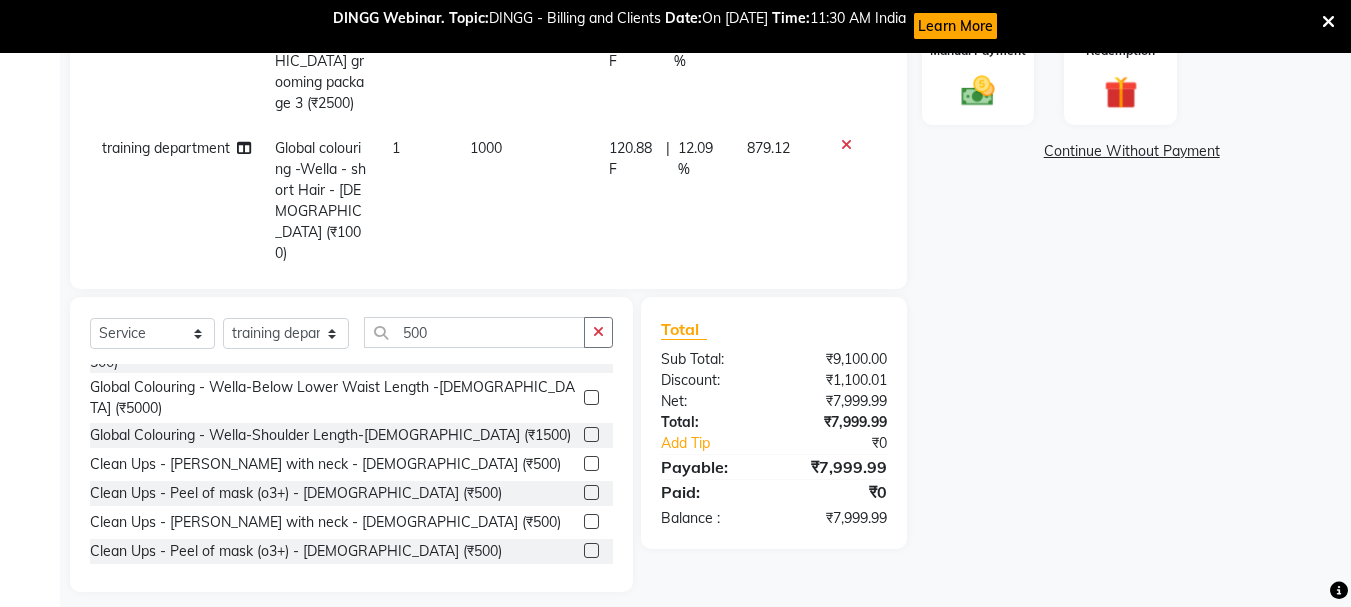 scroll, scrollTop: 547, scrollLeft: 0, axis: vertical 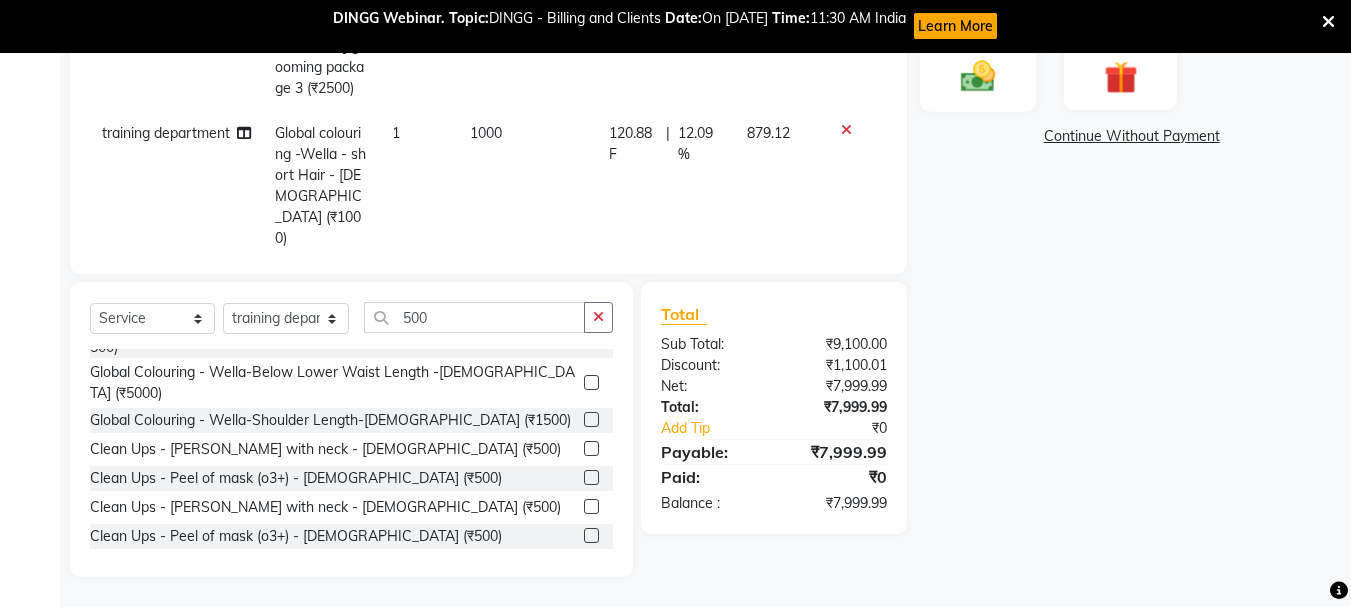 type on "1100" 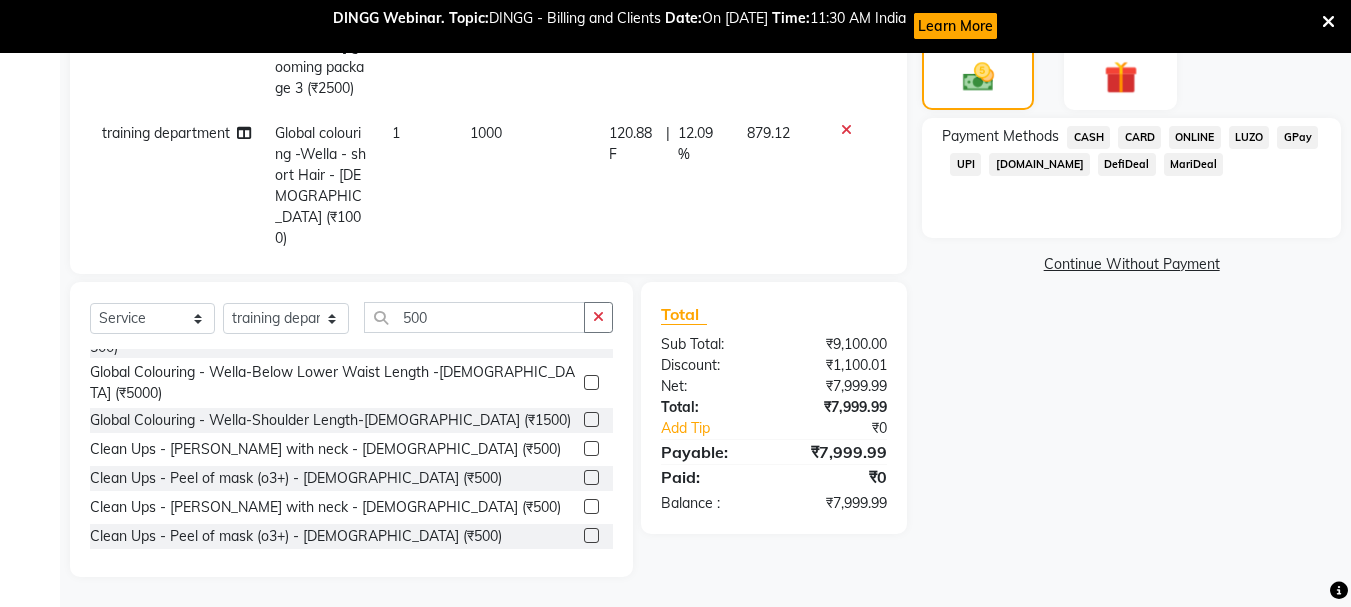 click on "ONLINE" 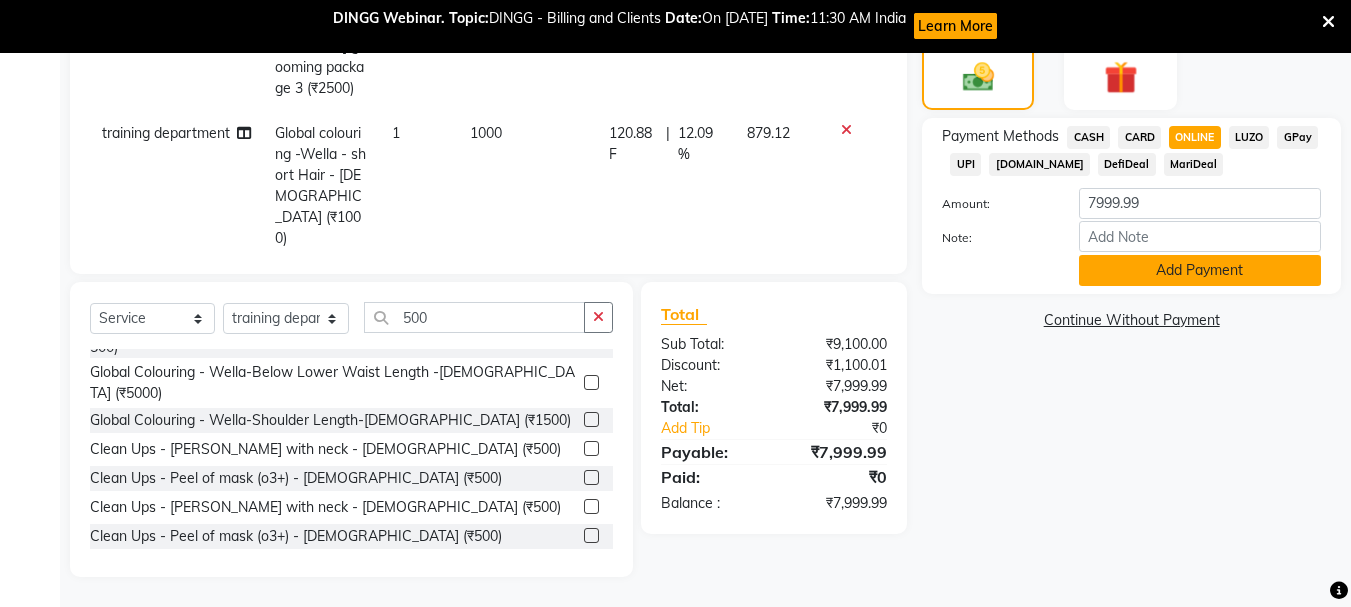 click on "Add Payment" 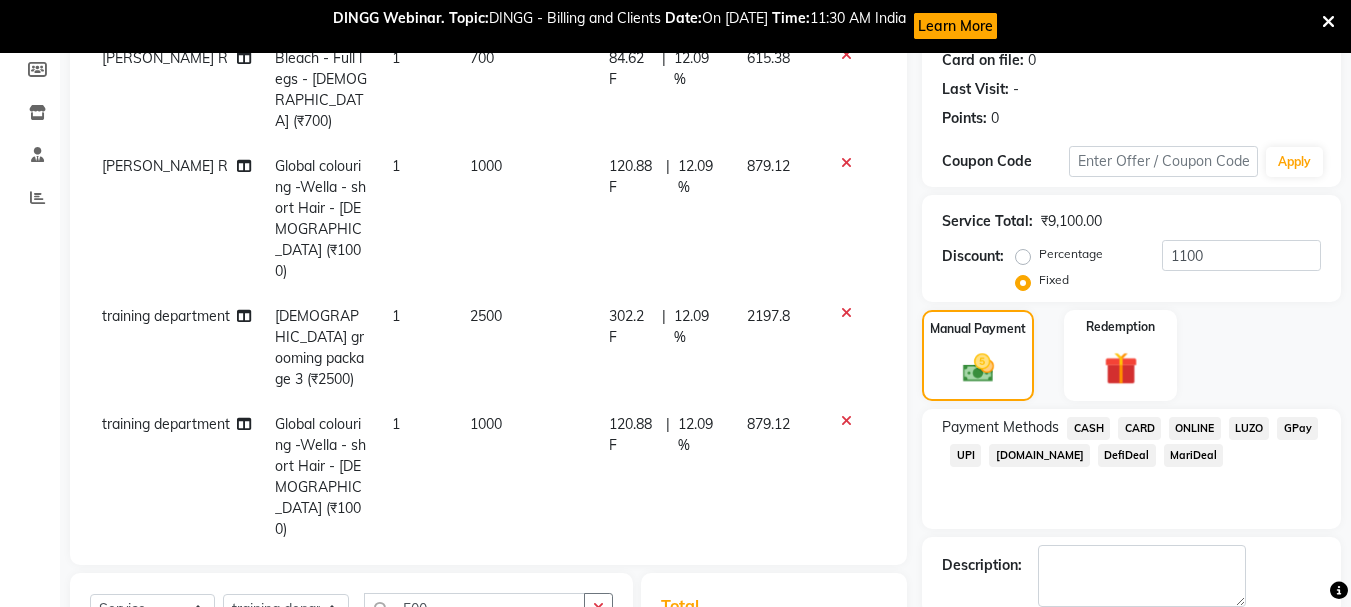 scroll, scrollTop: 247, scrollLeft: 0, axis: vertical 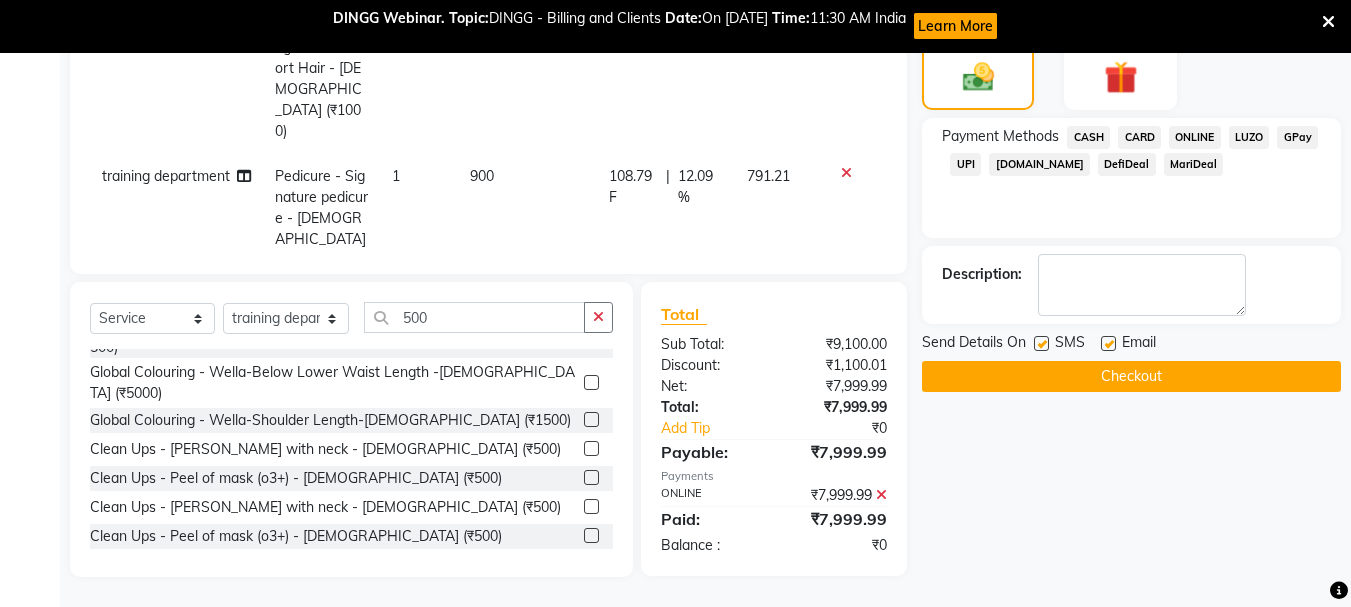 click 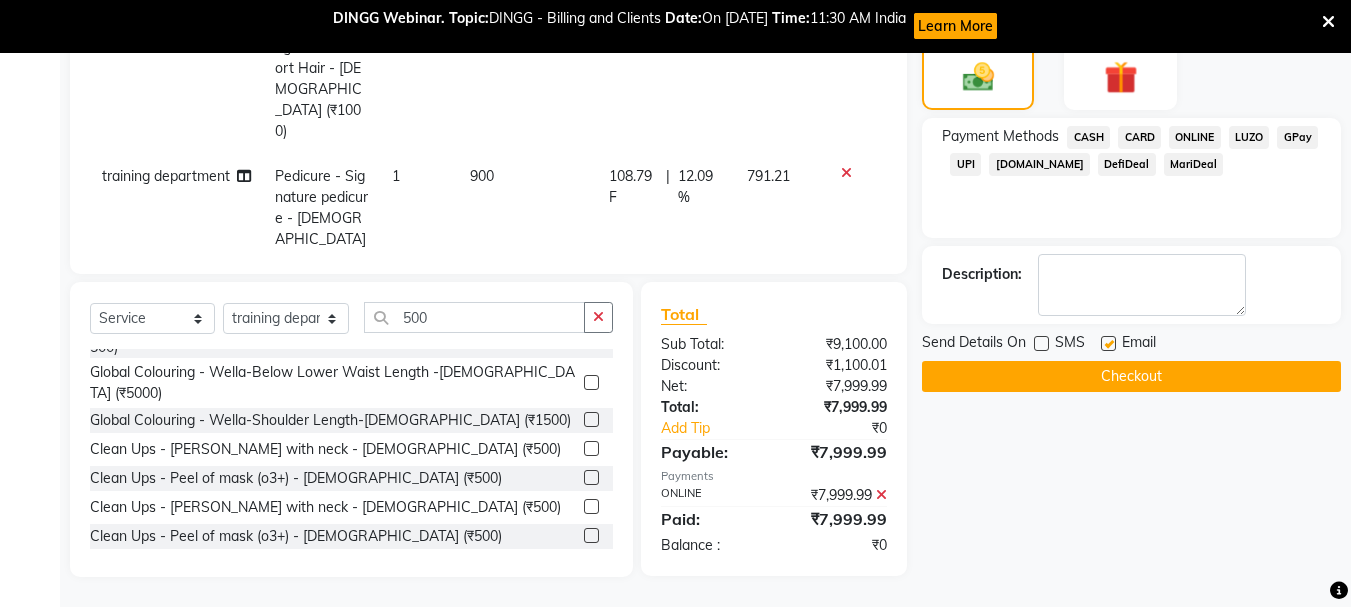 click on "Checkout" 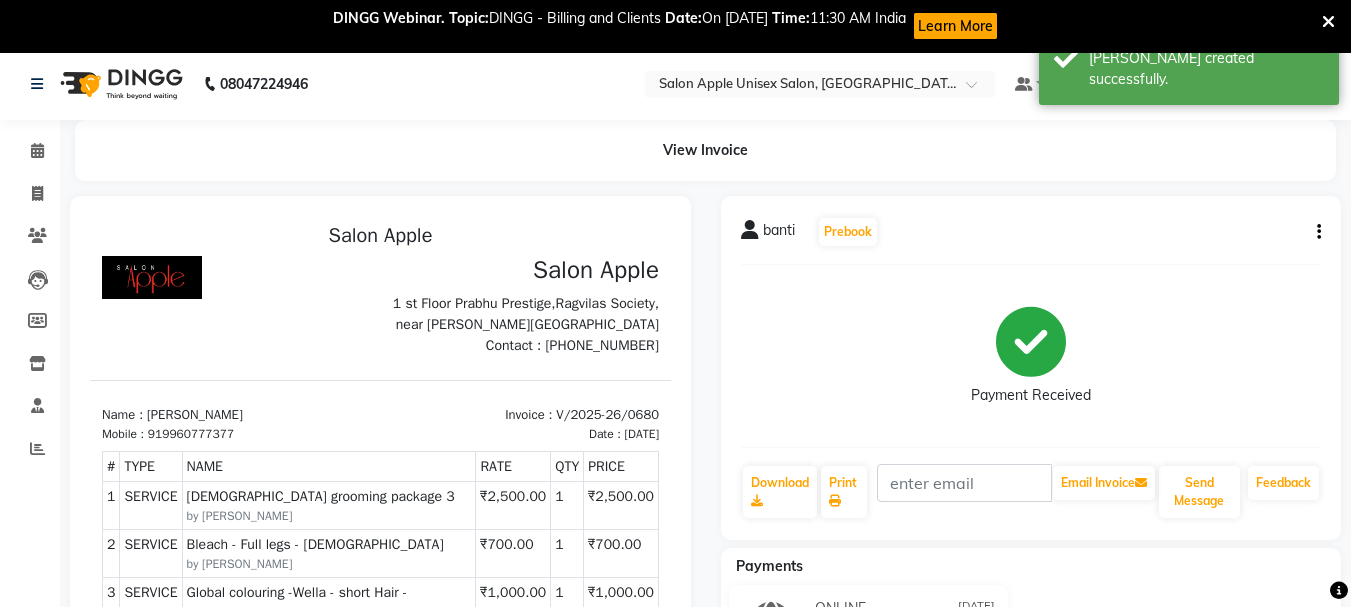 scroll, scrollTop: 0, scrollLeft: 0, axis: both 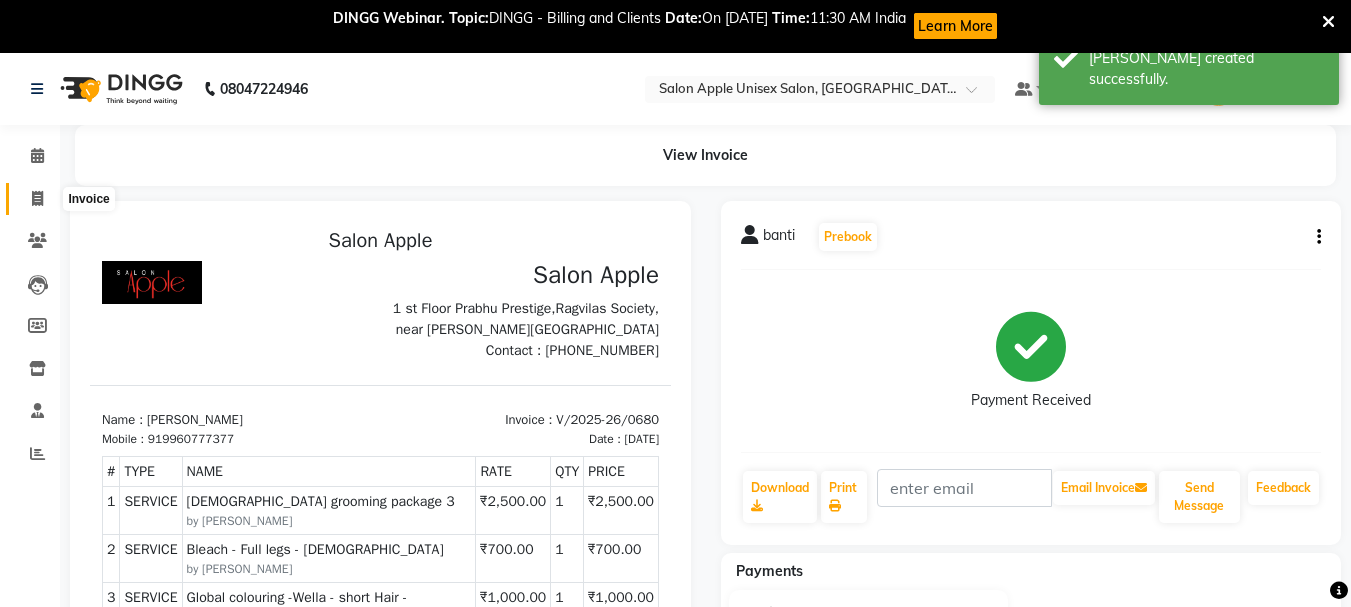 click 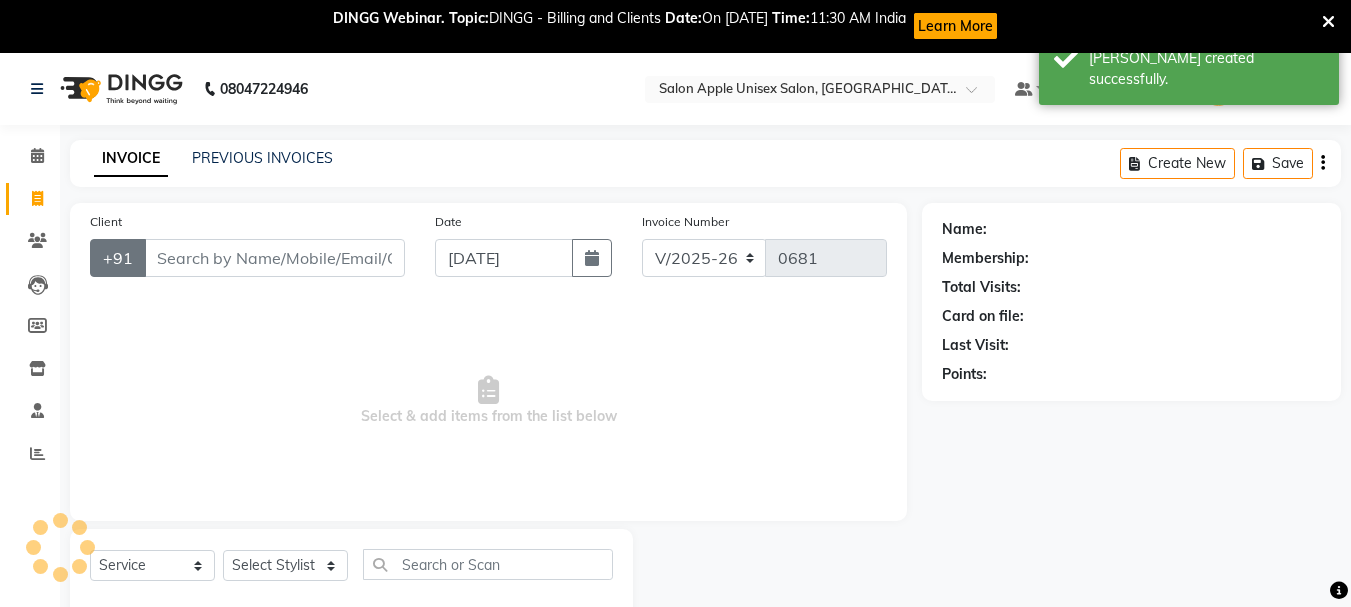 scroll, scrollTop: 53, scrollLeft: 0, axis: vertical 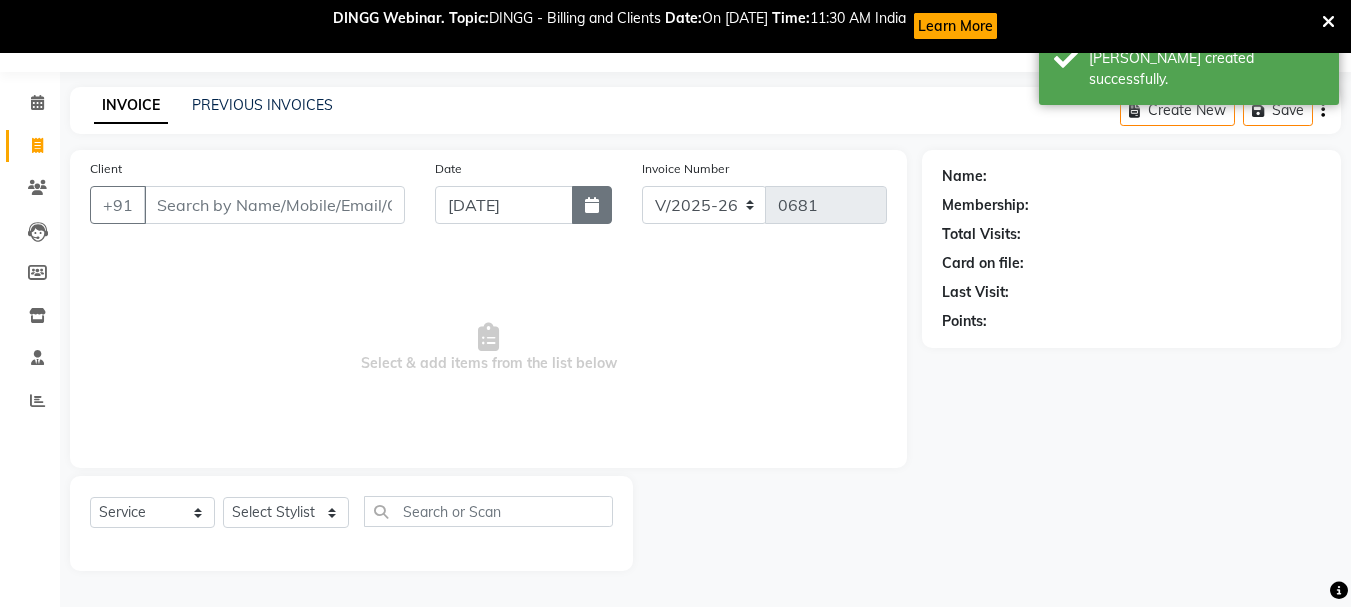 click 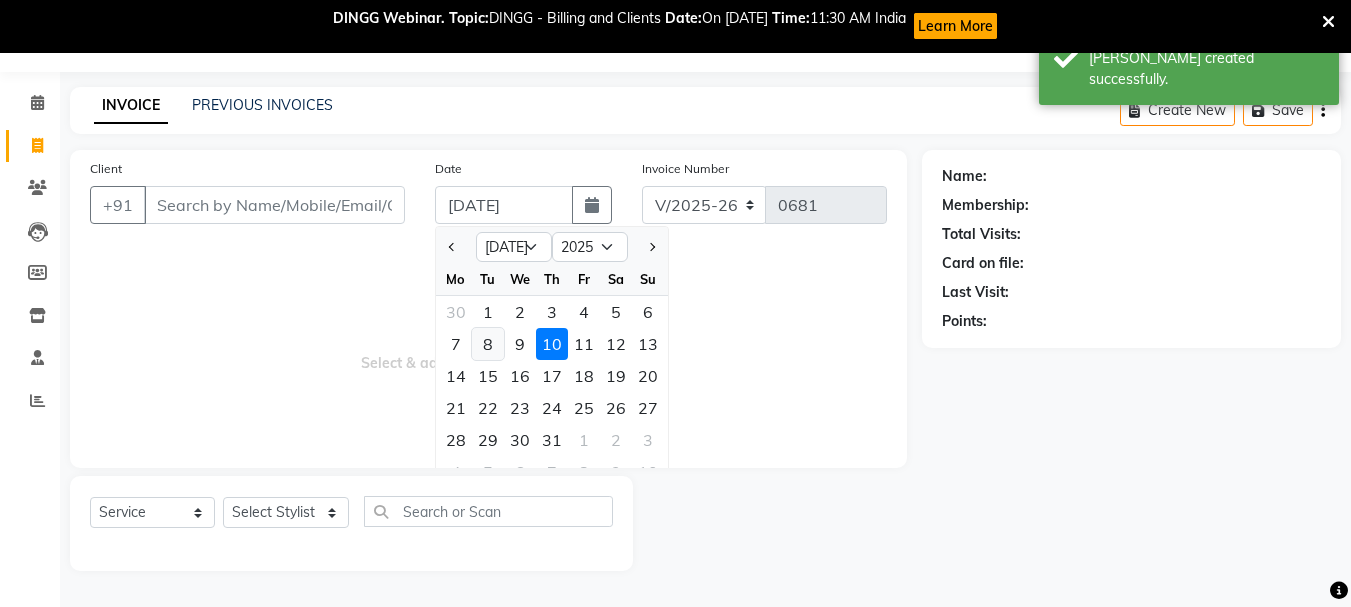 click on "8" 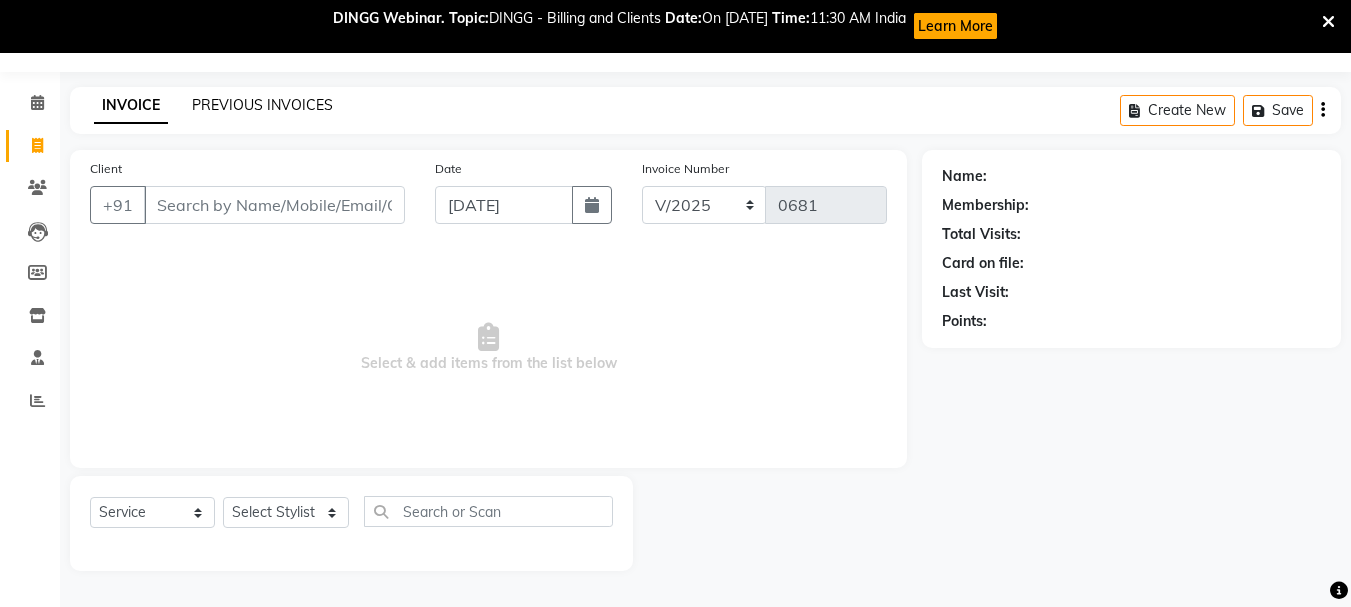 click on "PREVIOUS INVOICES" 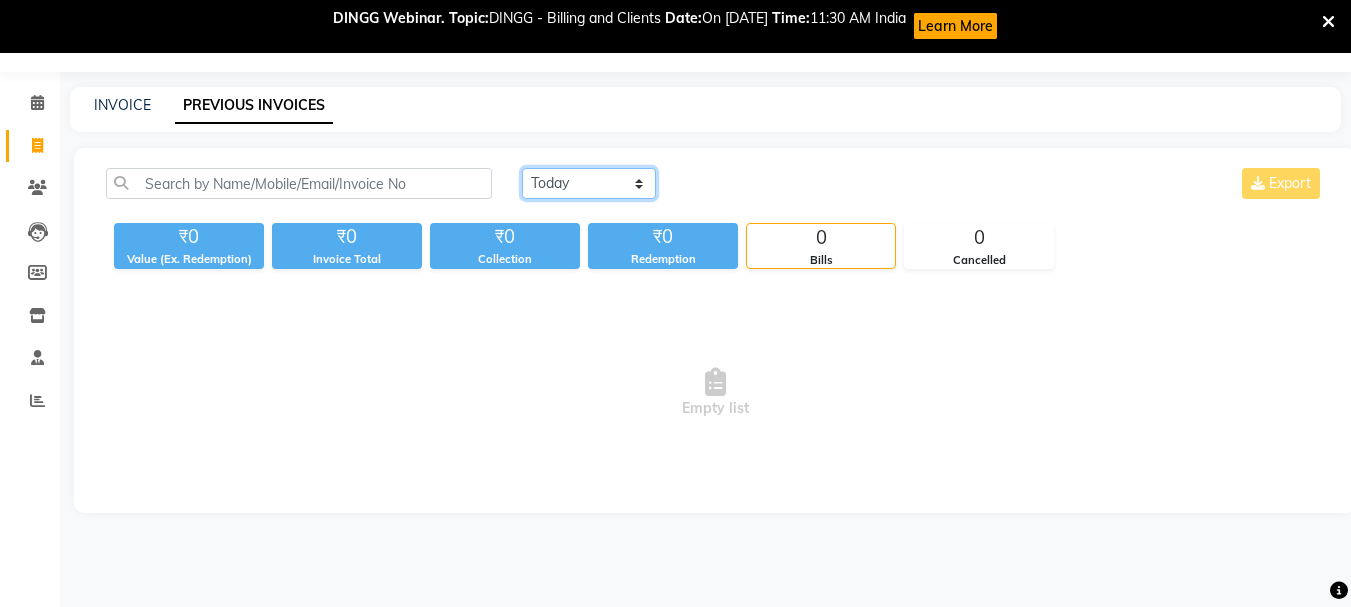 click on "[DATE] [DATE] Custom Range" 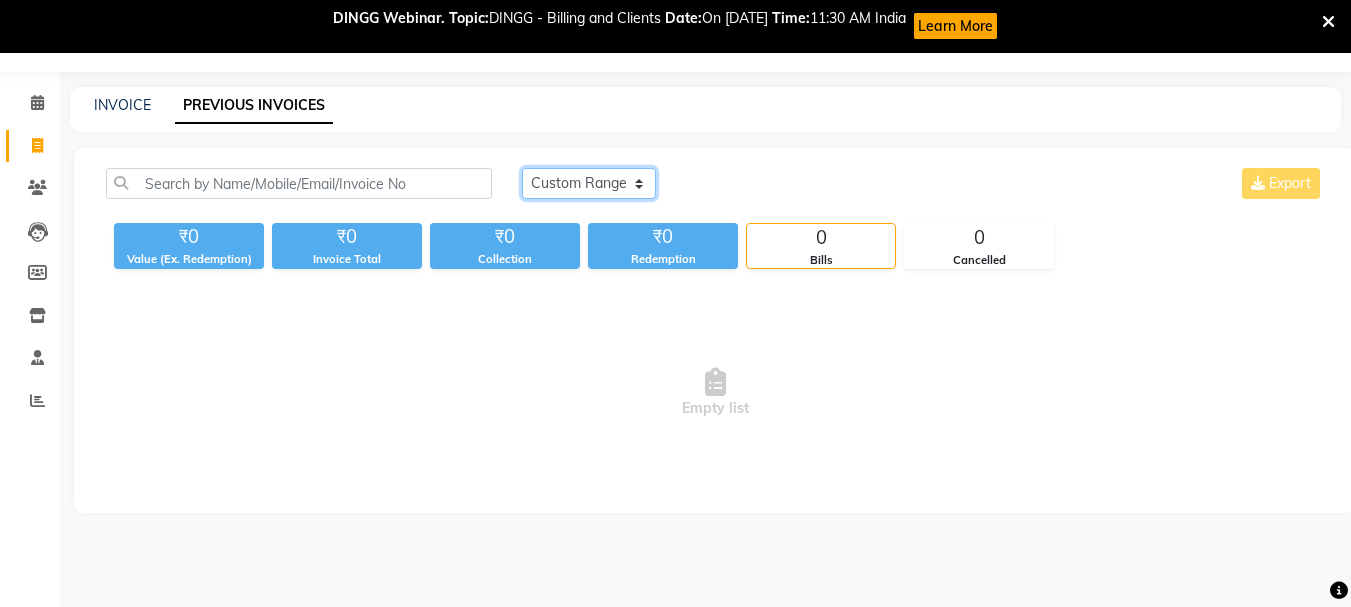 click on "[DATE] [DATE] Custom Range" 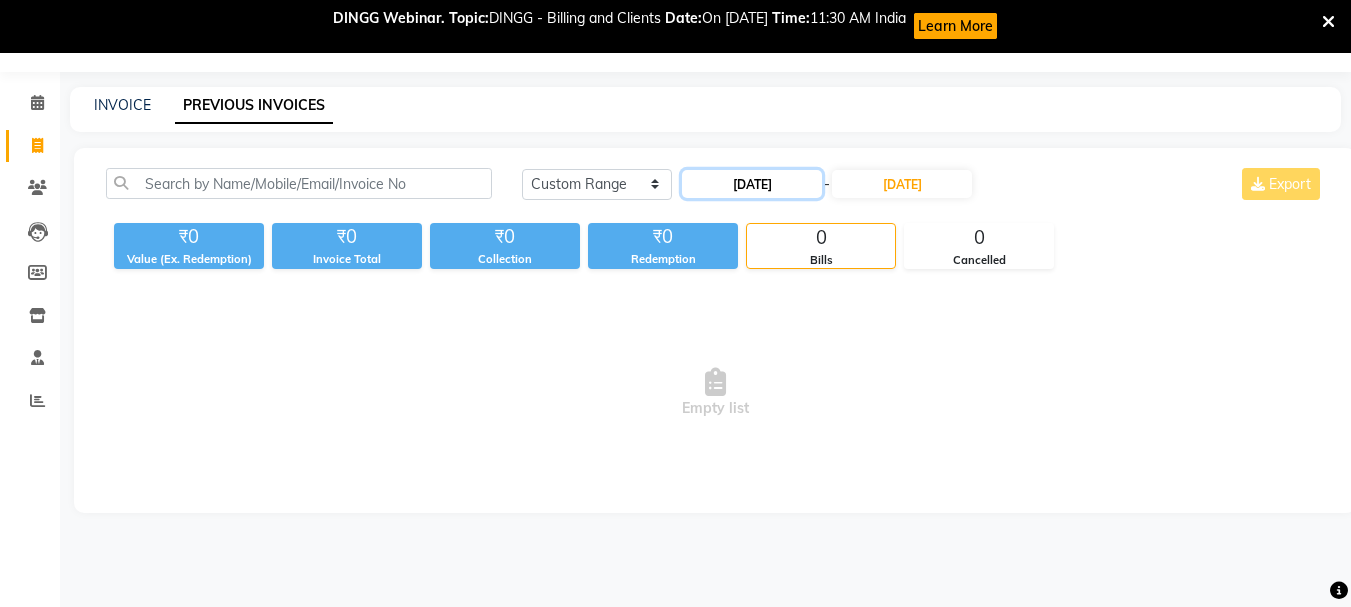 click on "[DATE]" 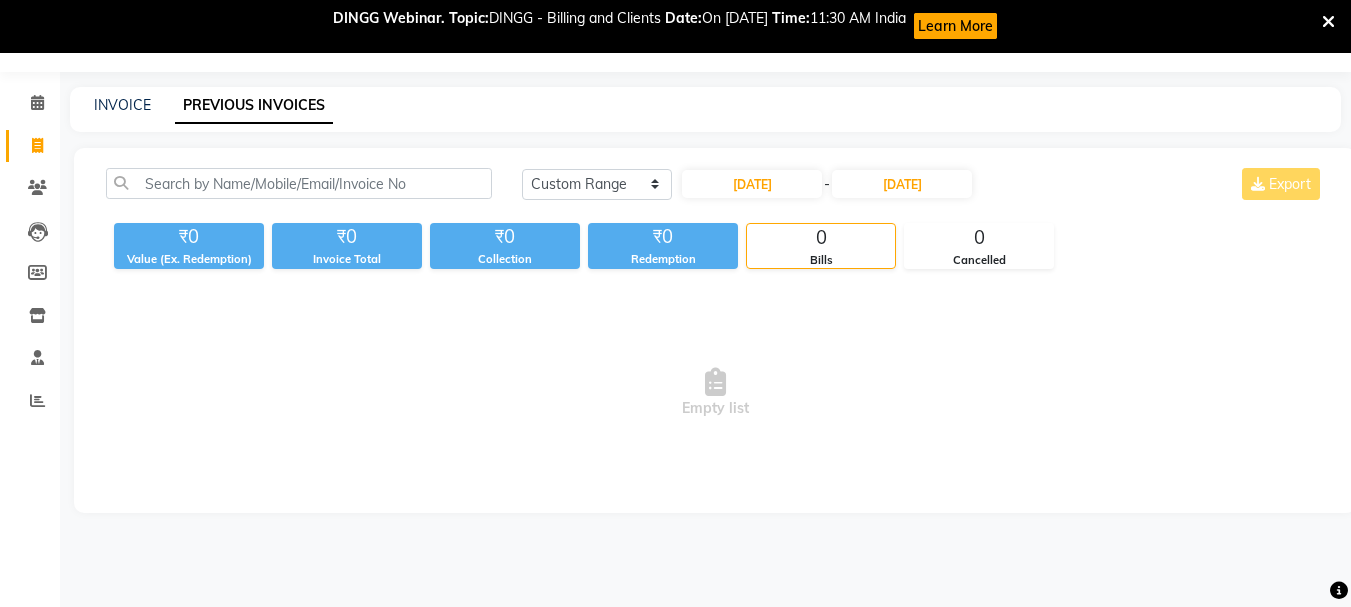 select on "7" 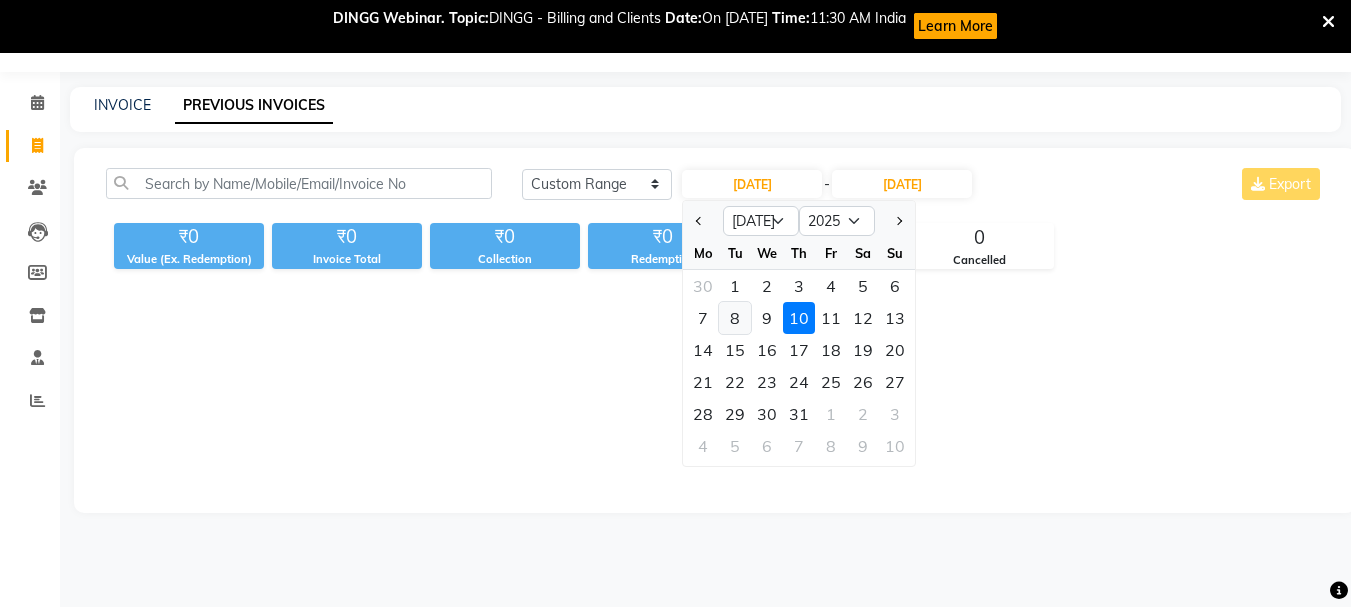 click on "8" 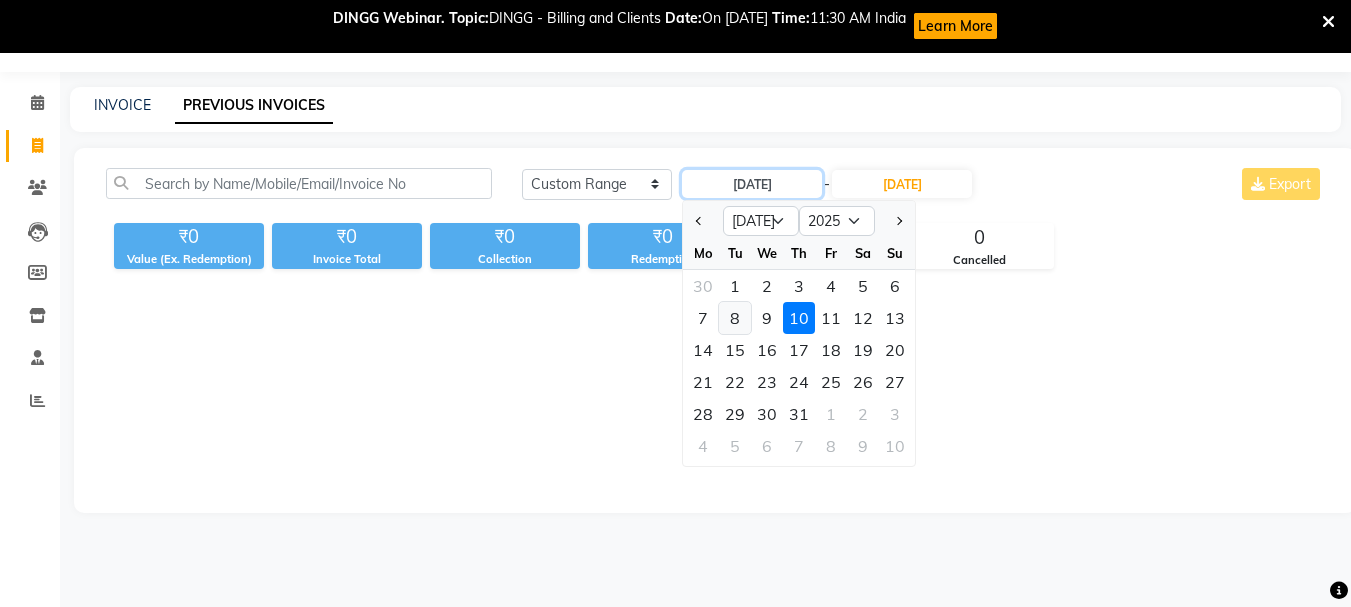 type on "[DATE]" 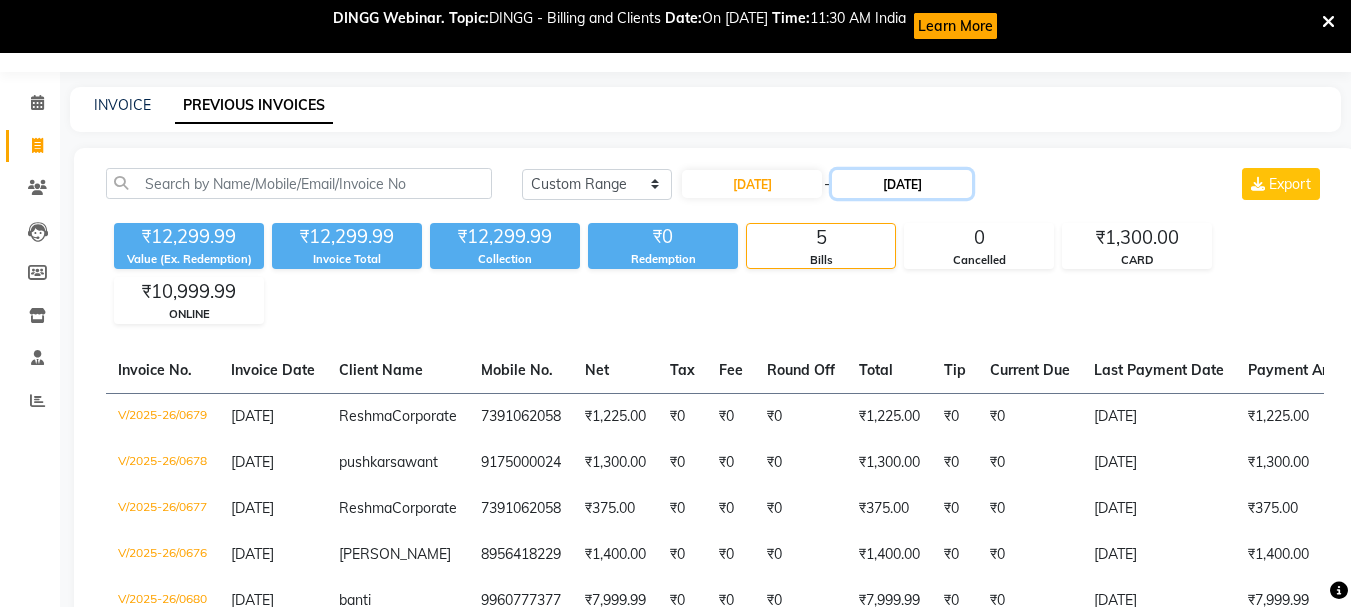 click on "[DATE]" 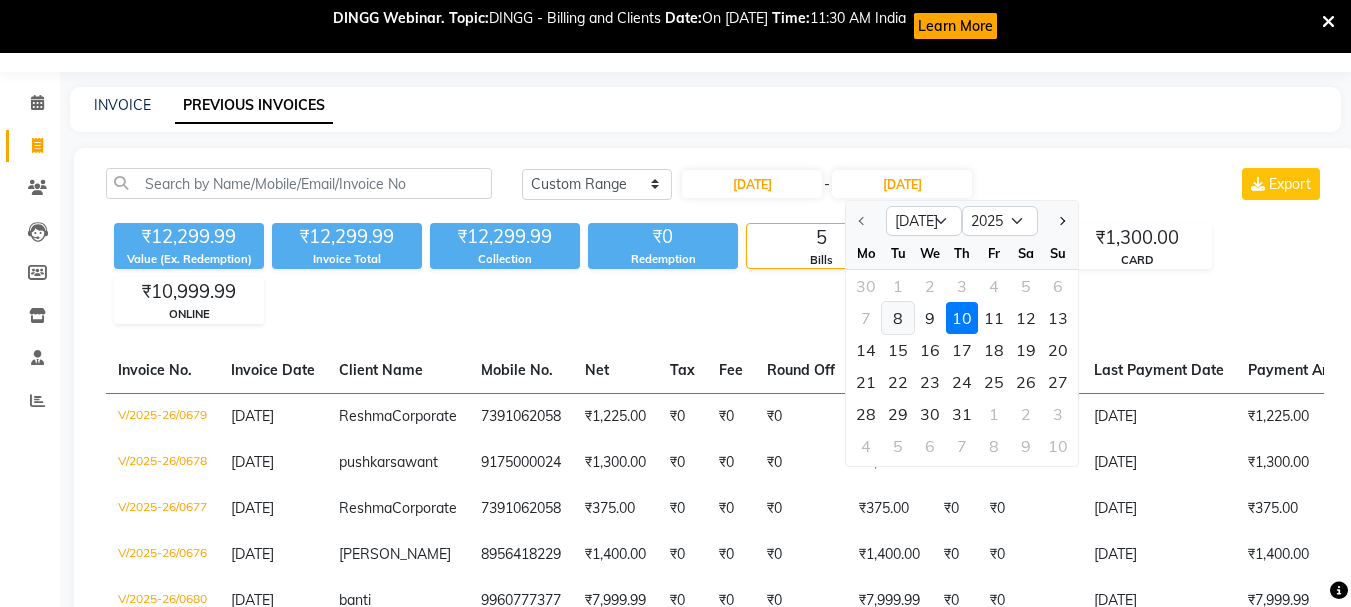 click on "8" 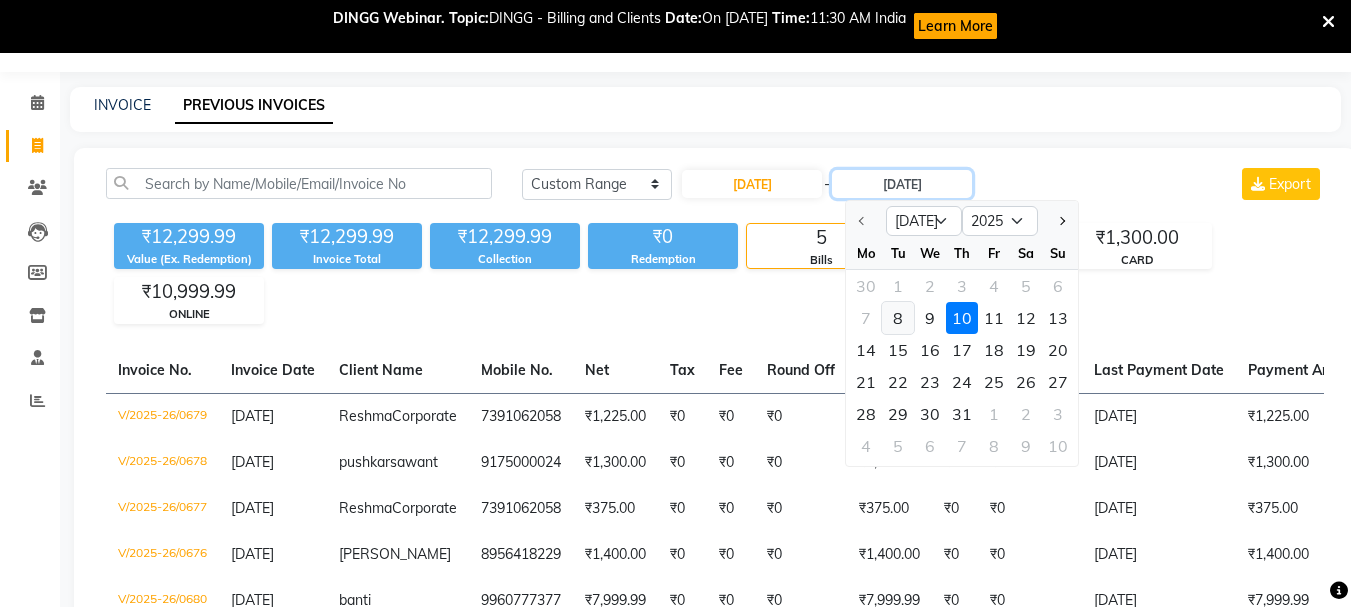 type on "[DATE]" 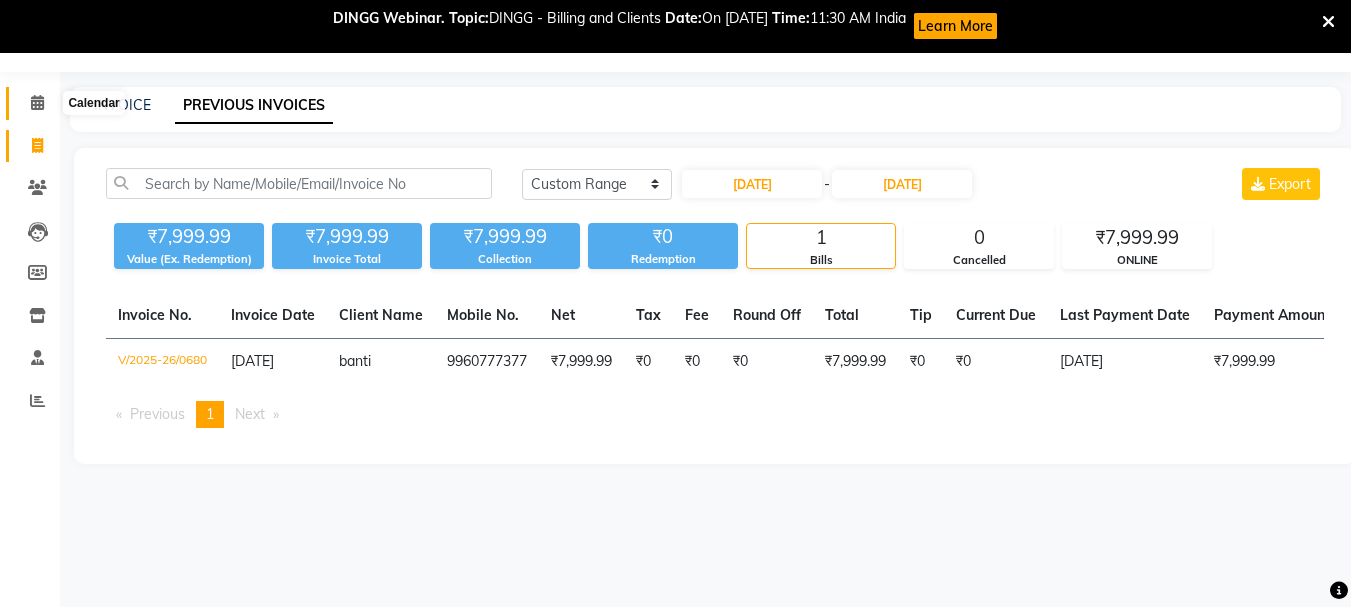 click 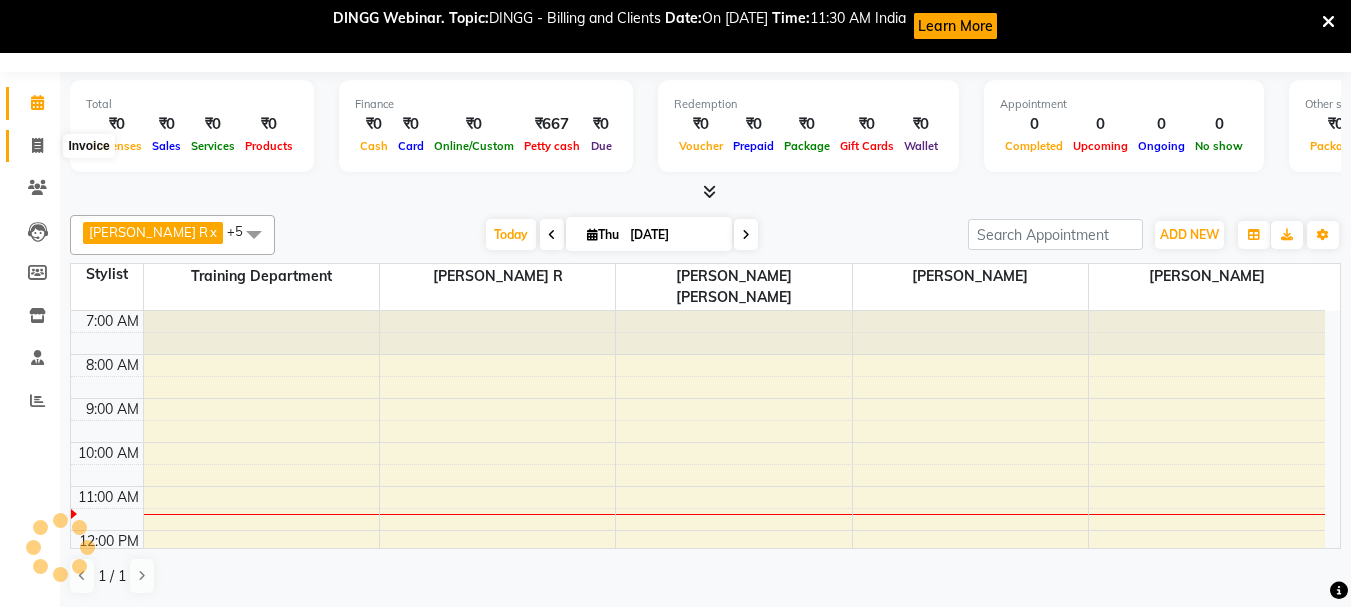 scroll, scrollTop: 0, scrollLeft: 0, axis: both 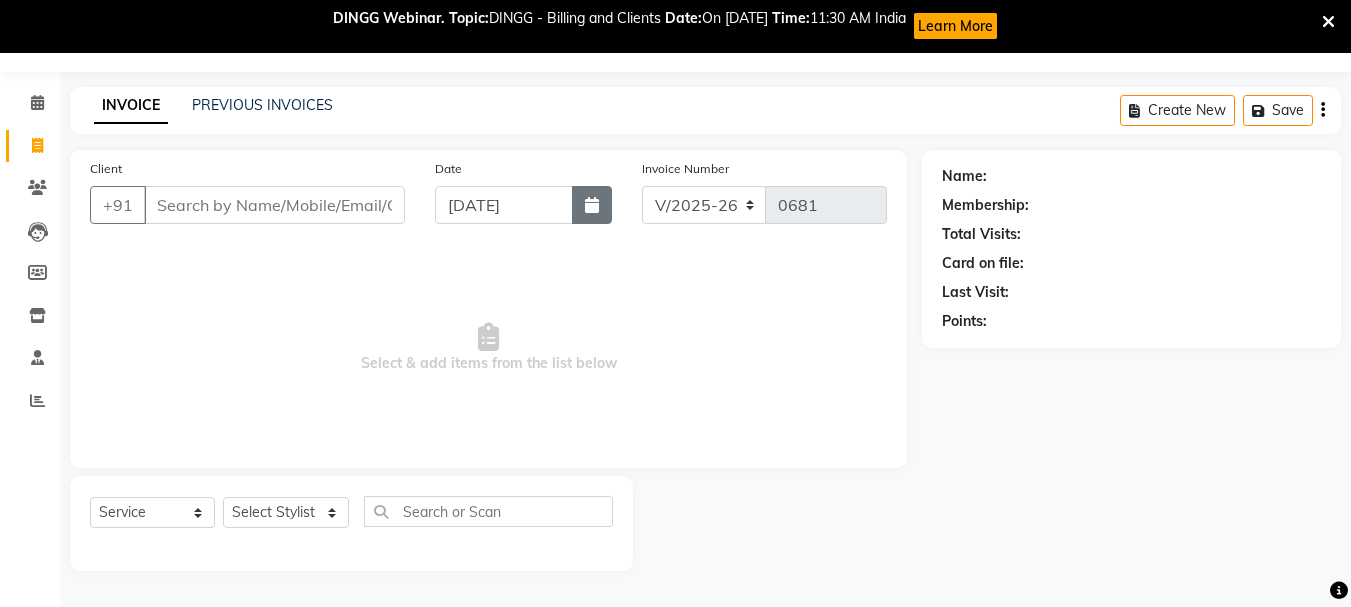 click 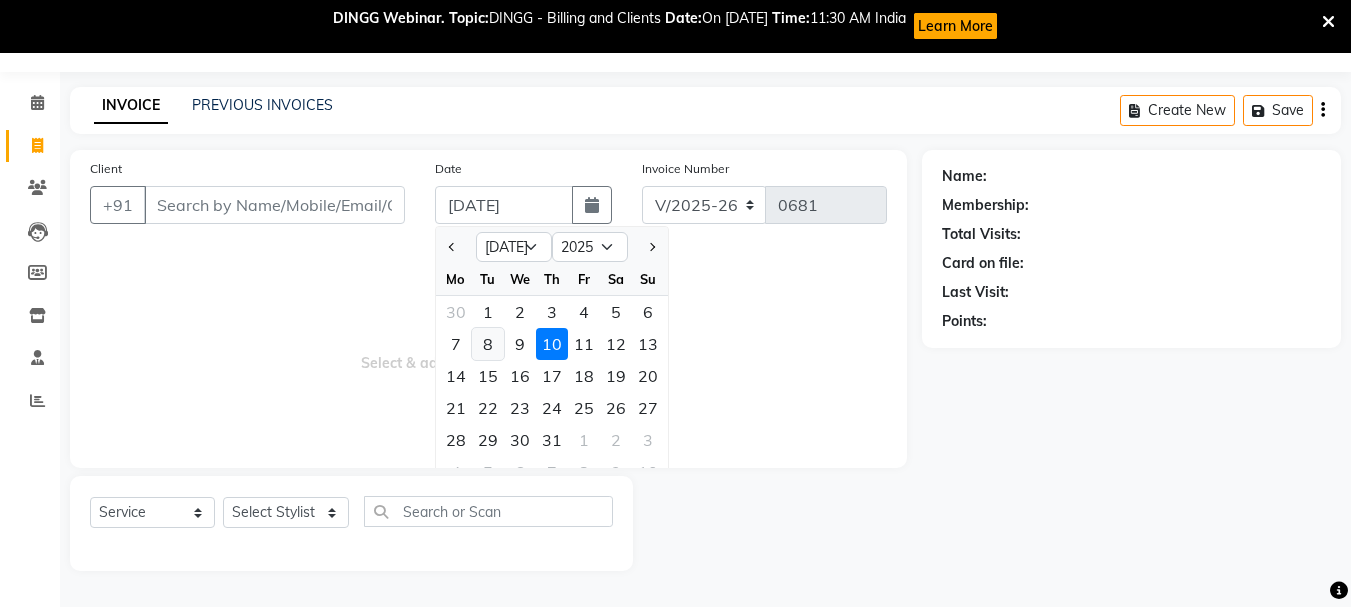 click on "8" 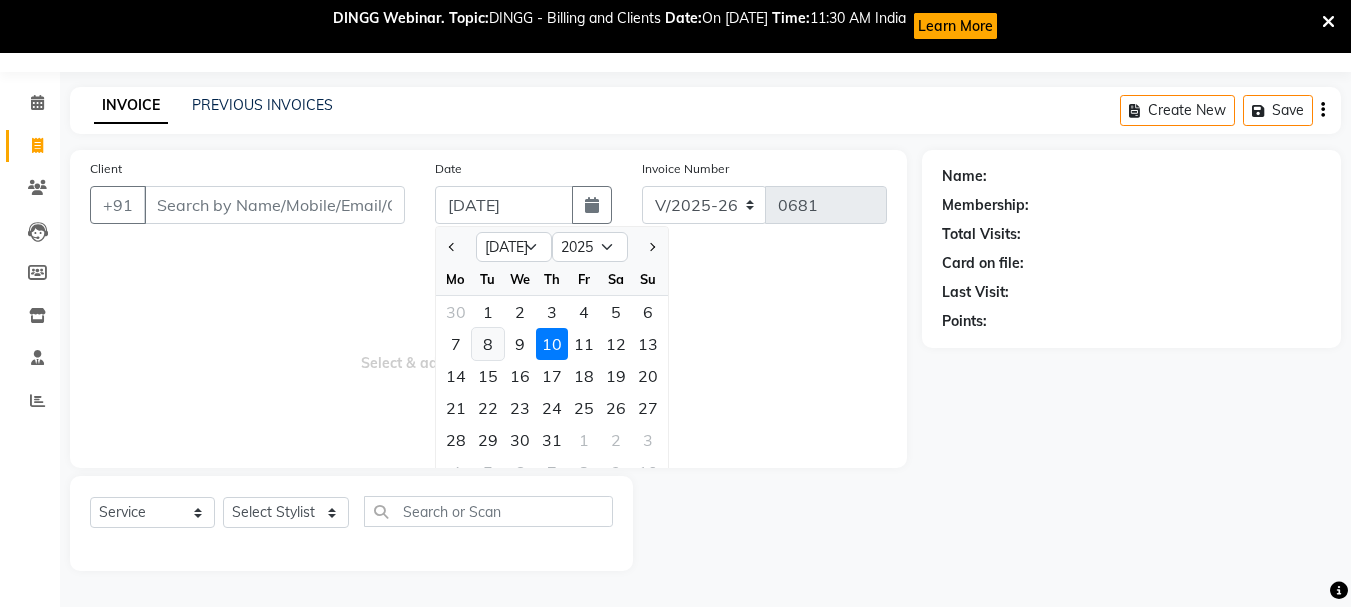 type on "[DATE]" 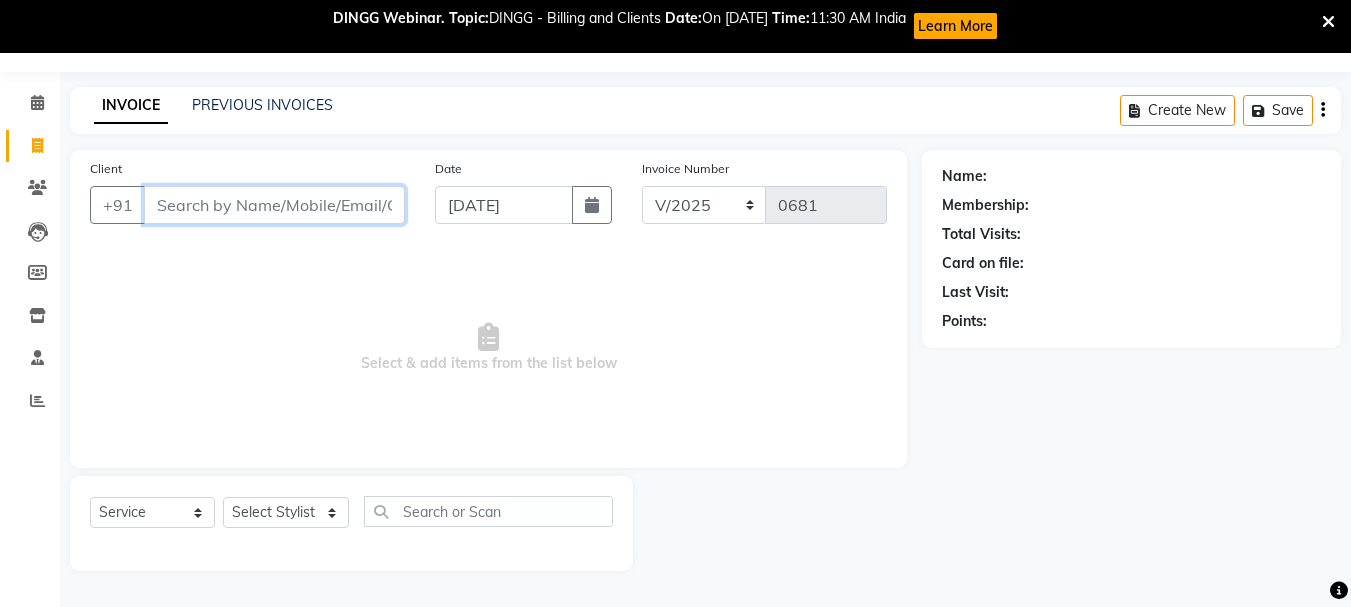 click on "Client" at bounding box center (274, 205) 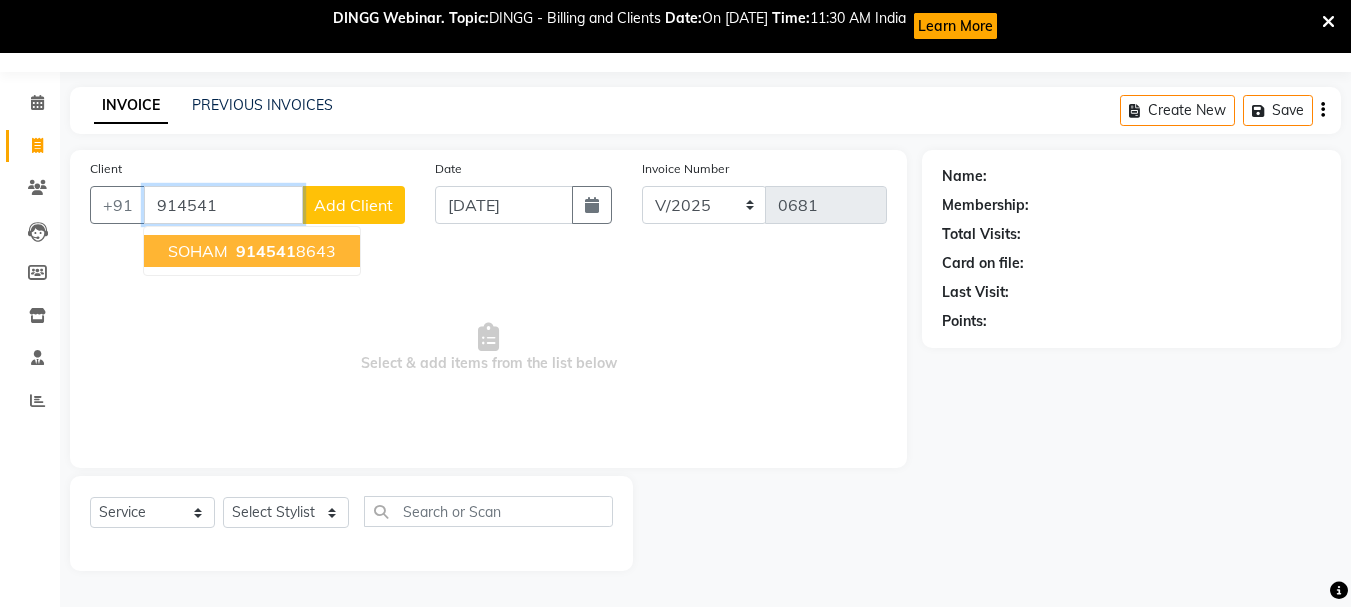 click on "[PERSON_NAME]   914541 8643" at bounding box center (252, 251) 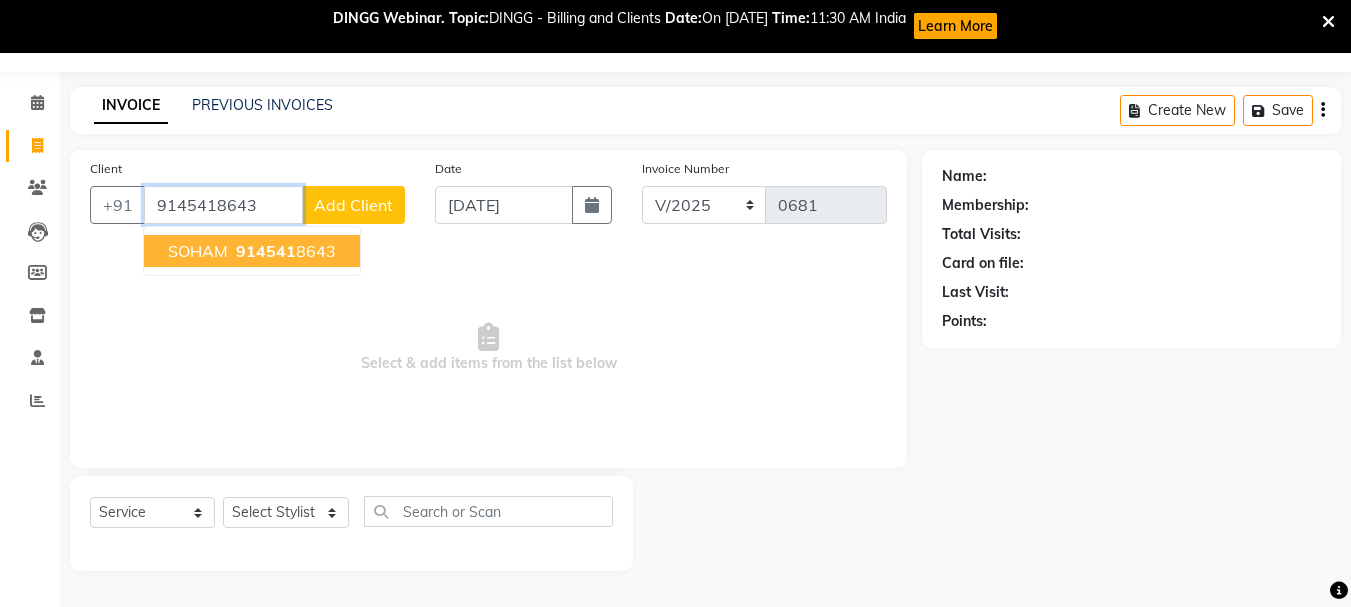 type on "9145418643" 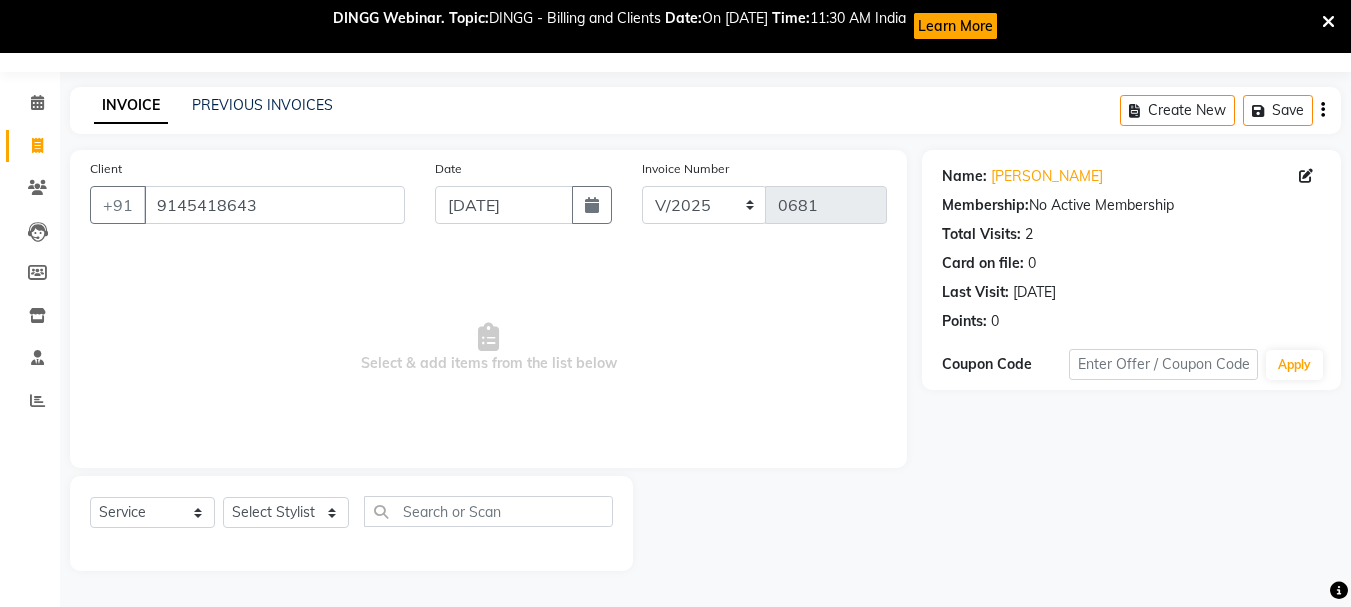 click on "Select  Service  Product  Membership  Package Voucher Prepaid Gift Card  Select Stylist [PERSON_NAME] [PERSON_NAME] Reception training department [PERSON_NAME] [PERSON_NAME]" 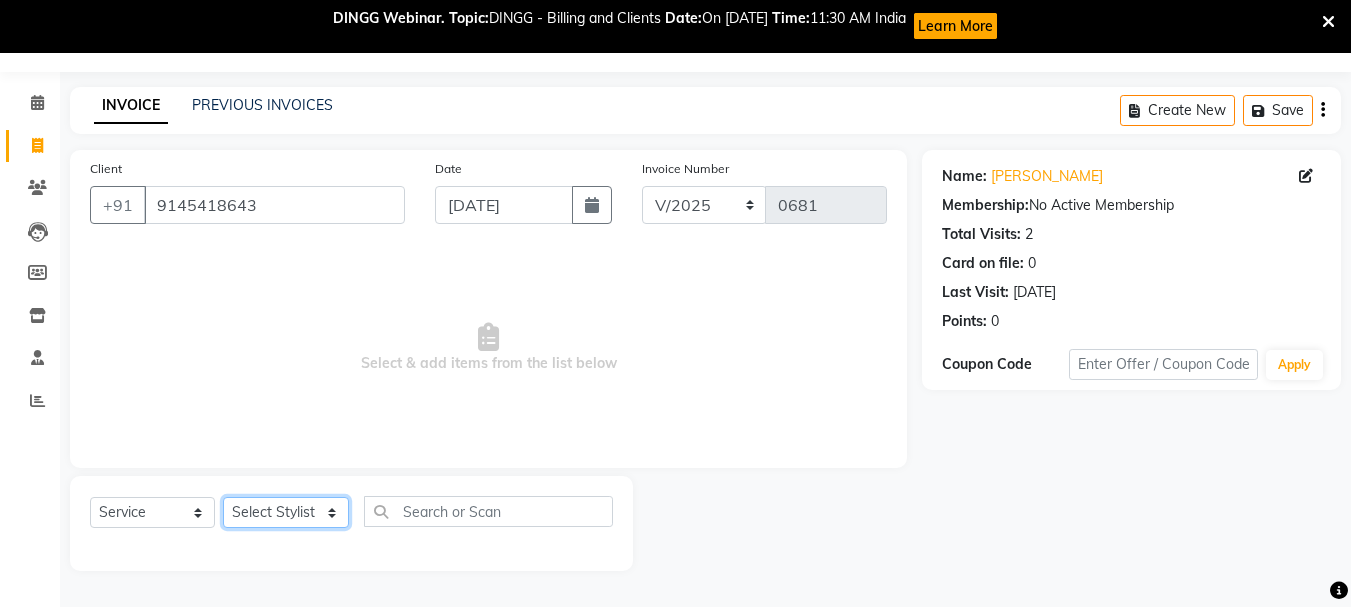 click on "Select Stylist [PERSON_NAME] [PERSON_NAME] Reception training department [PERSON_NAME] [PERSON_NAME]" 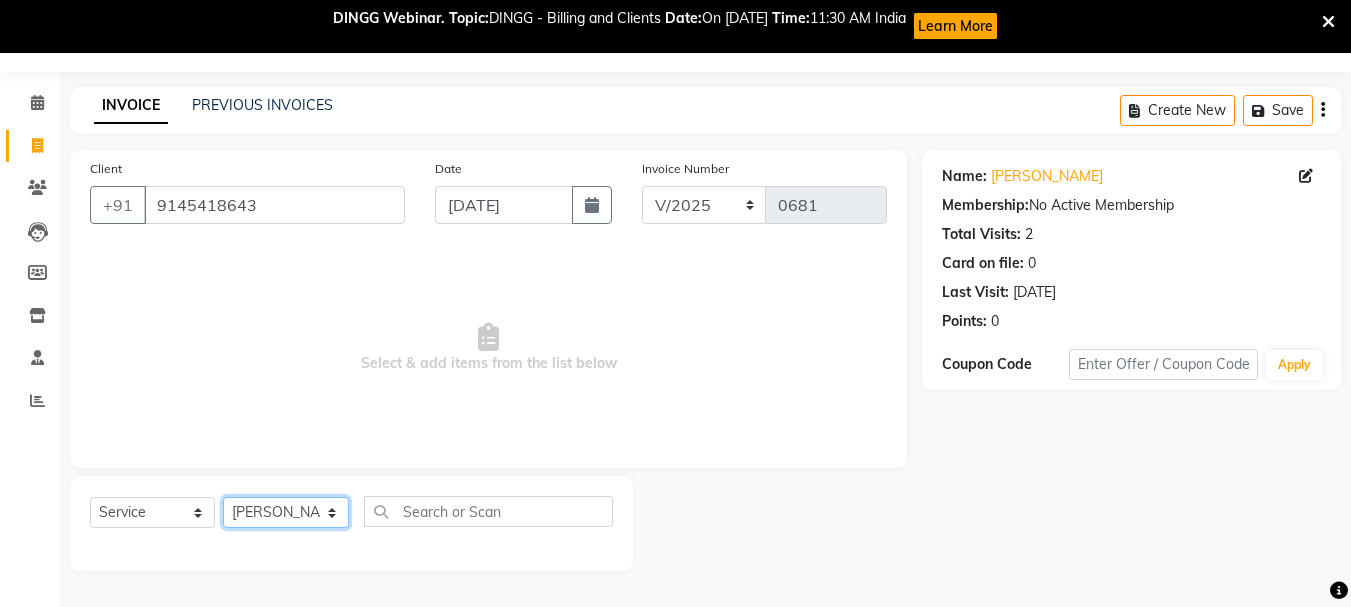click on "Select Stylist [PERSON_NAME] [PERSON_NAME] Reception training department [PERSON_NAME] [PERSON_NAME]" 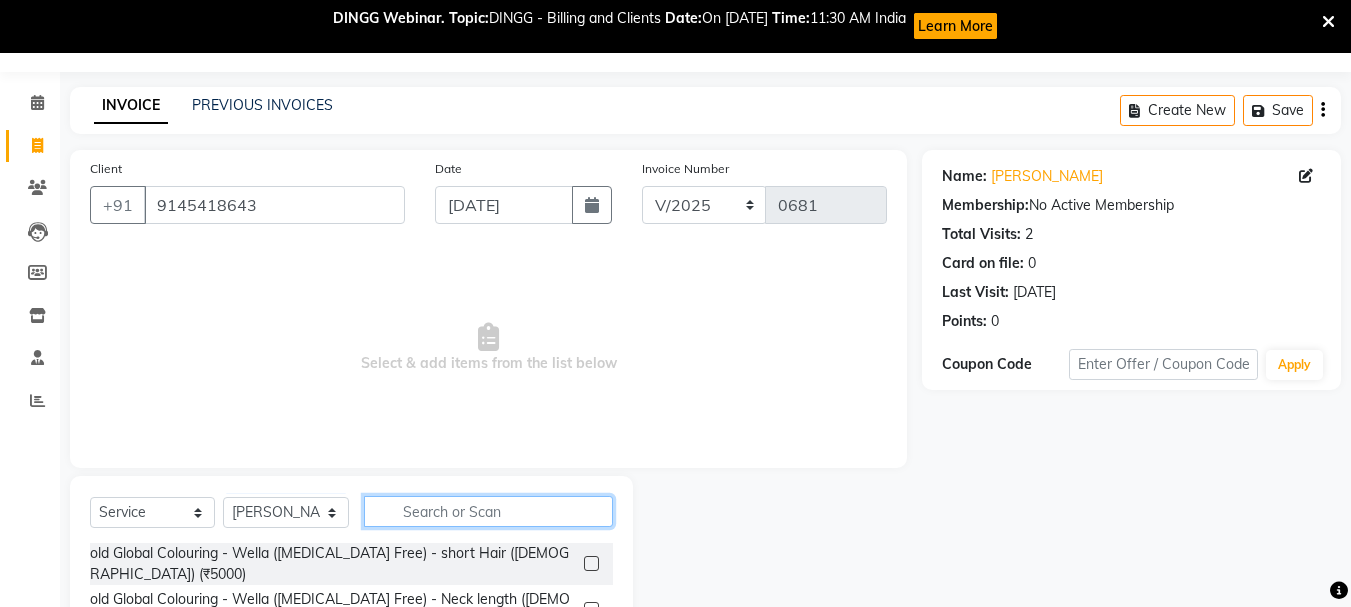 click 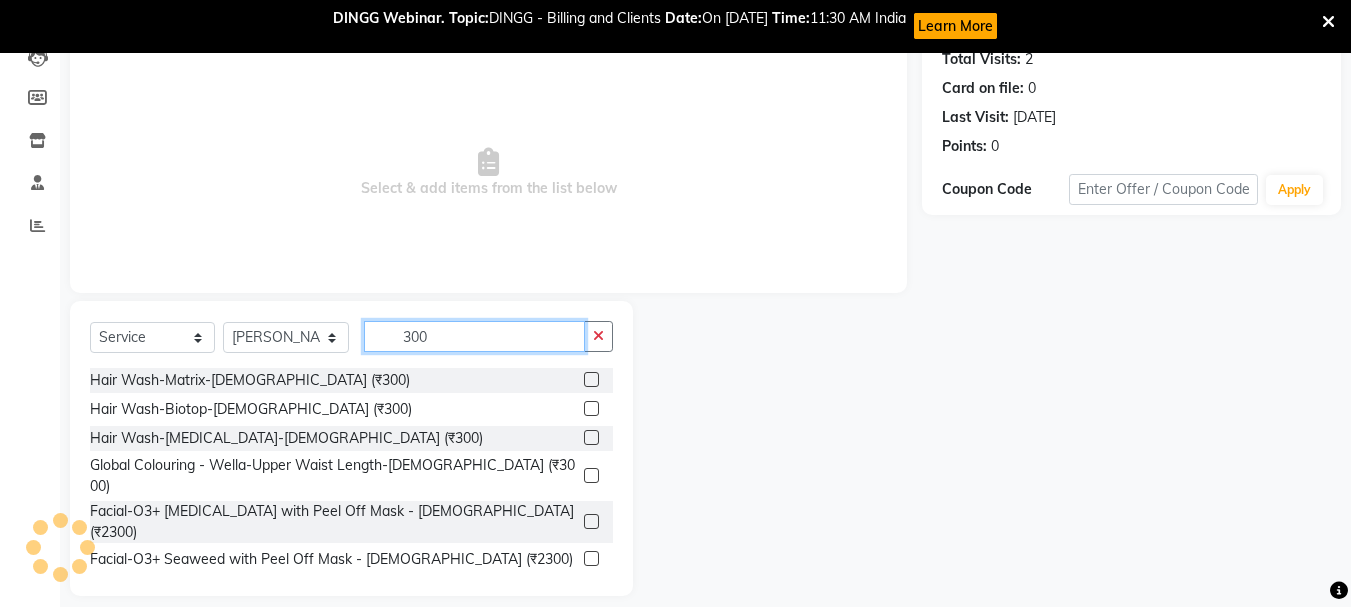 scroll, scrollTop: 247, scrollLeft: 0, axis: vertical 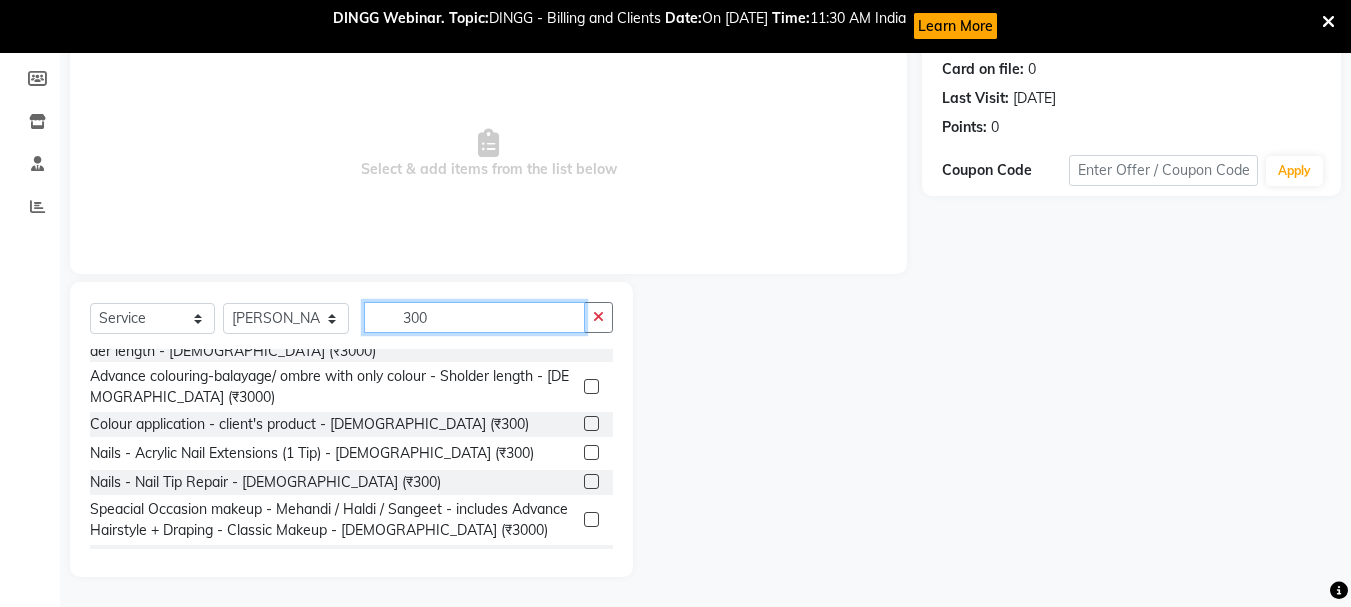 type on "300" 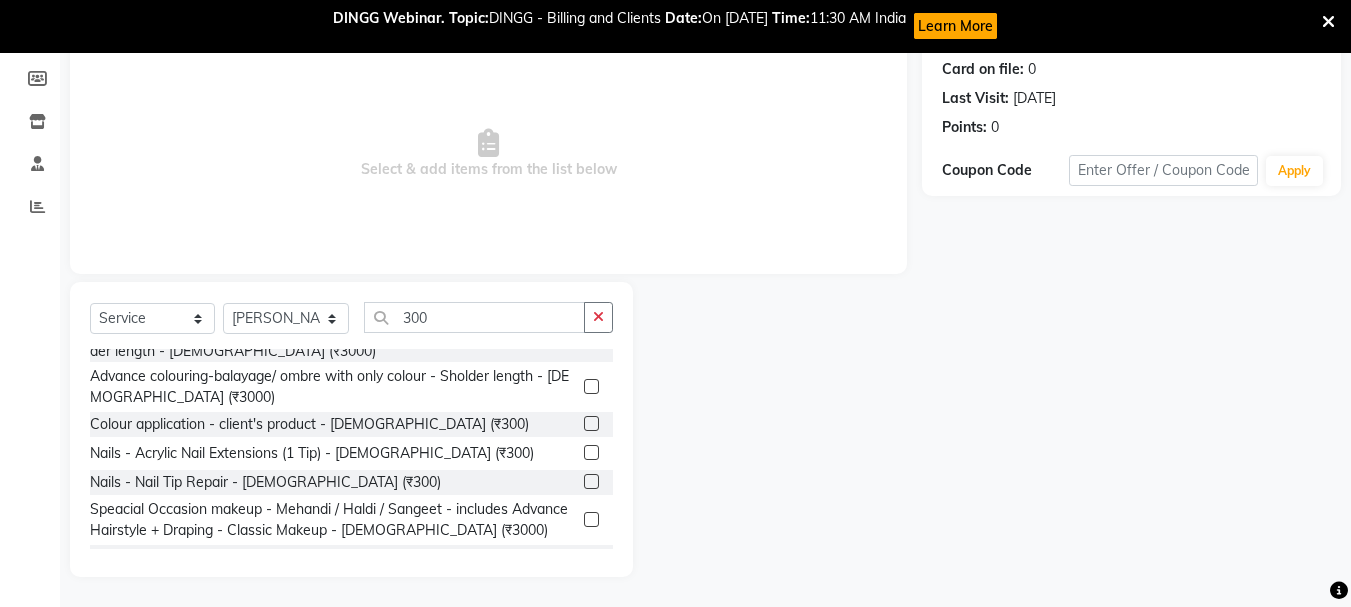 click 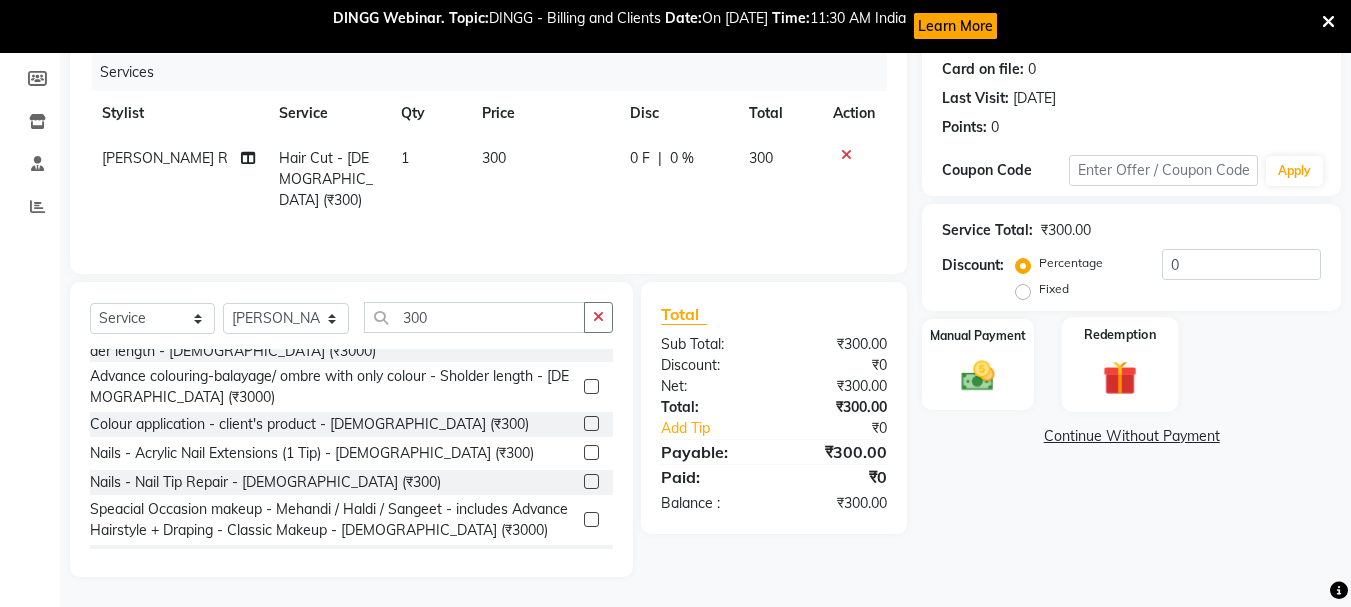 checkbox on "false" 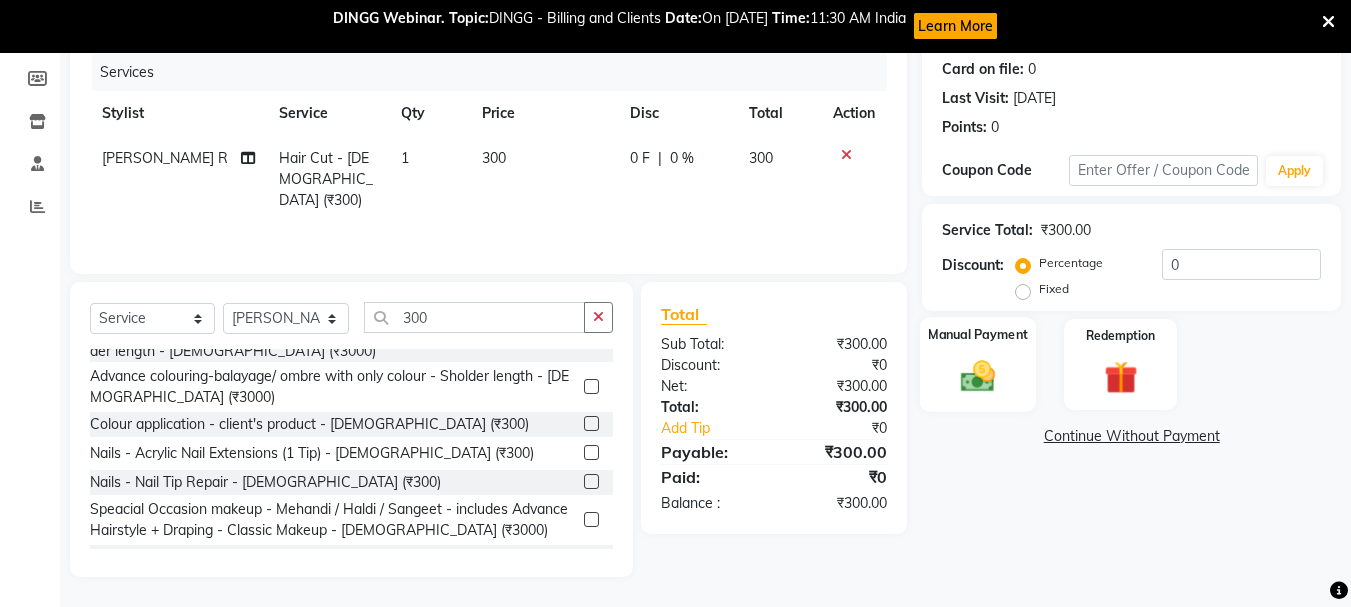 click 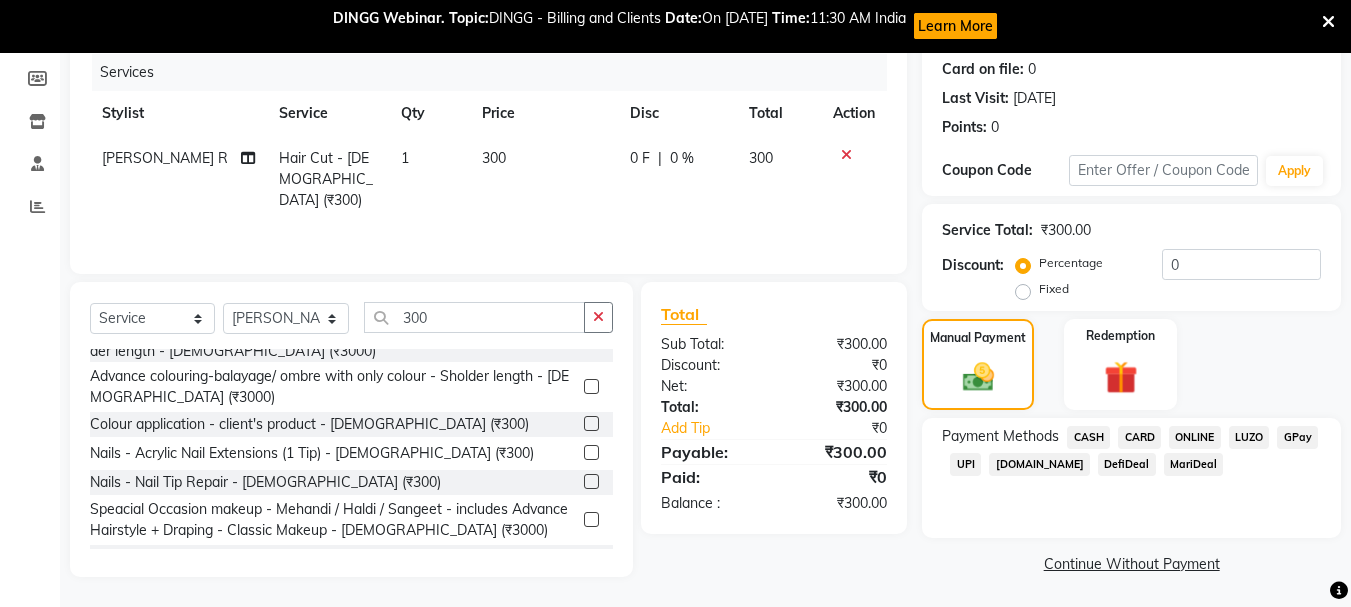 click on "ONLINE" 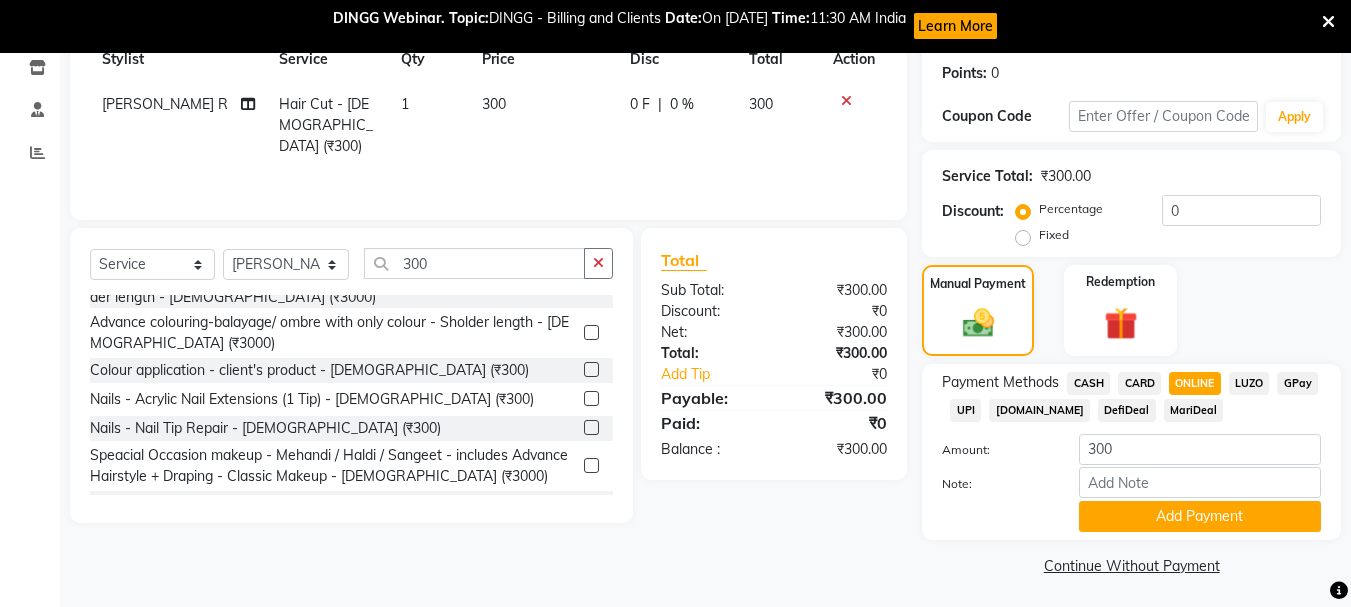scroll, scrollTop: 305, scrollLeft: 0, axis: vertical 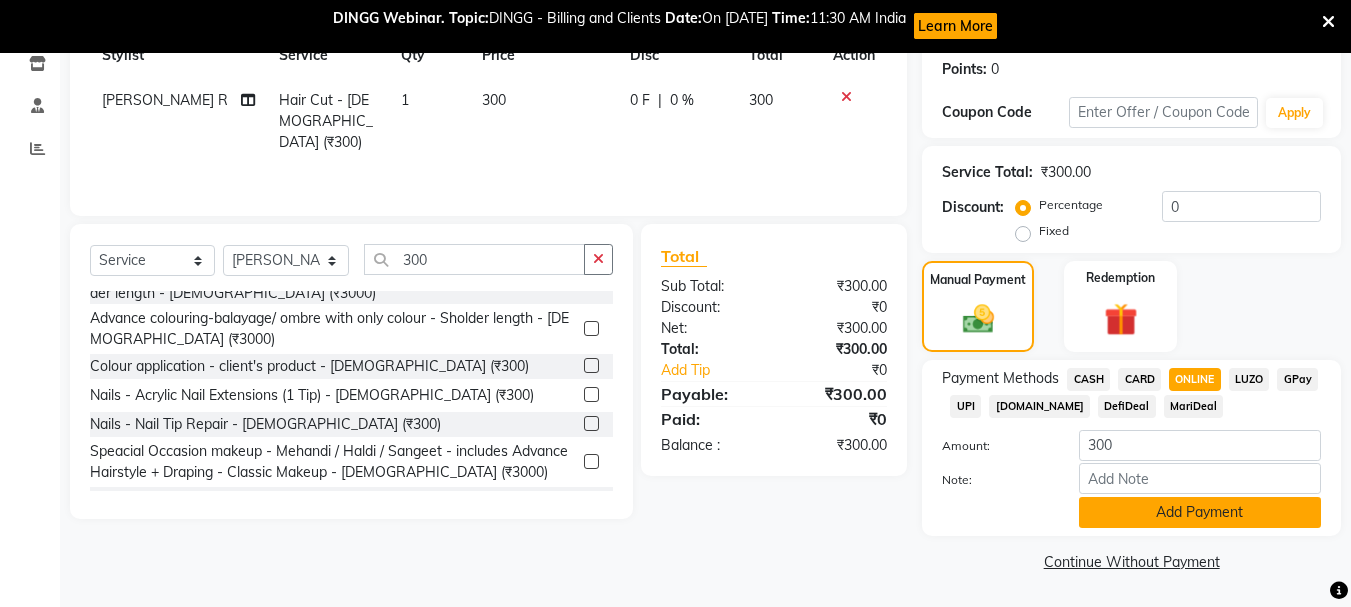 click on "Add Payment" 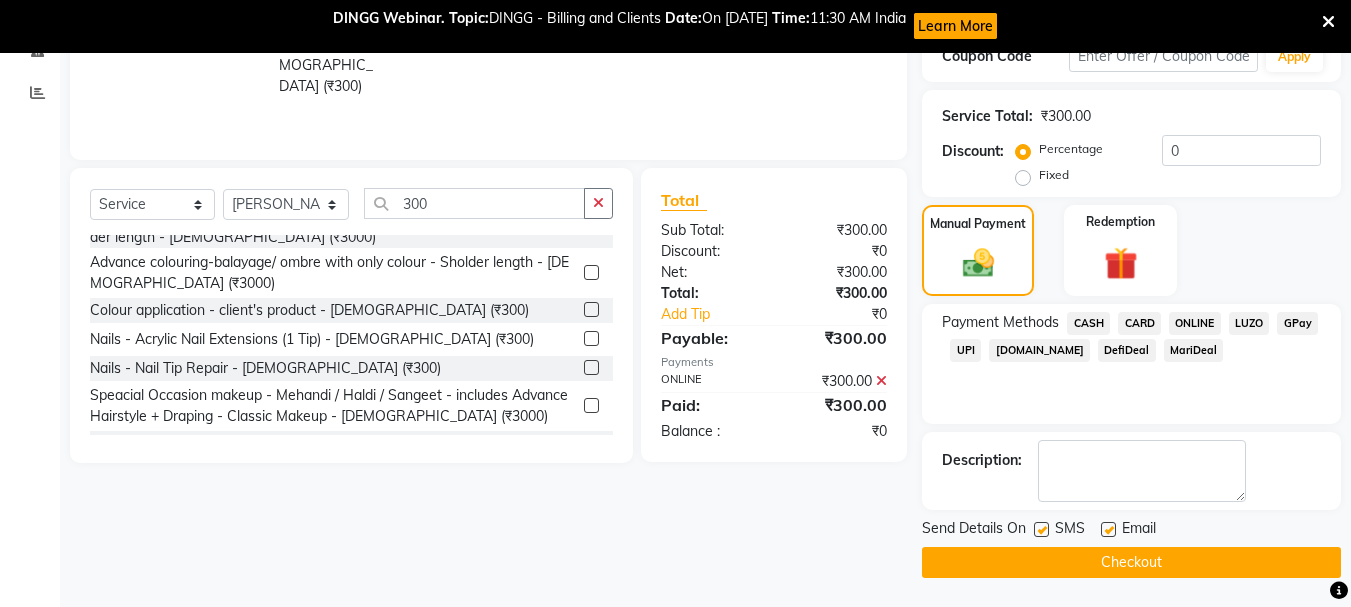 scroll, scrollTop: 362, scrollLeft: 0, axis: vertical 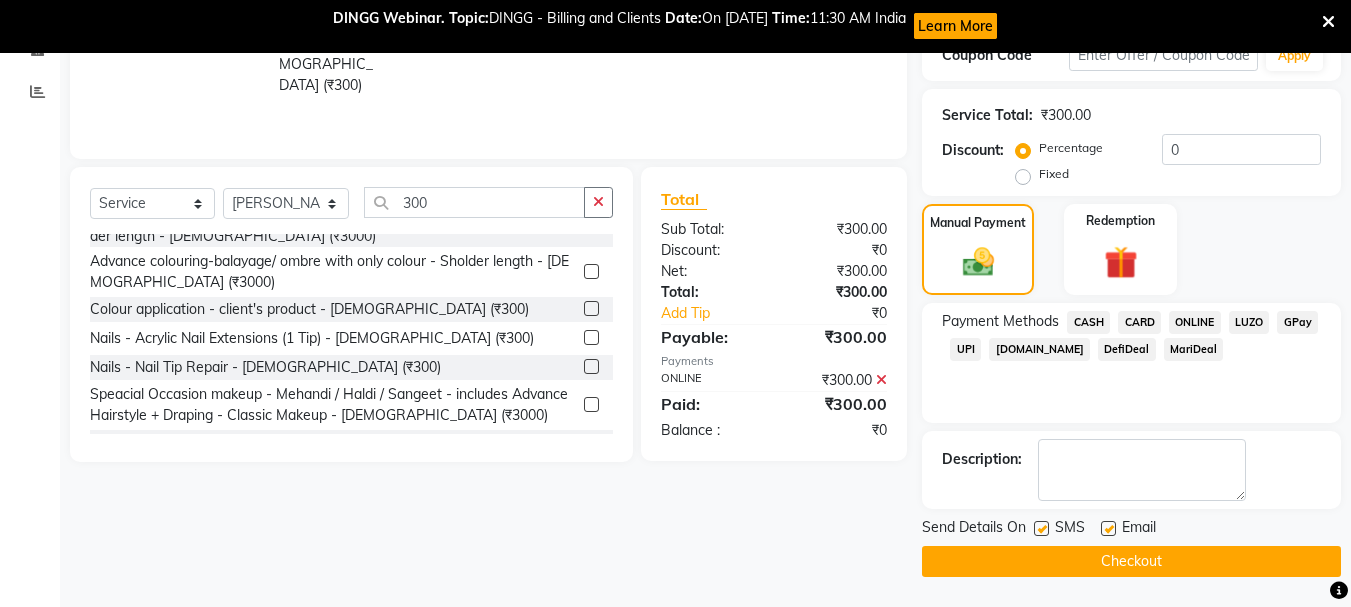 click on "Checkout" 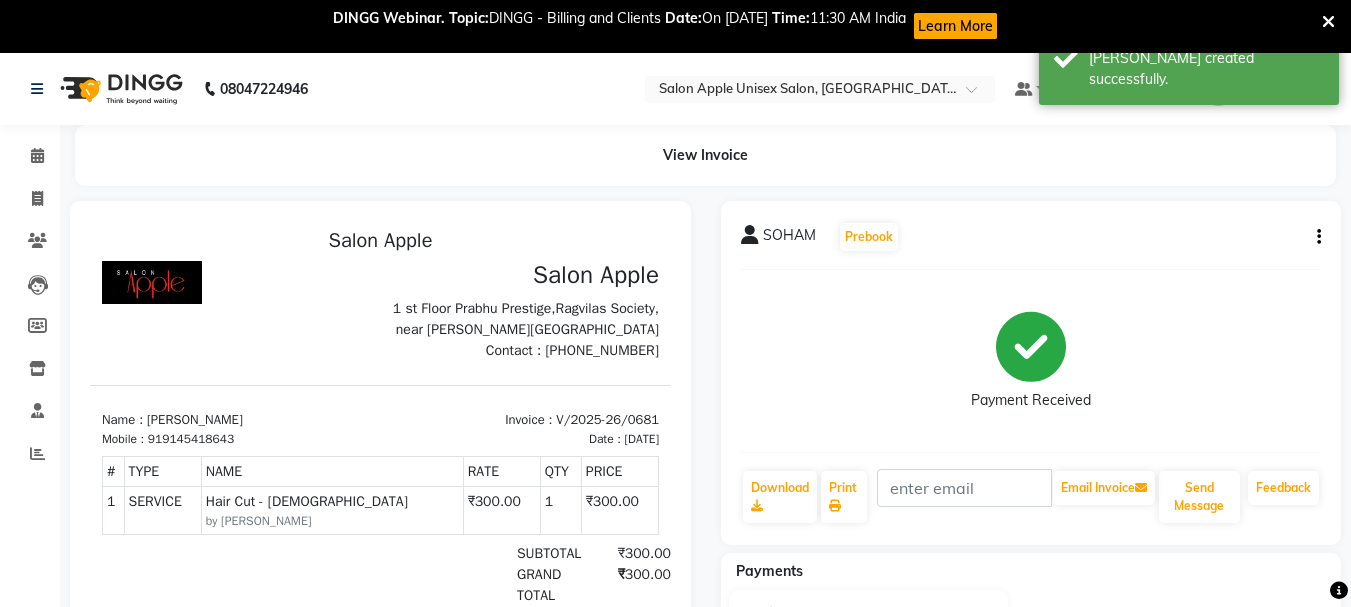 scroll, scrollTop: 0, scrollLeft: 0, axis: both 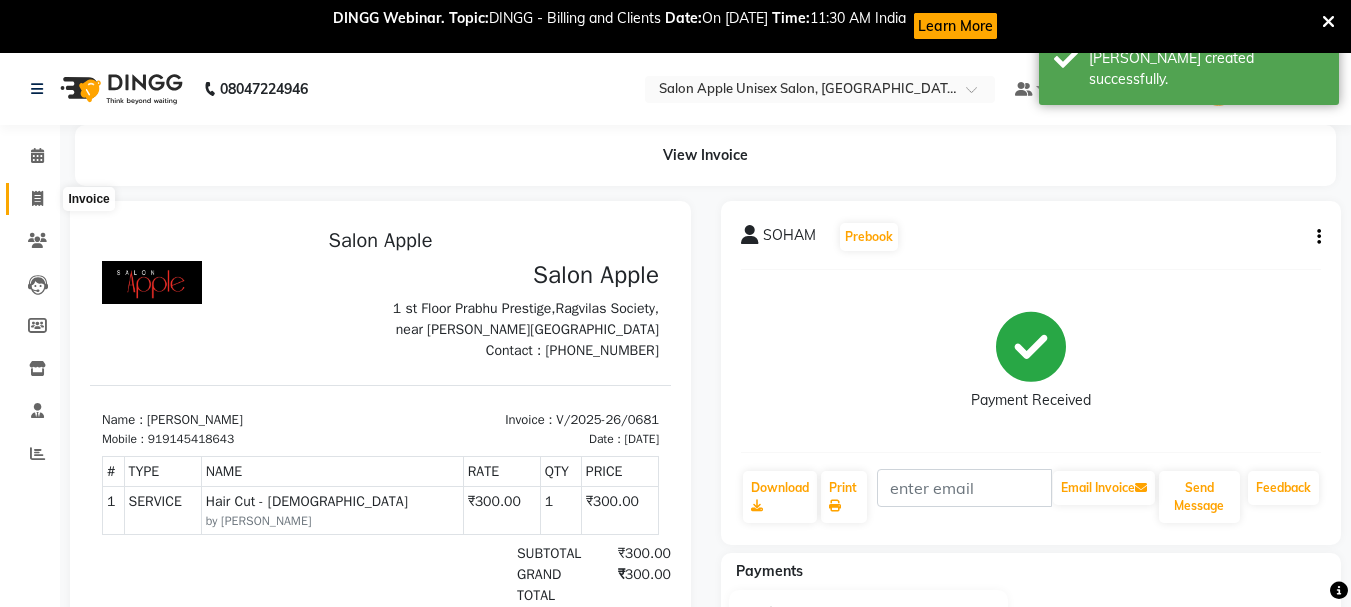 click 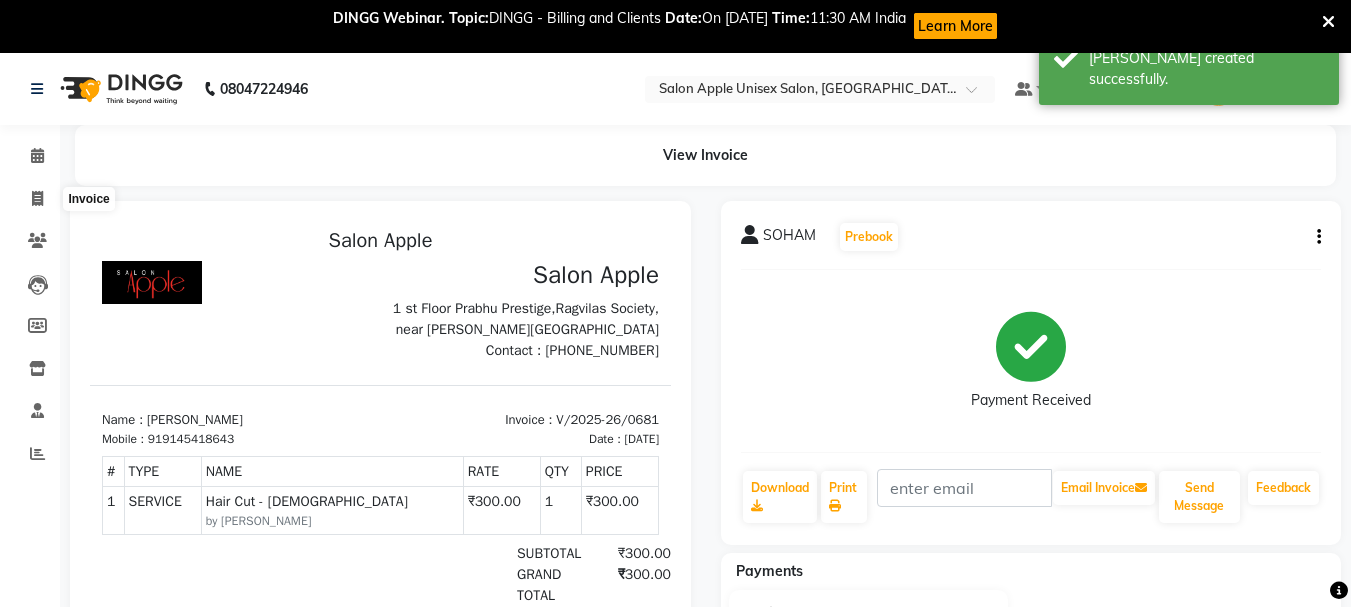 select on "92" 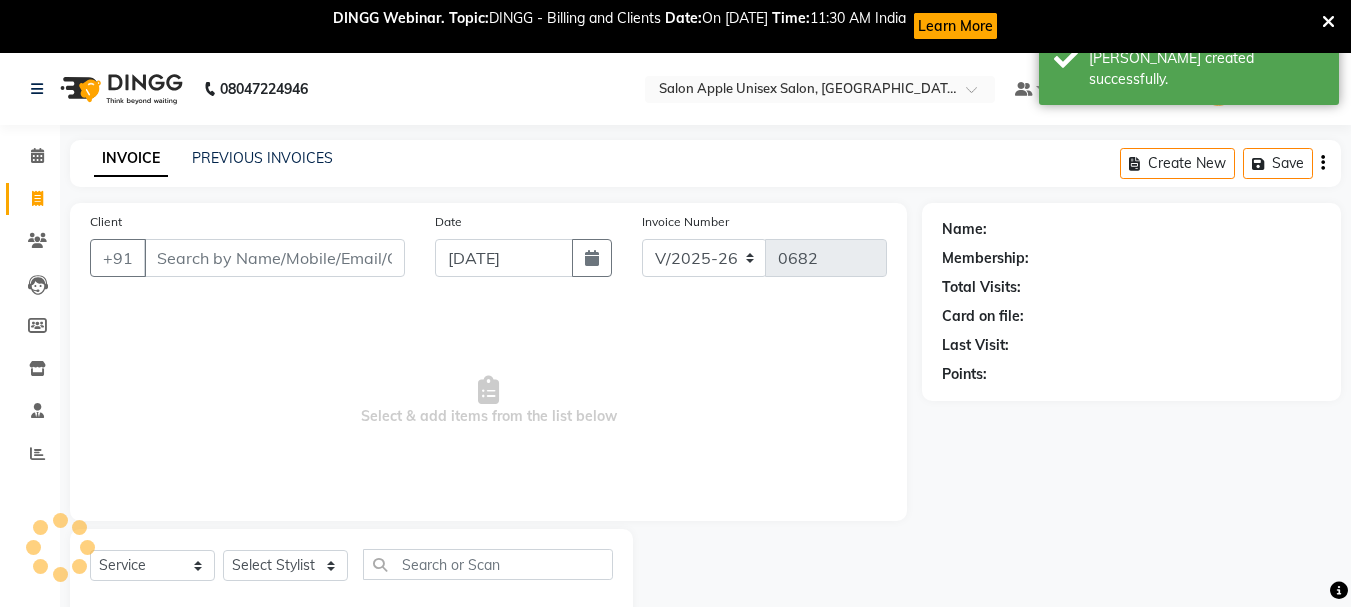 scroll, scrollTop: 53, scrollLeft: 0, axis: vertical 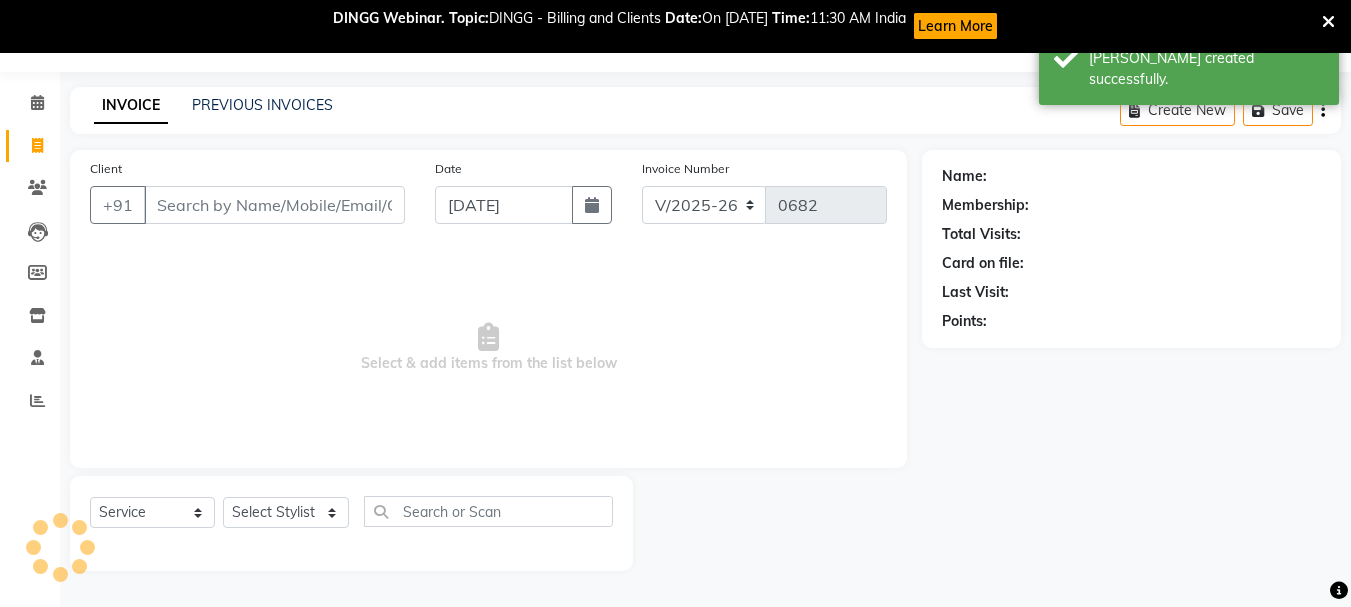 click on "Client" at bounding box center (274, 205) 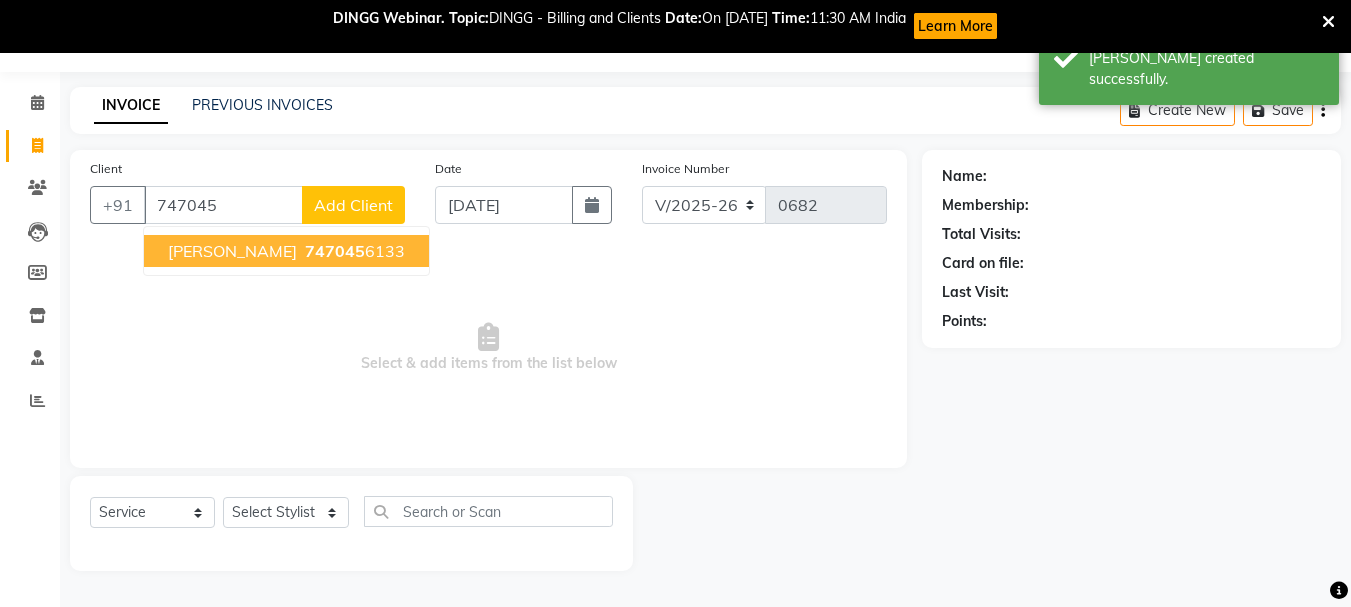 click on "747045 6133" at bounding box center [353, 251] 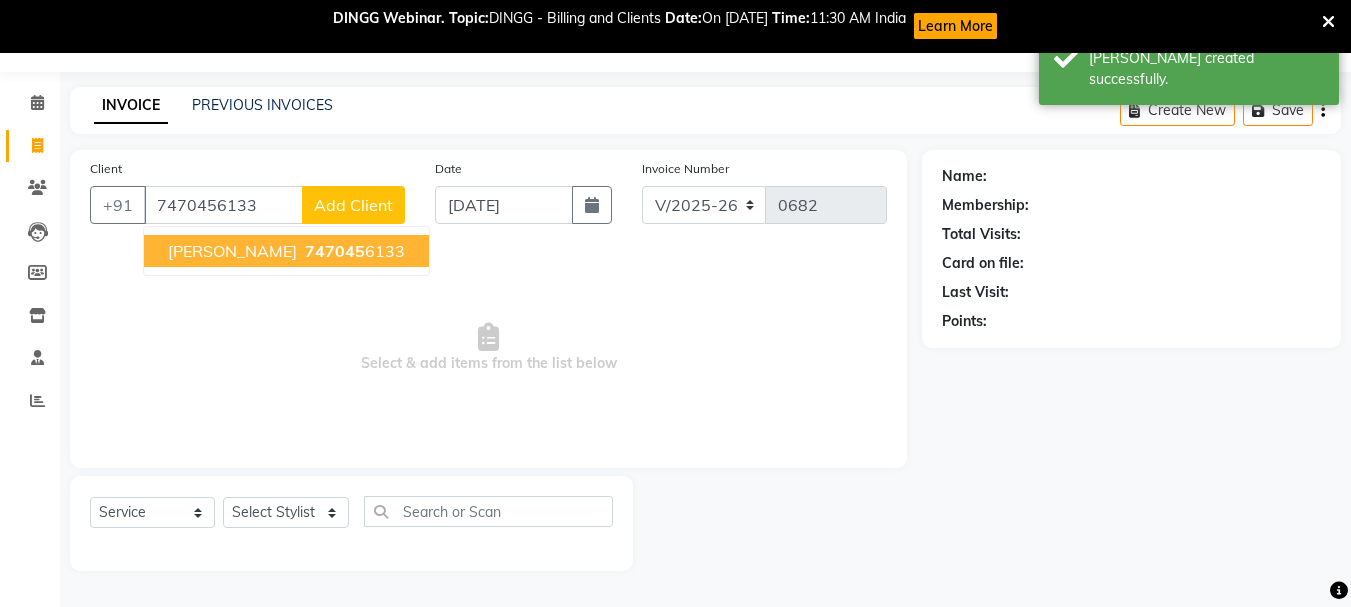 type on "7470456133" 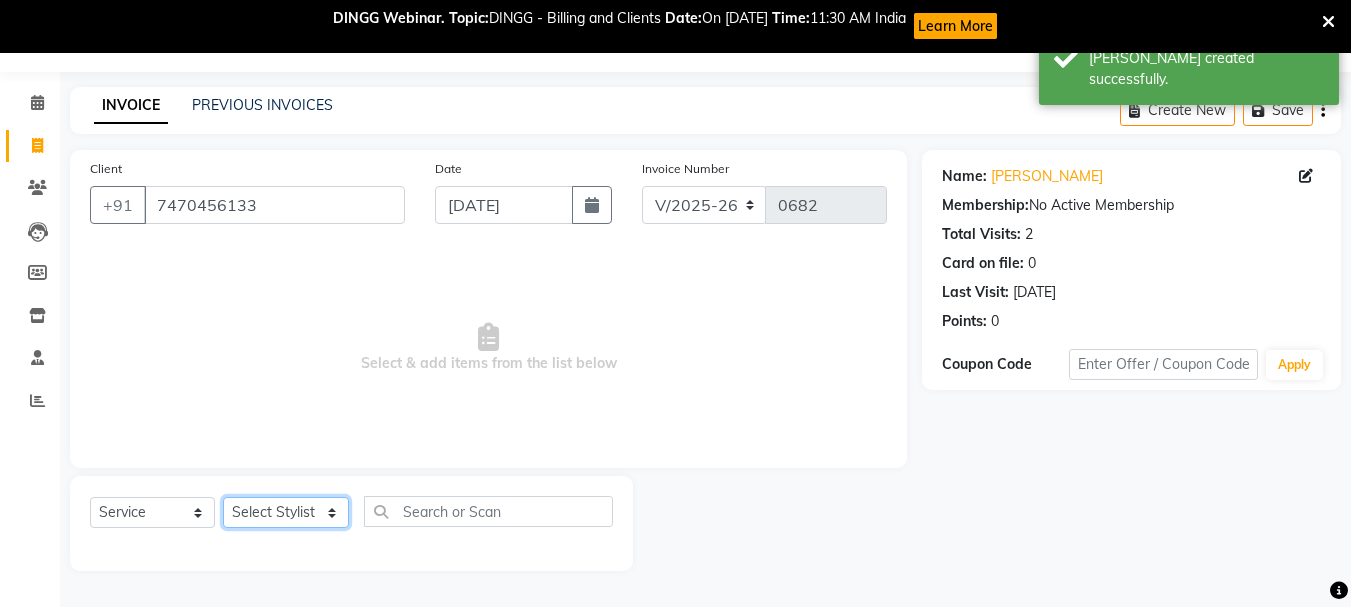 click on "Select Stylist [PERSON_NAME] [PERSON_NAME] Reception training department [PERSON_NAME] [PERSON_NAME]" 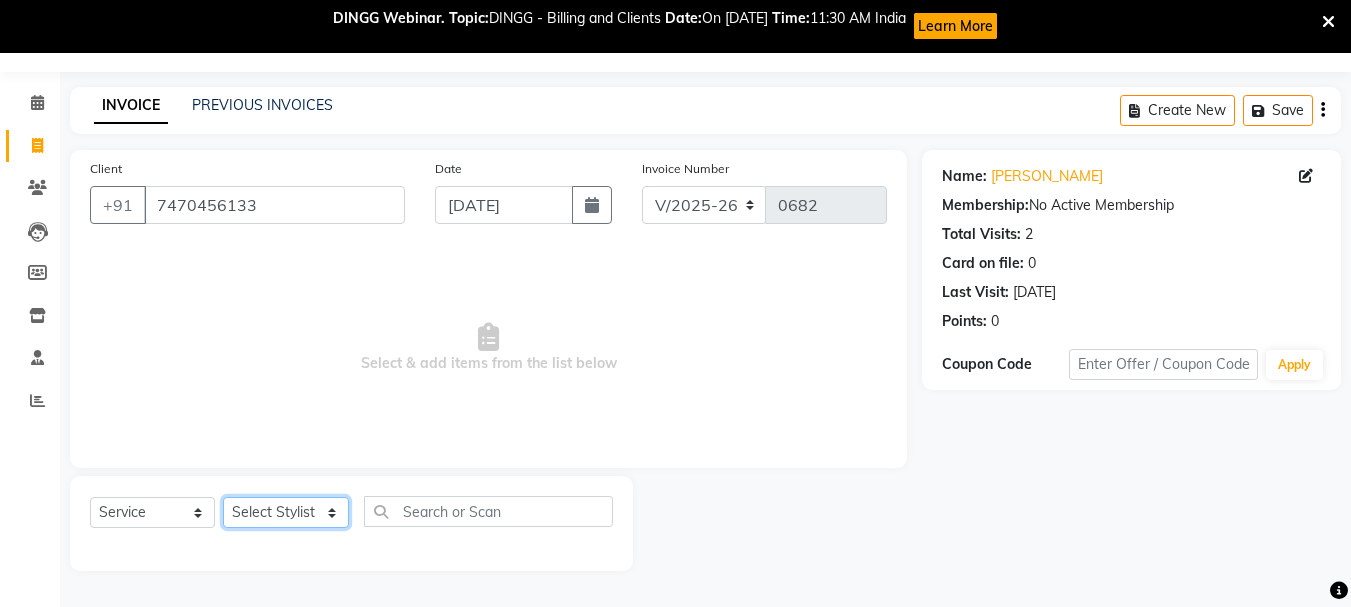 select on "7984" 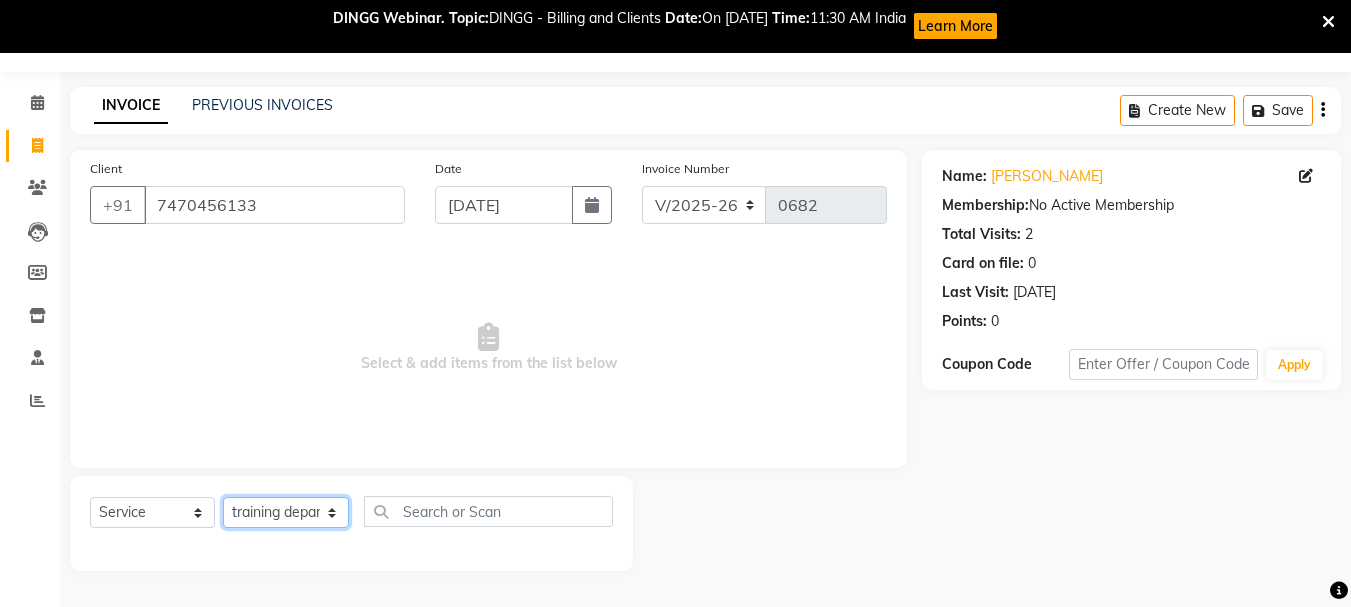click on "Select Stylist [PERSON_NAME] [PERSON_NAME] Reception training department [PERSON_NAME] [PERSON_NAME]" 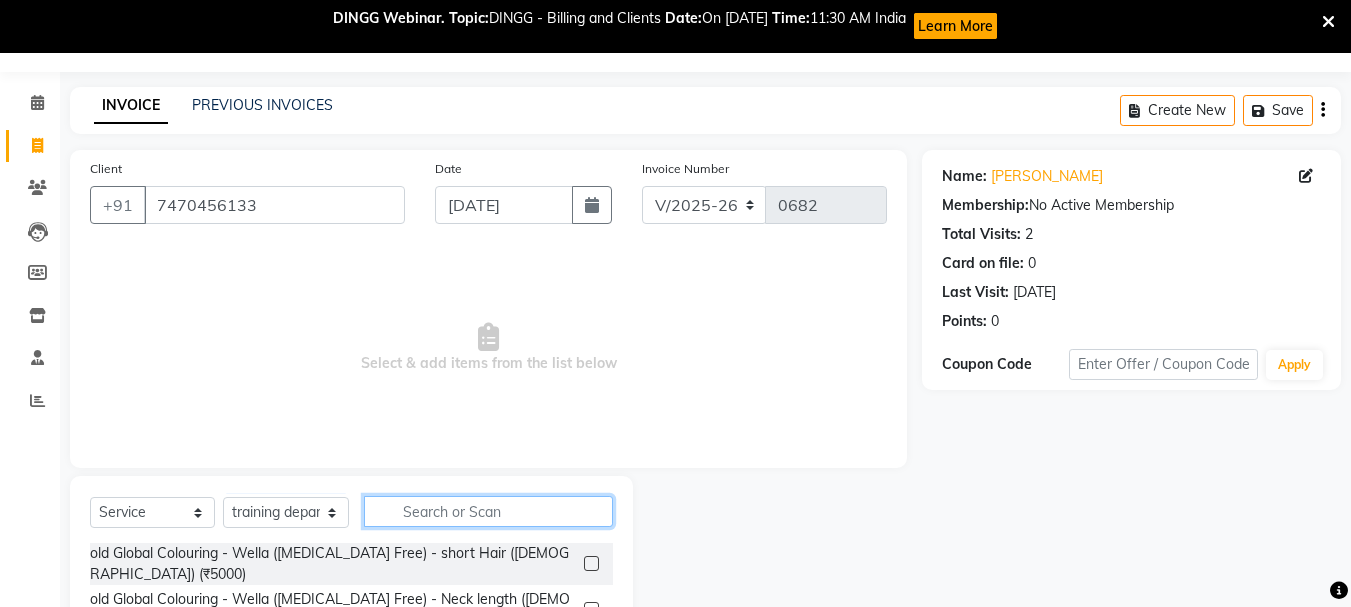 click 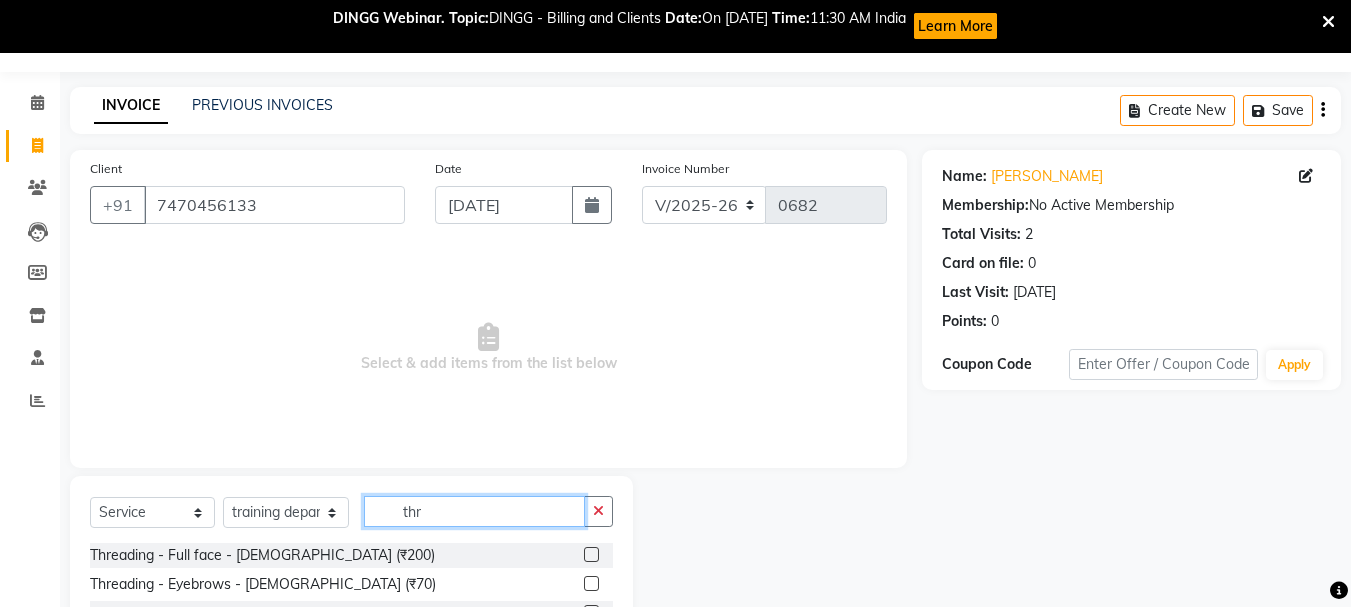 scroll, scrollTop: 247, scrollLeft: 0, axis: vertical 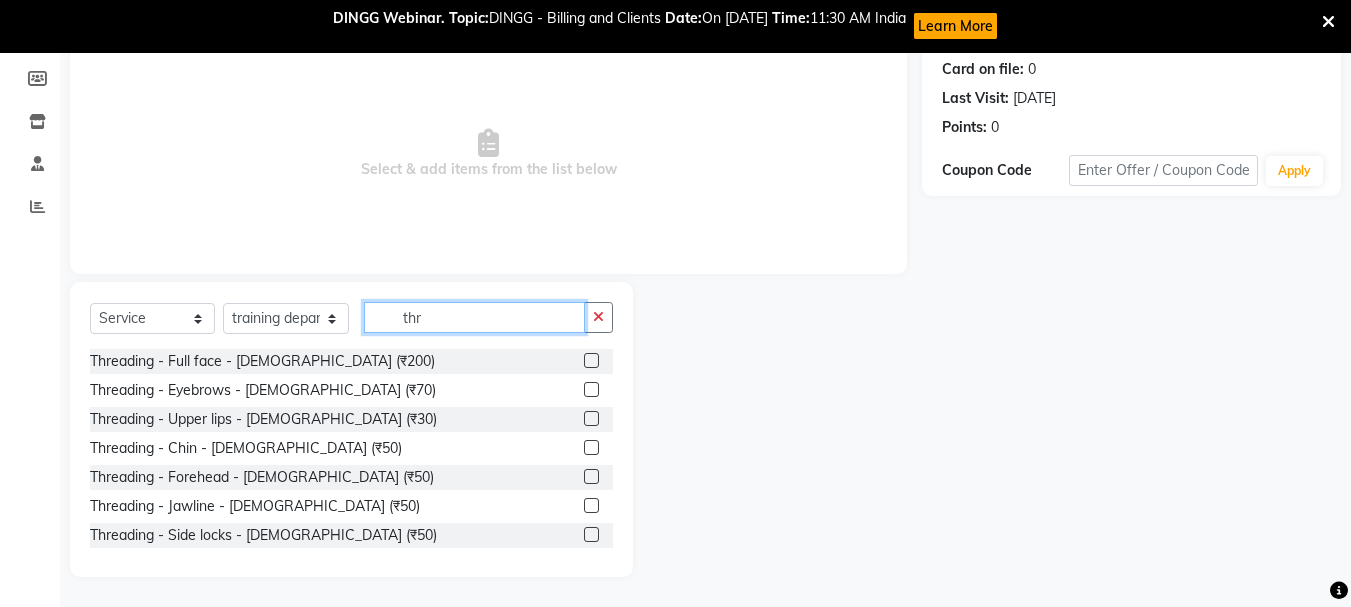 type on "thr" 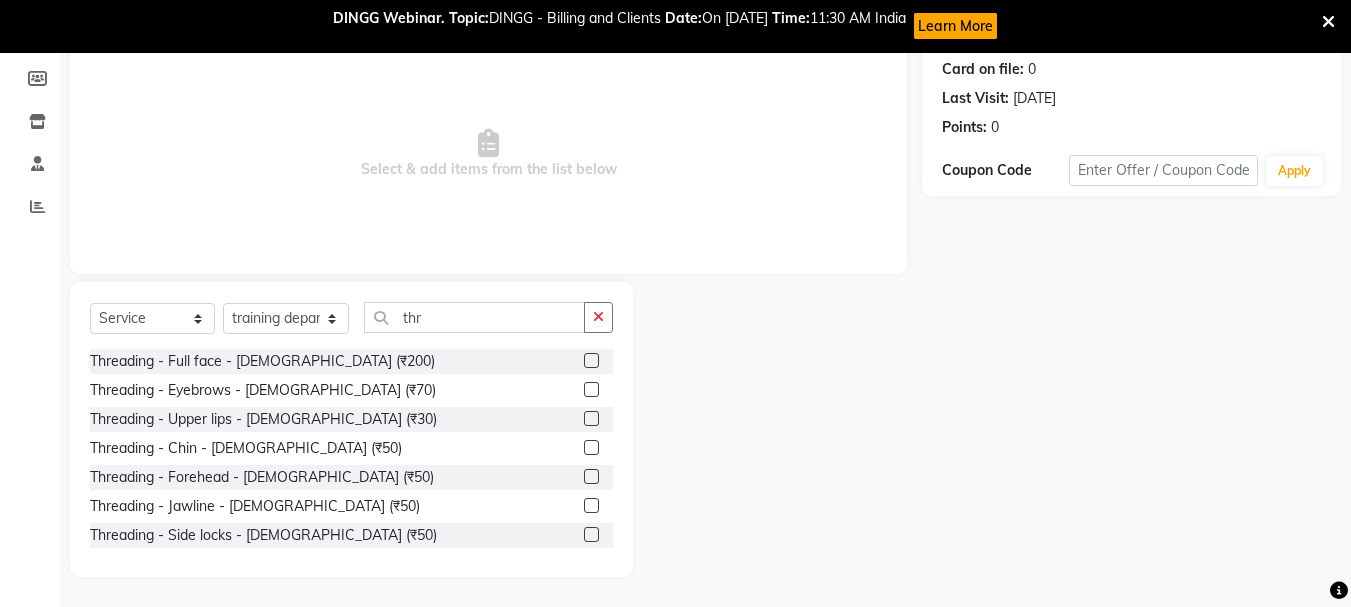 click 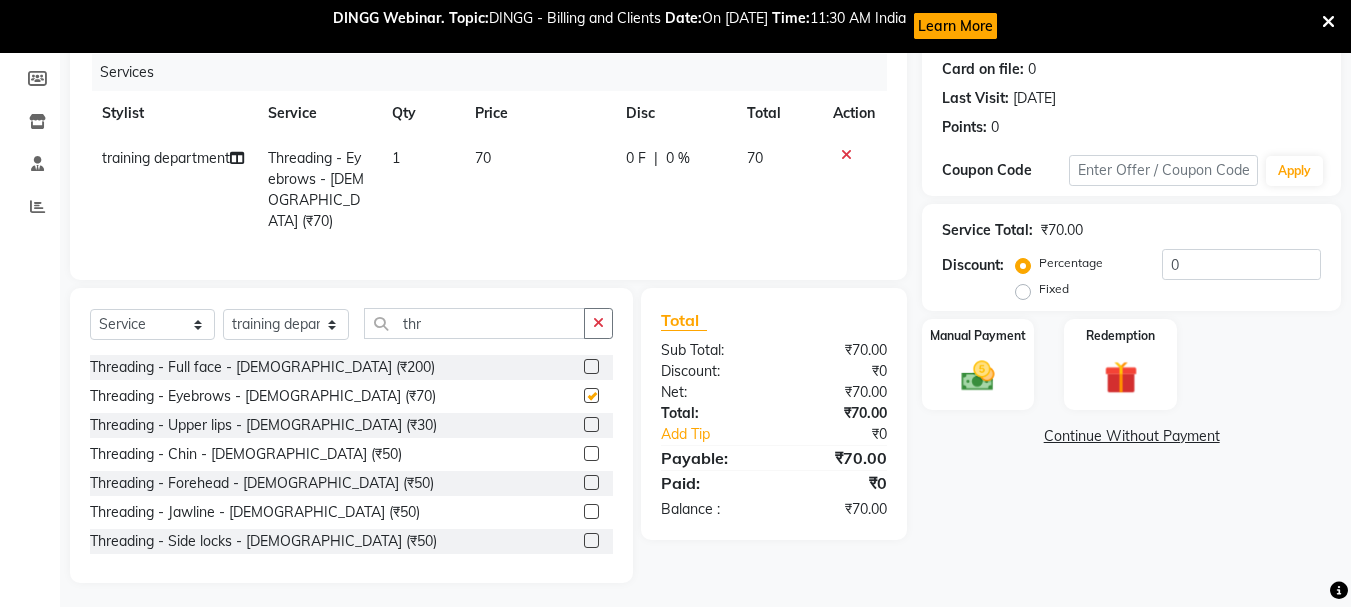 checkbox on "false" 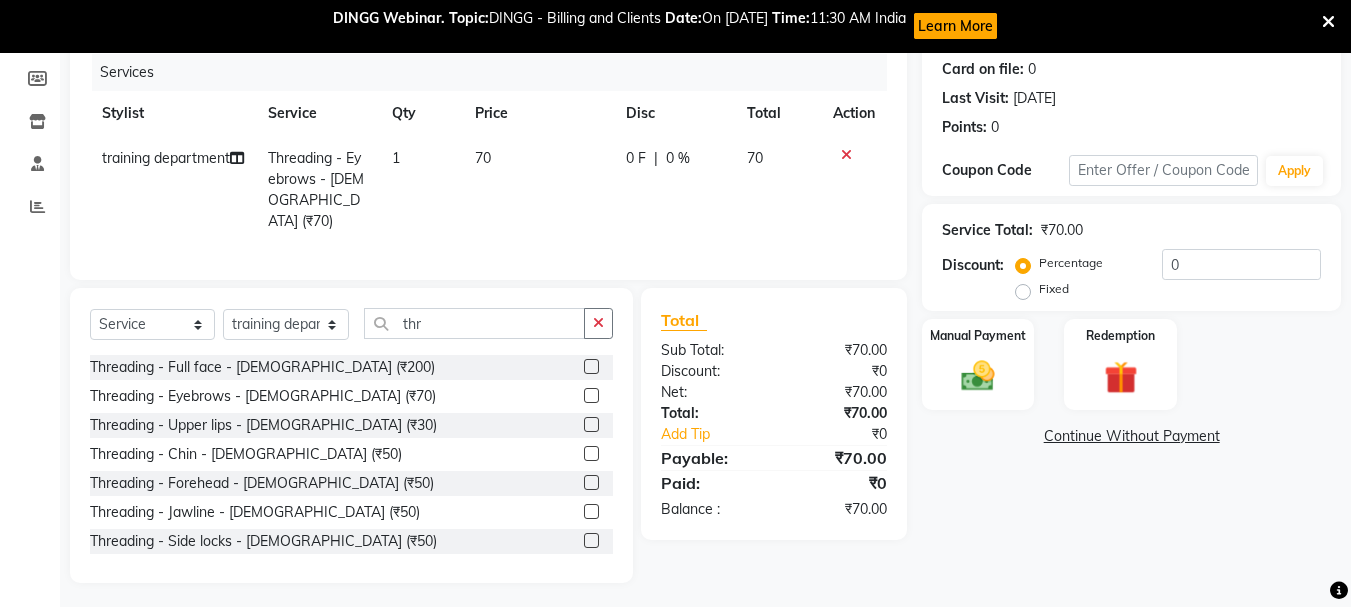 click 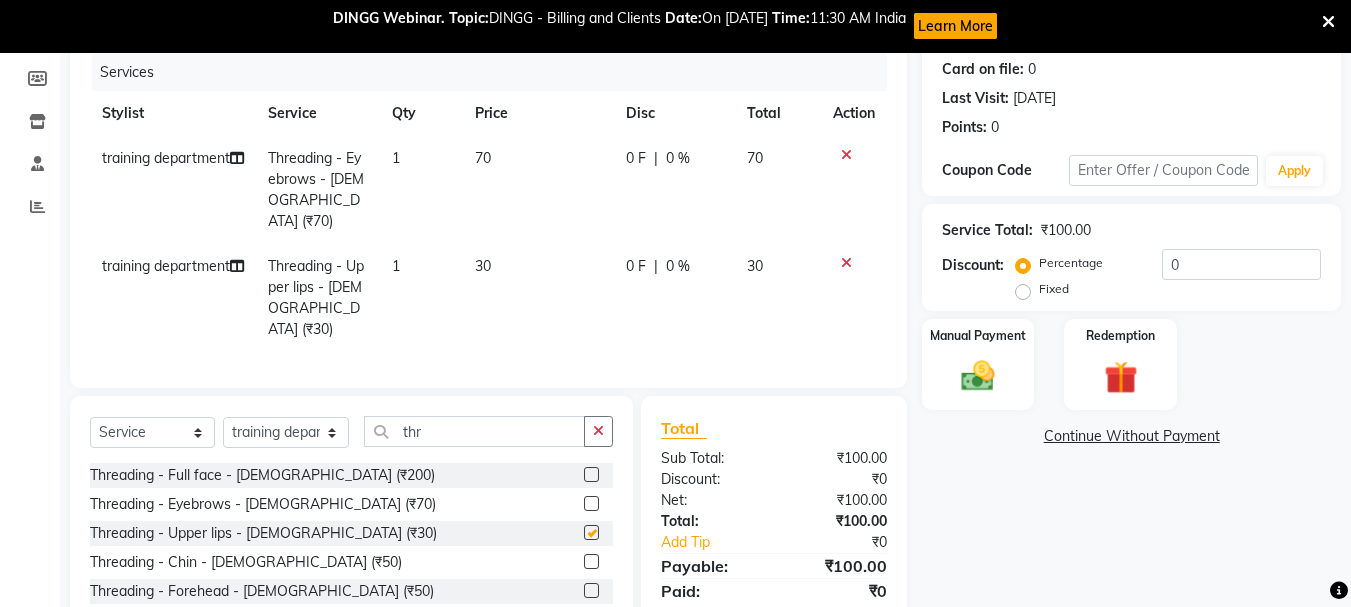 checkbox on "false" 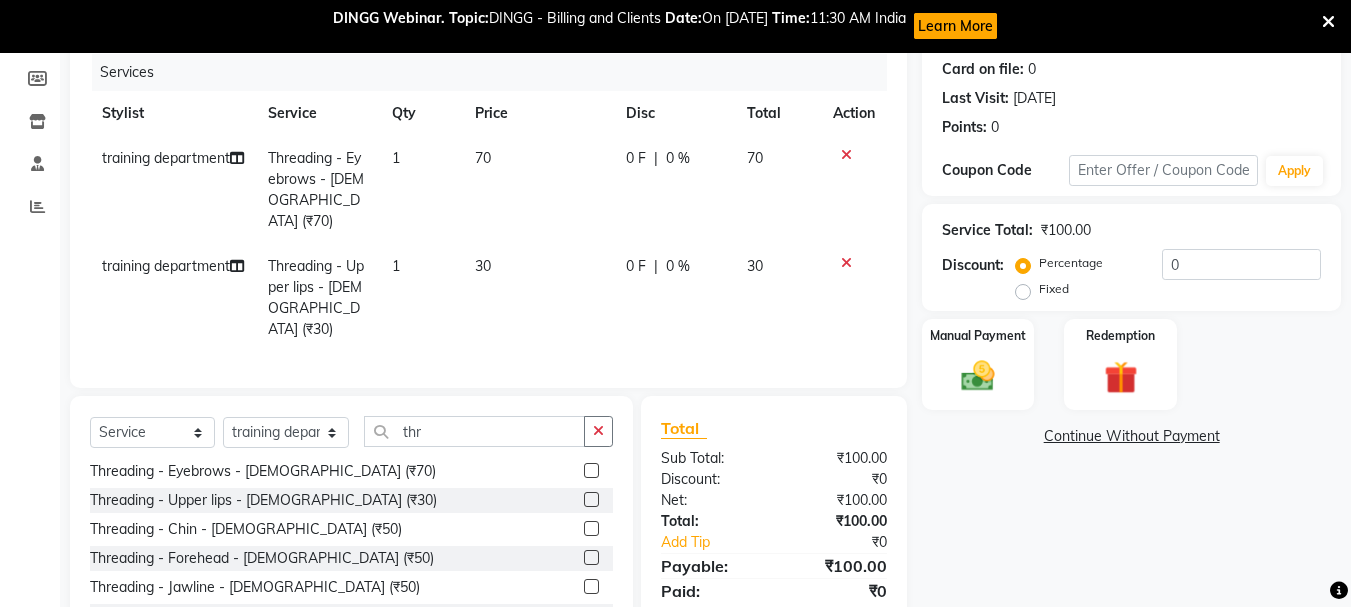 scroll, scrollTop: 61, scrollLeft: 0, axis: vertical 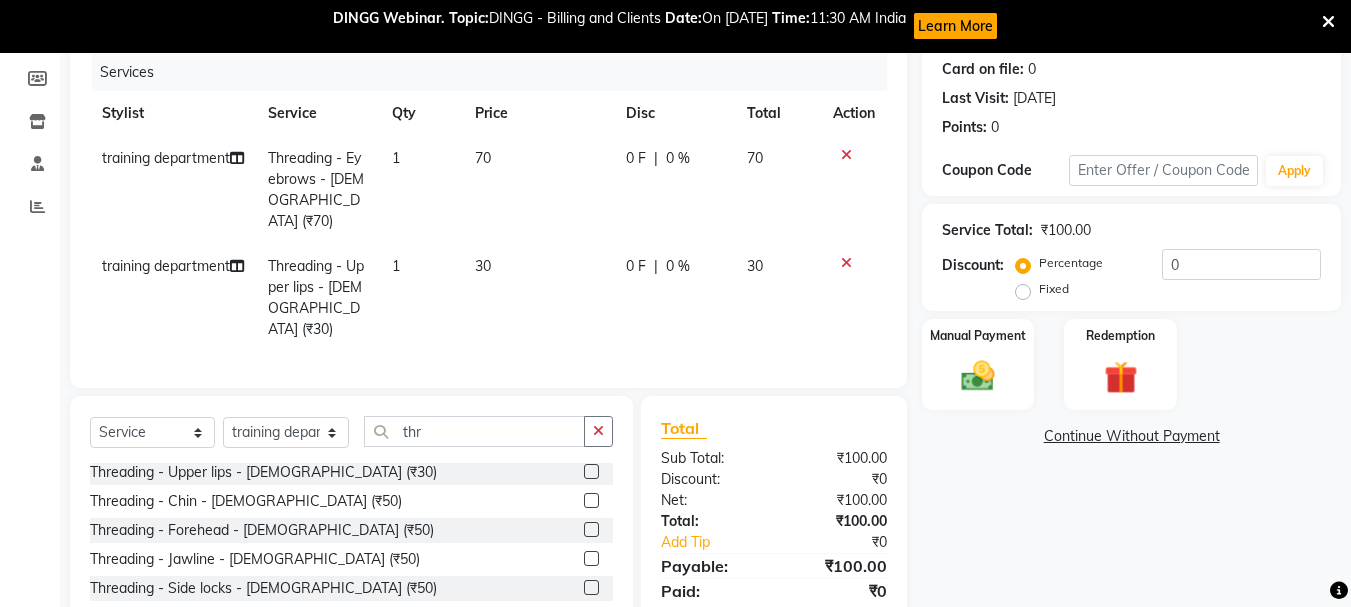 click 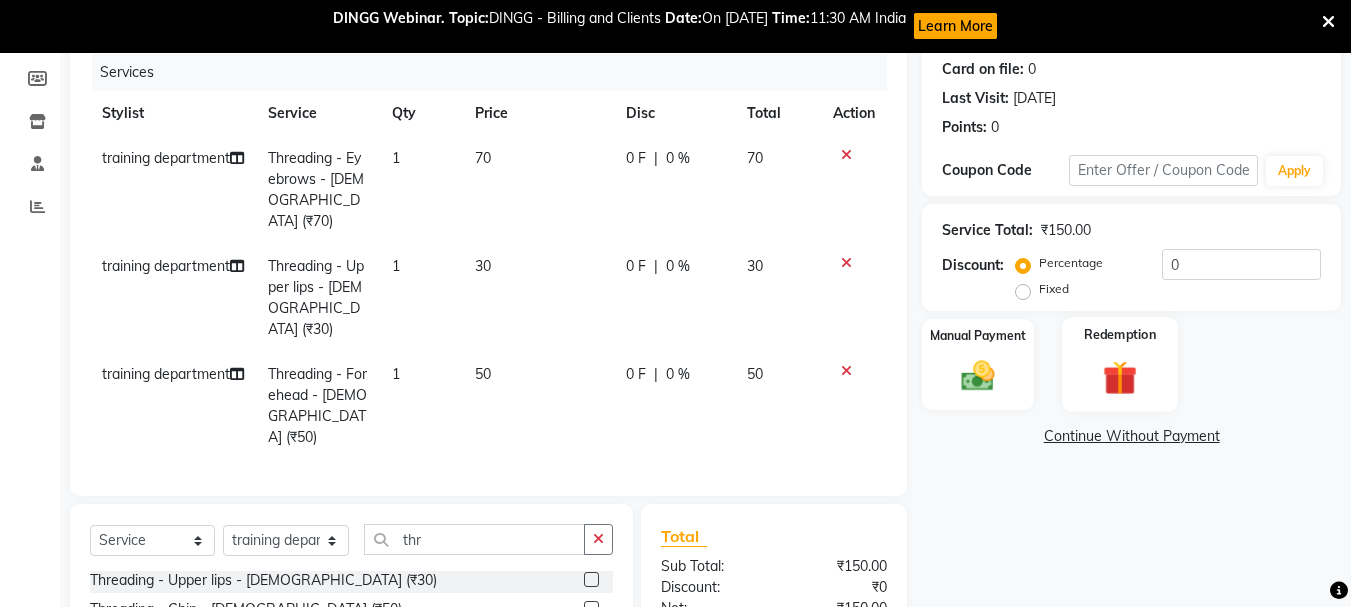 checkbox on "false" 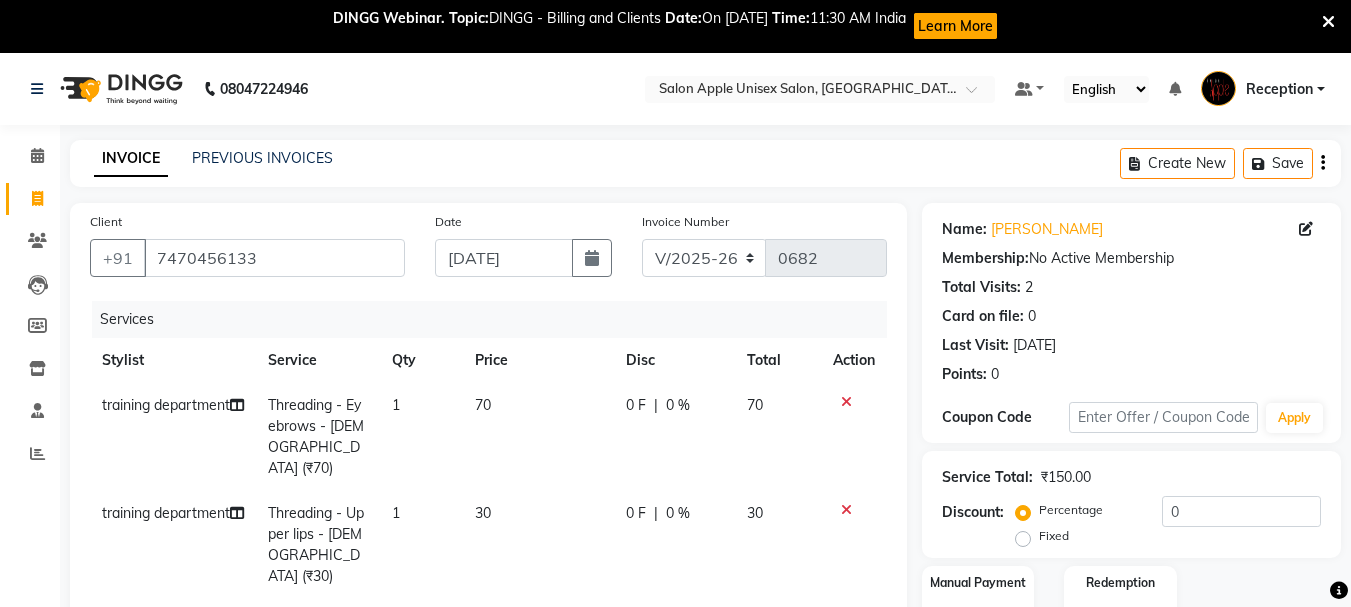 scroll, scrollTop: 400, scrollLeft: 0, axis: vertical 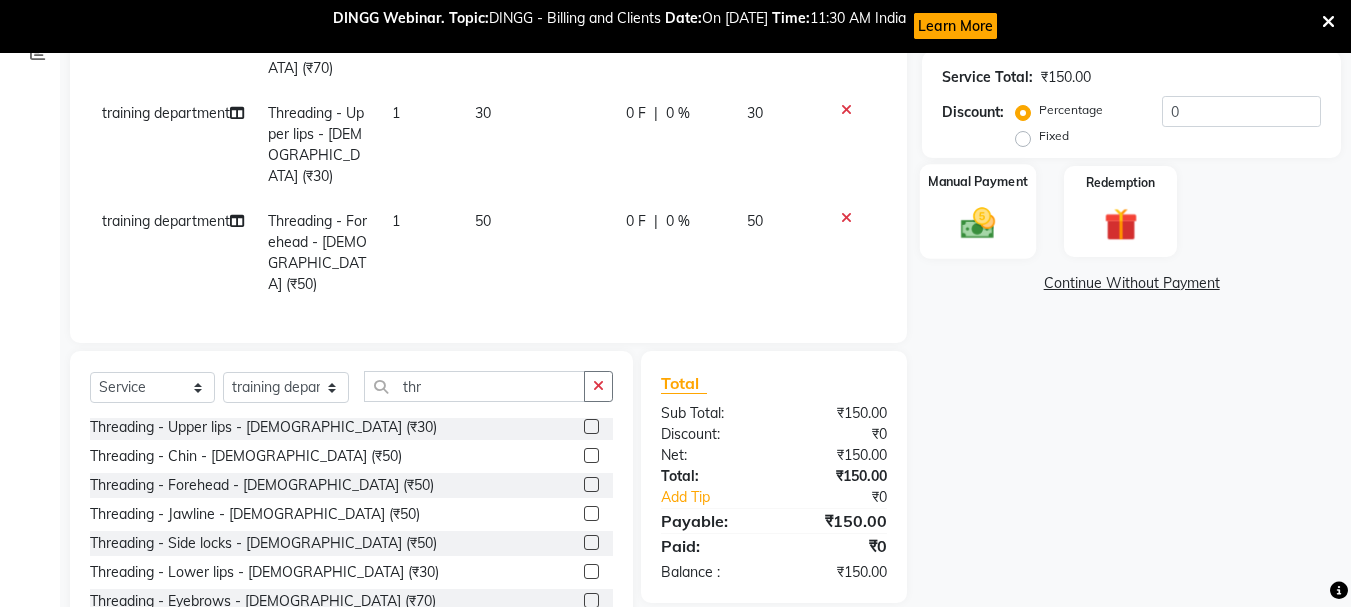 click 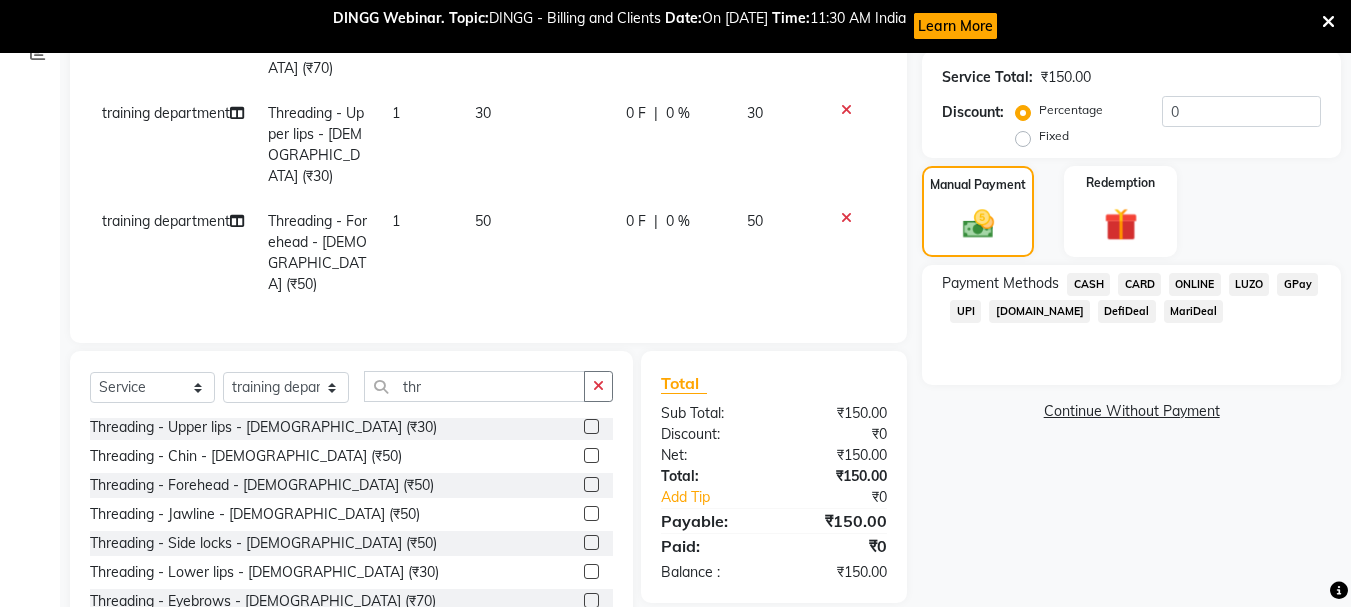 click on "ONLINE" 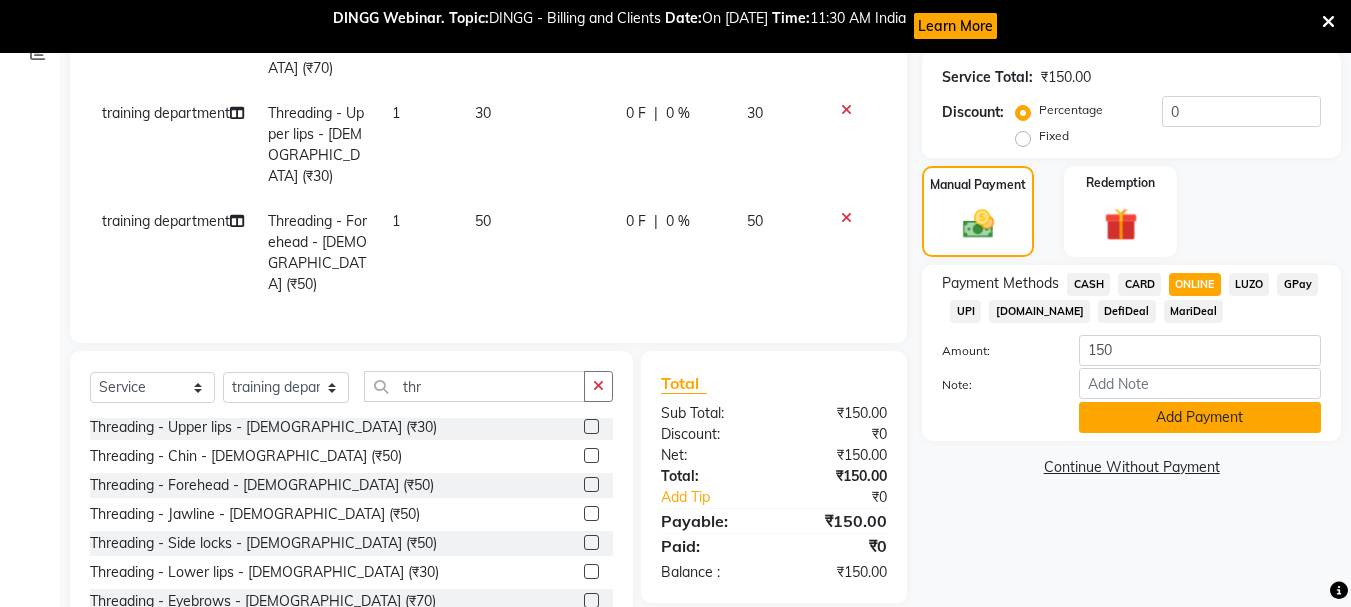 click on "Add Payment" 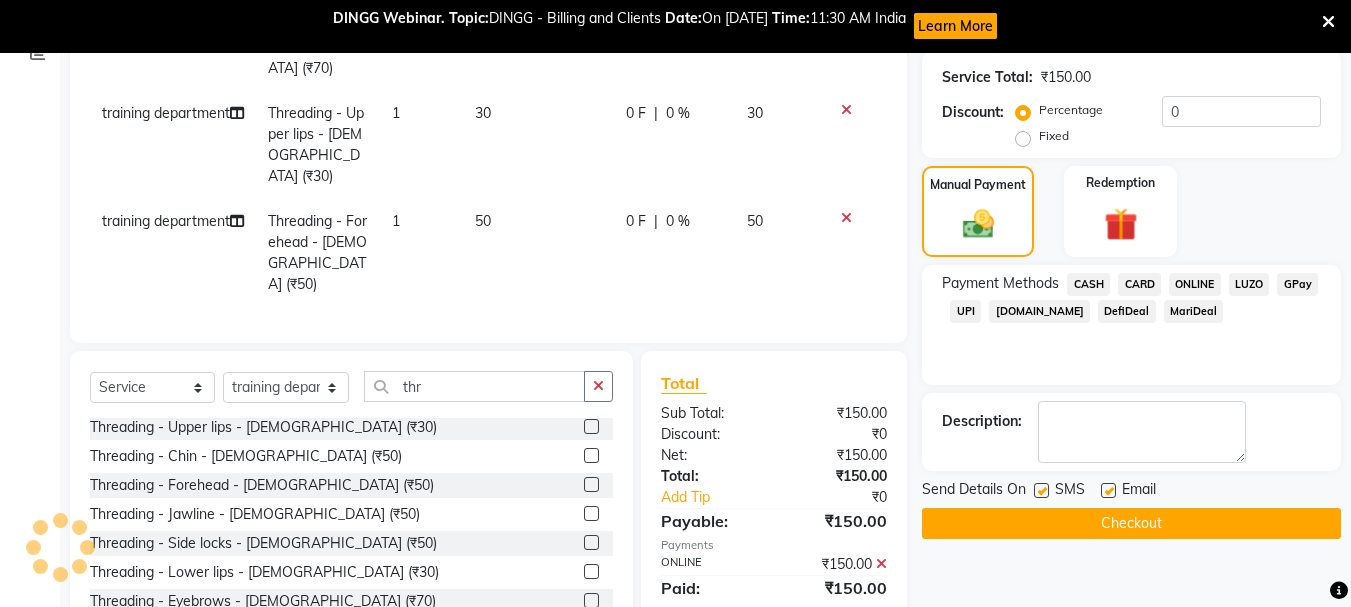 scroll, scrollTop: 421, scrollLeft: 0, axis: vertical 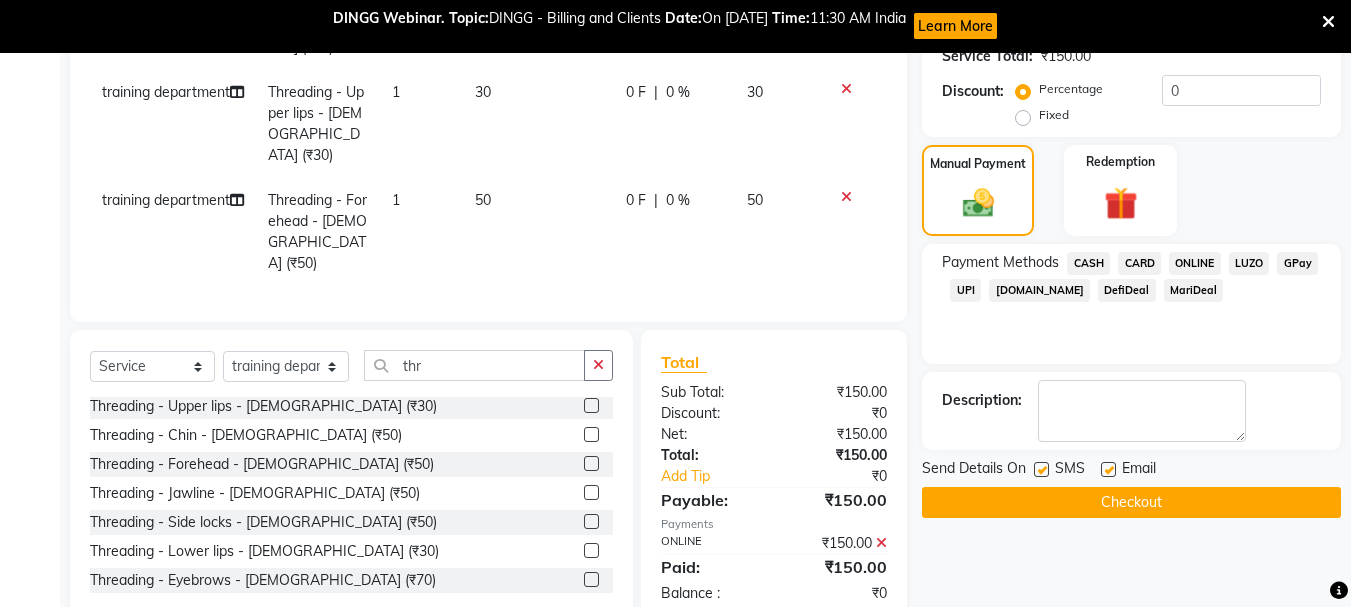 click on "Checkout" 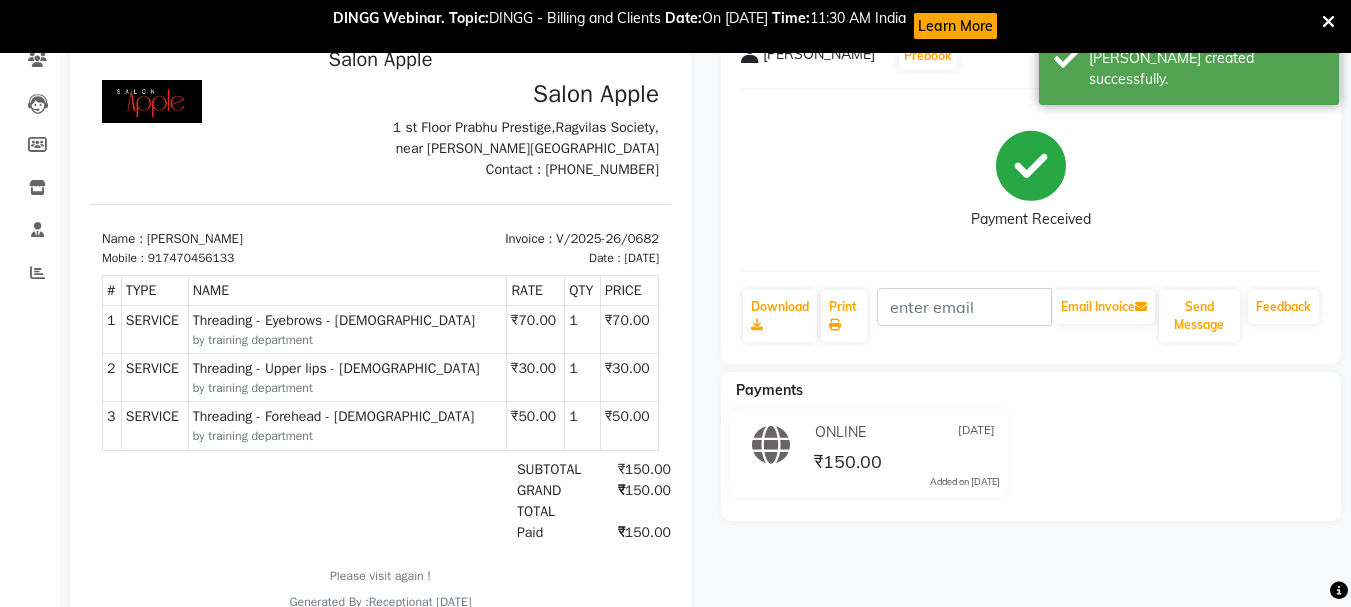 scroll, scrollTop: 0, scrollLeft: 0, axis: both 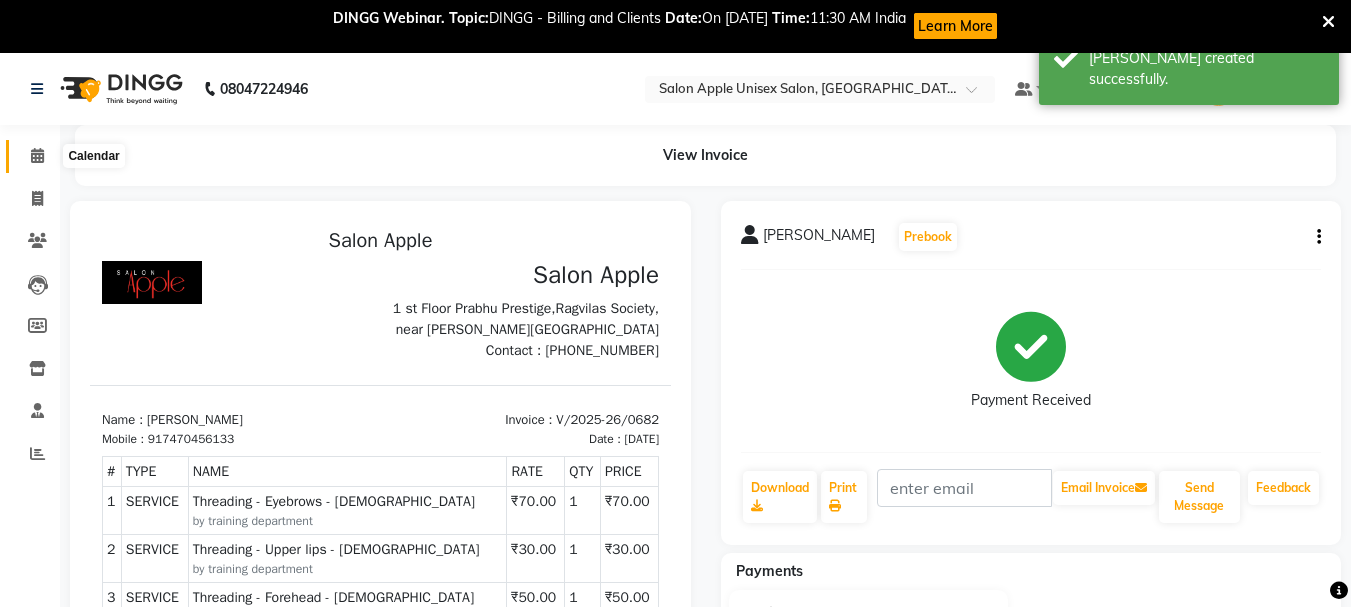 click 